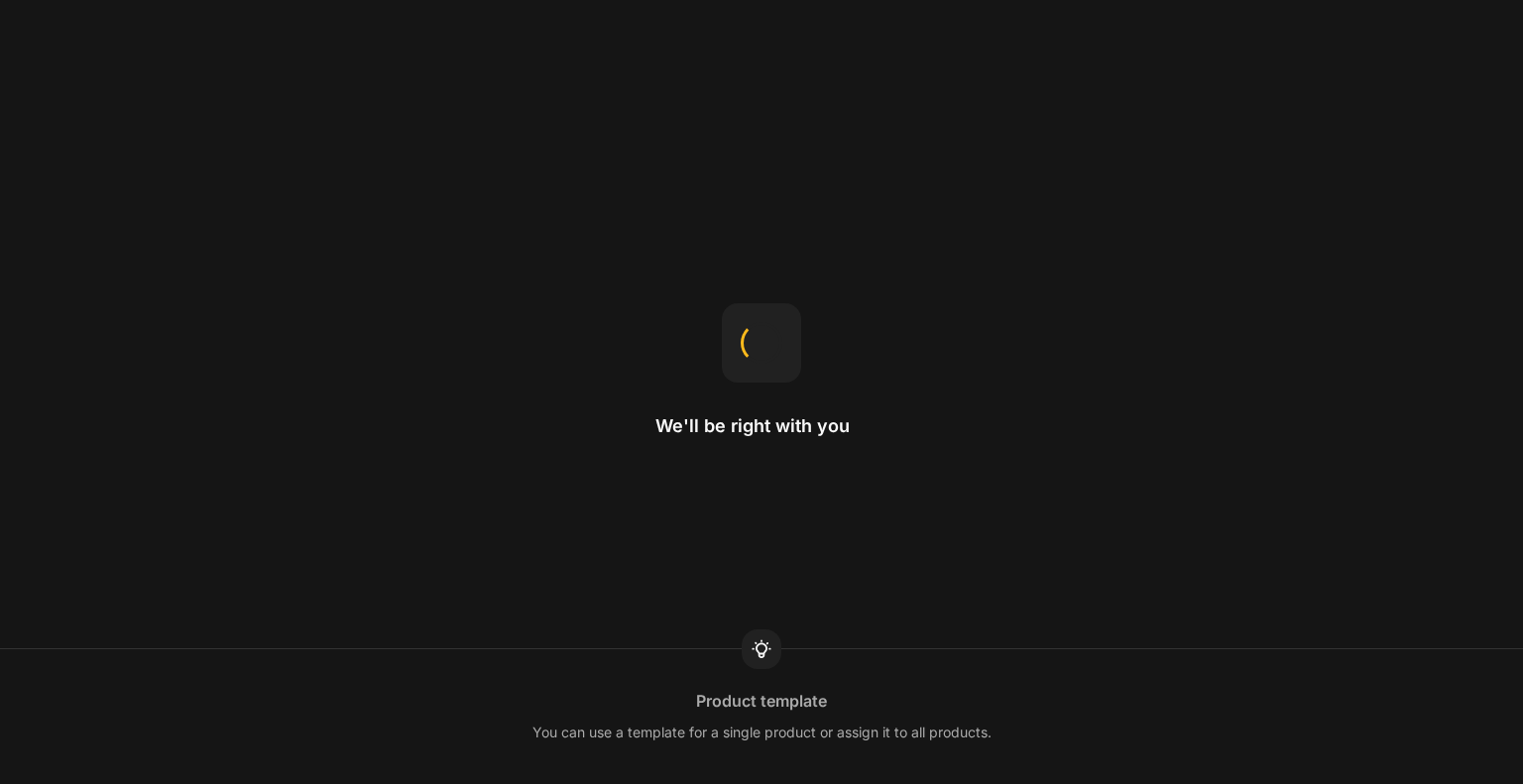 scroll, scrollTop: 0, scrollLeft: 0, axis: both 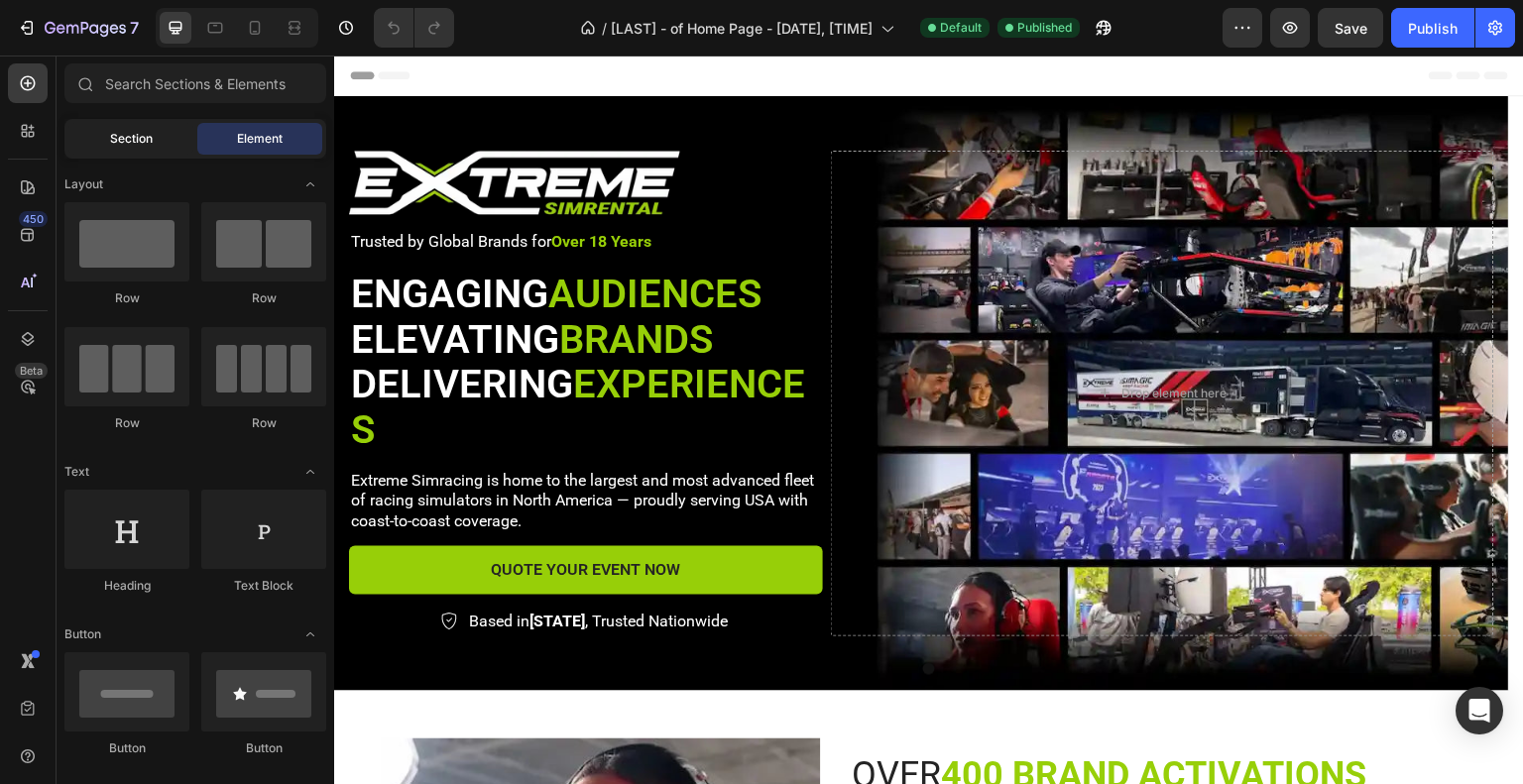click on "Section" at bounding box center [131, 139] 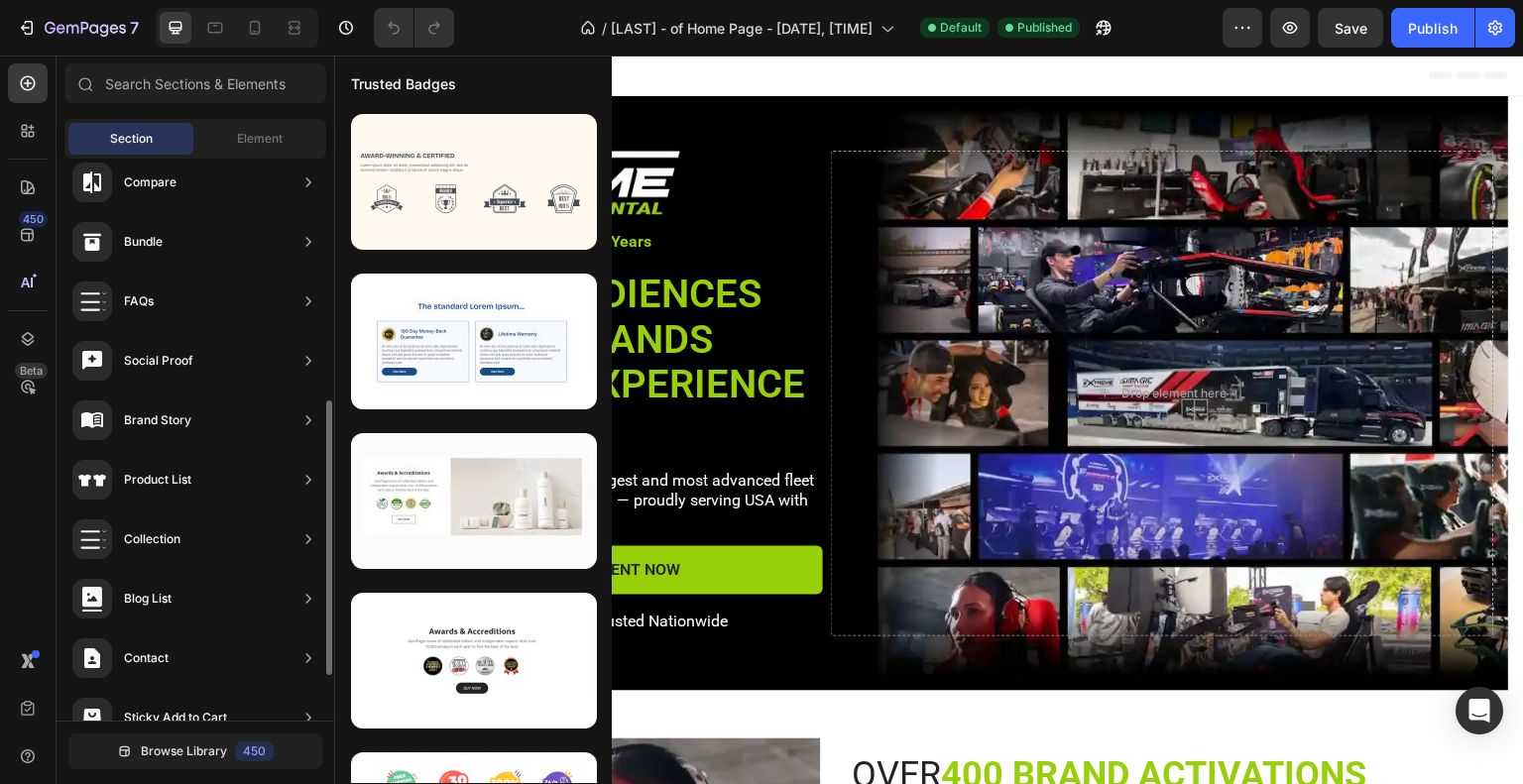 scroll, scrollTop: 587, scrollLeft: 0, axis: vertical 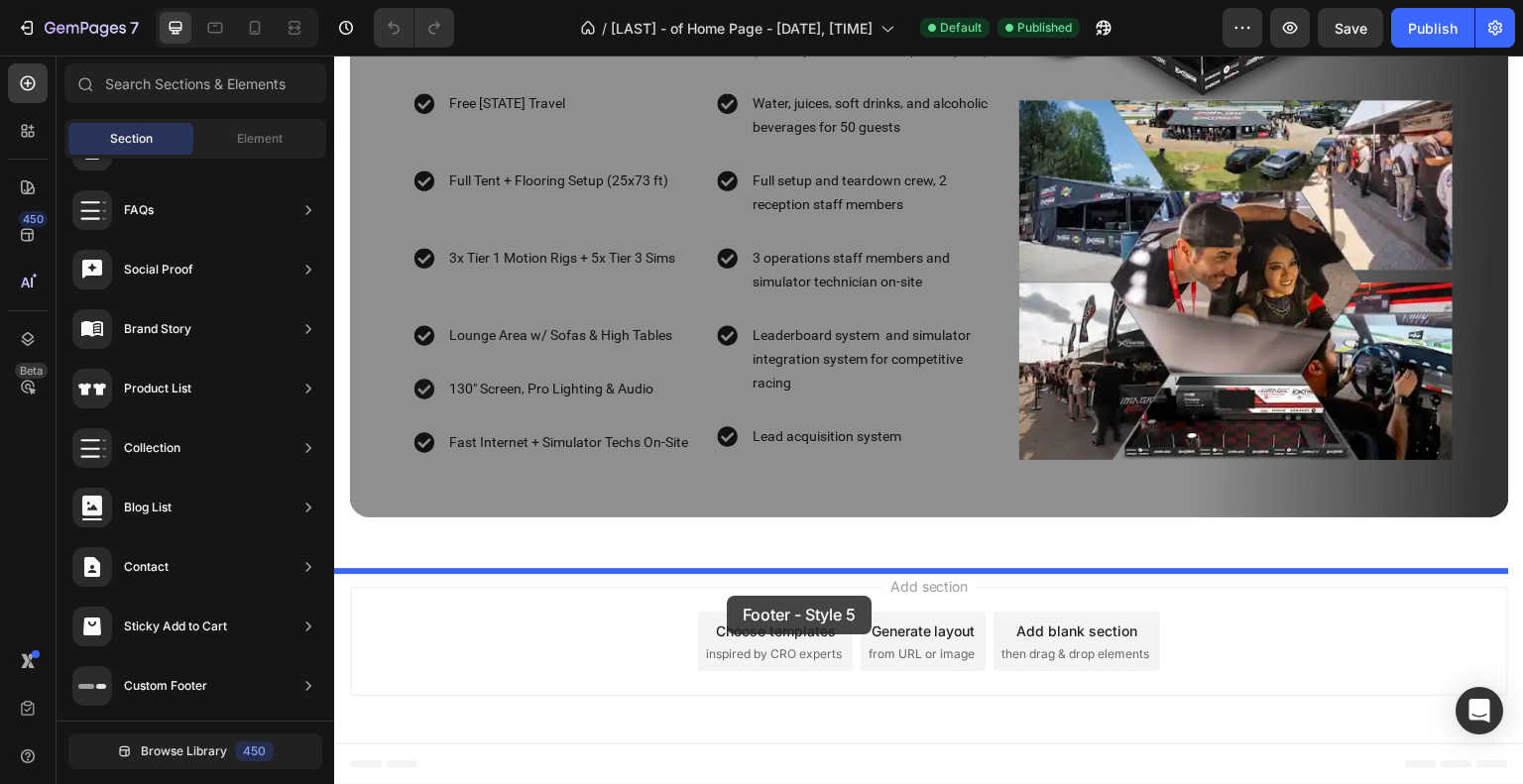 drag, startPoint x: 799, startPoint y: 758, endPoint x: 727, endPoint y: 596, distance: 177.27944 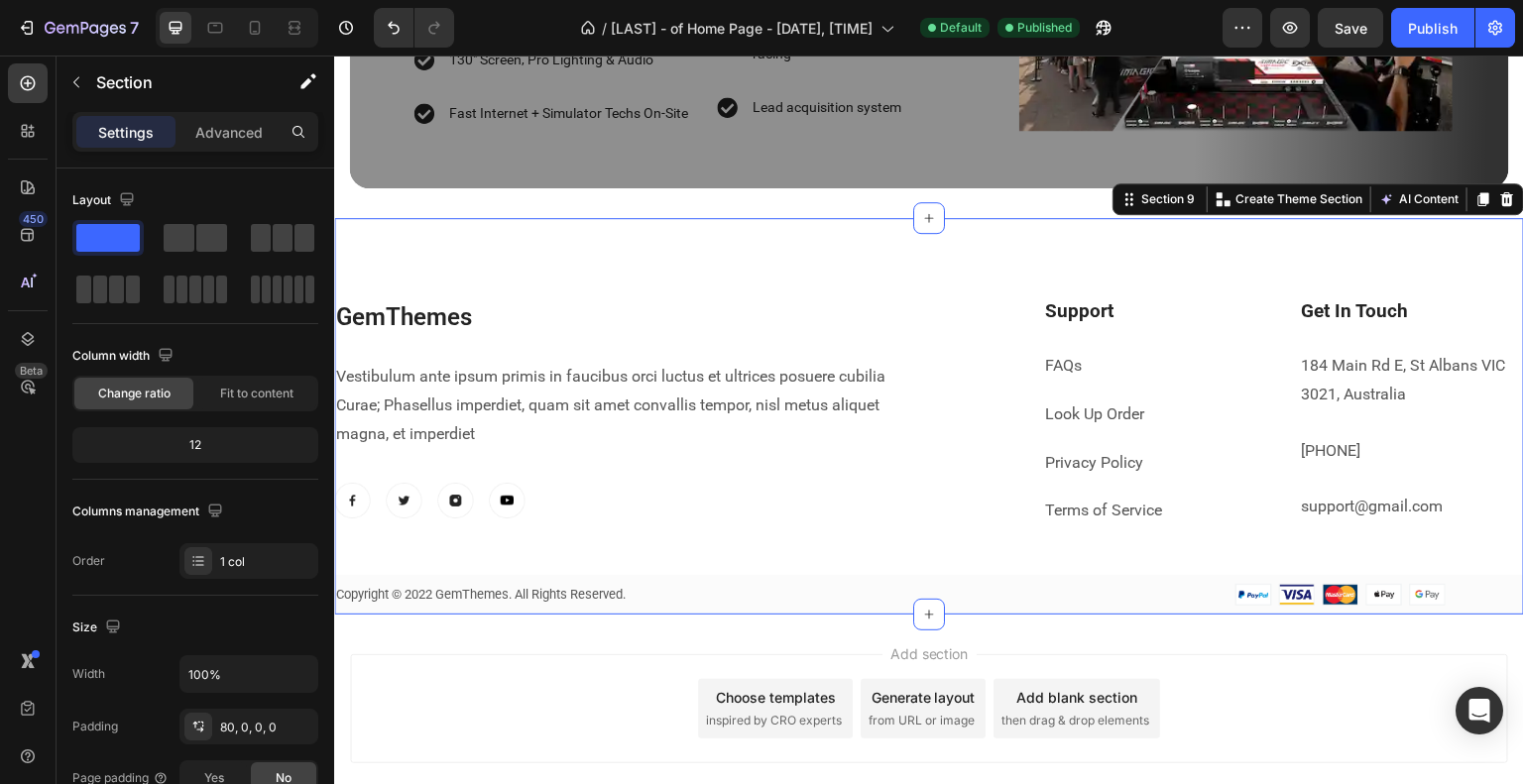 scroll, scrollTop: 5693, scrollLeft: 0, axis: vertical 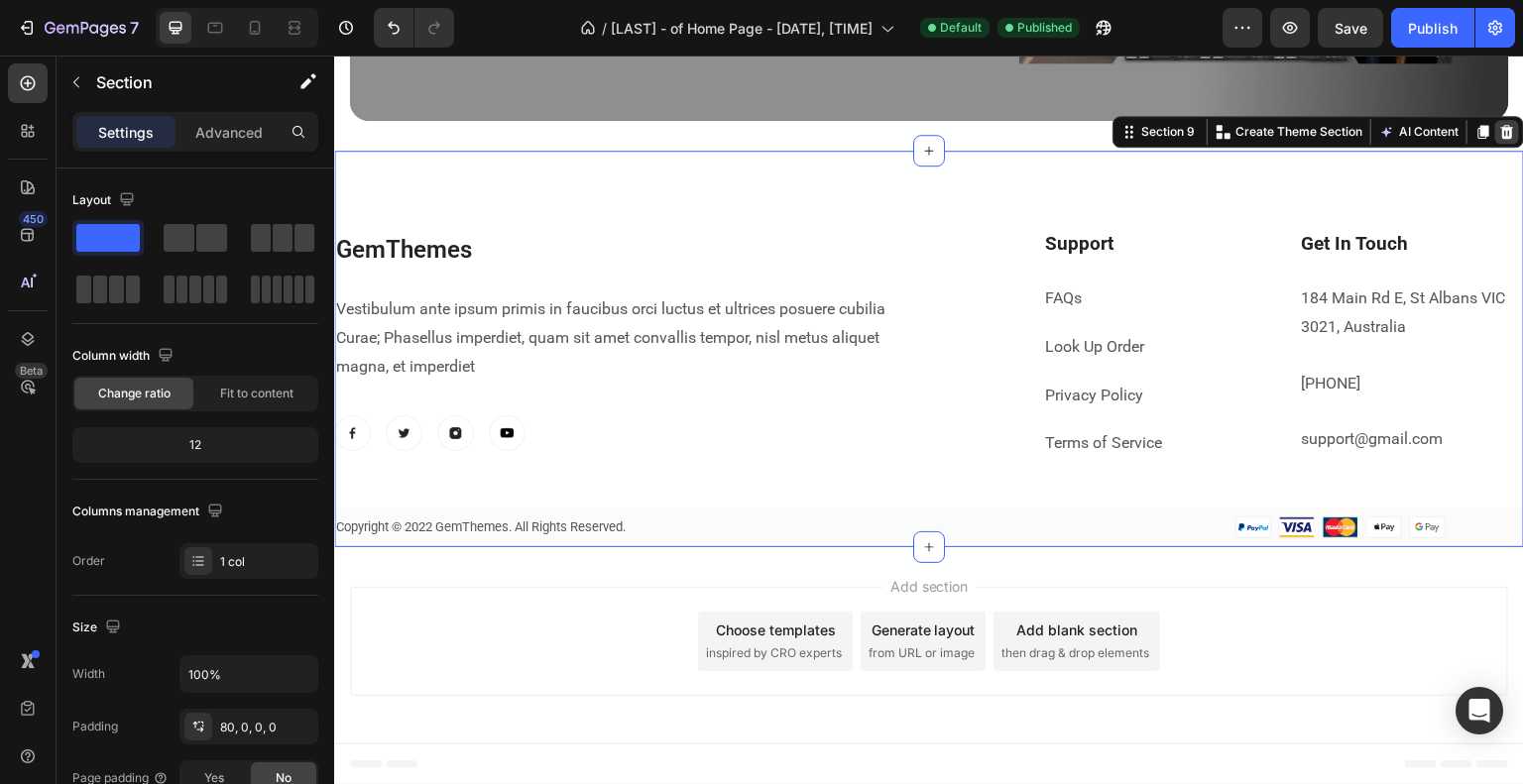 click 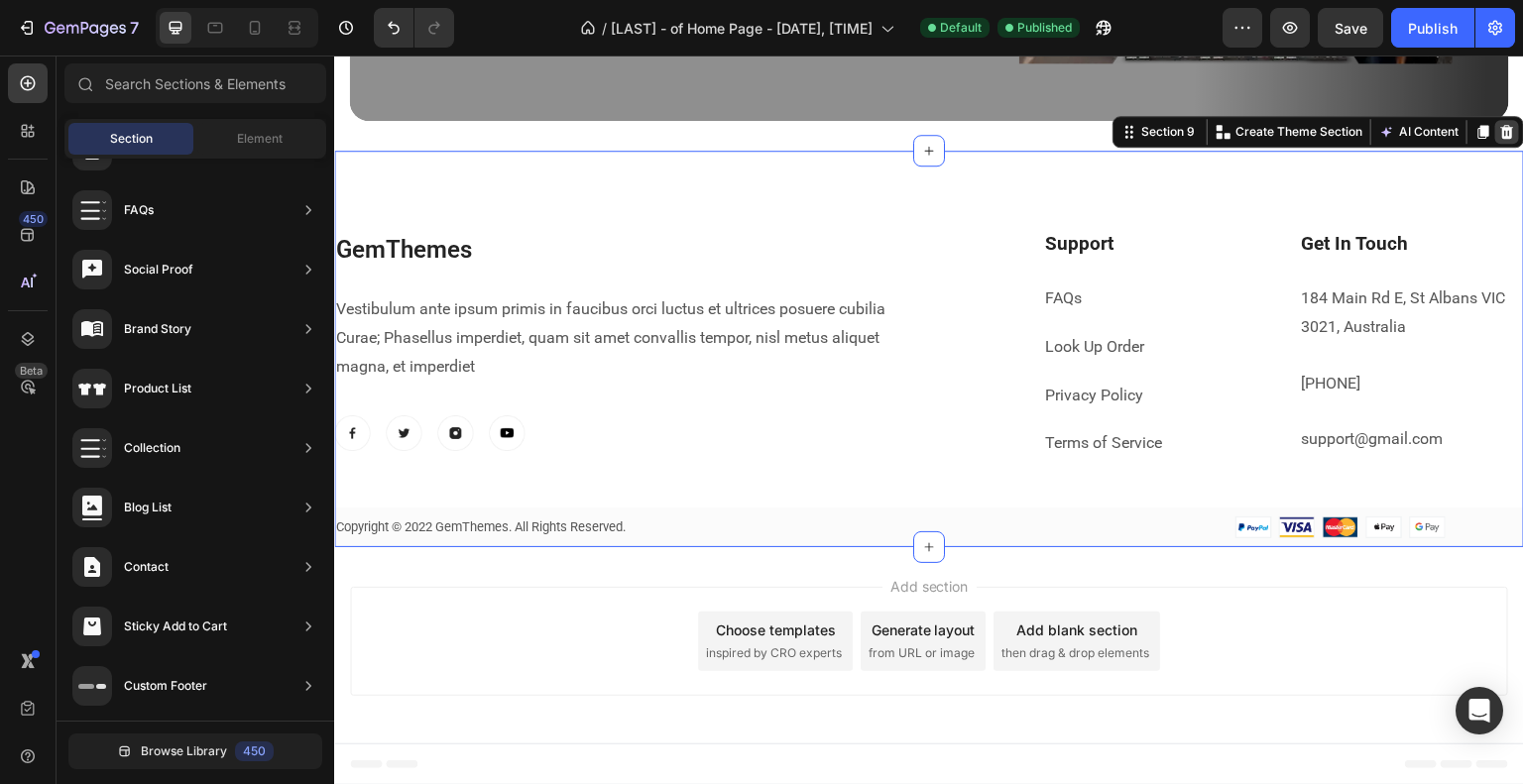 scroll, scrollTop: 5298, scrollLeft: 0, axis: vertical 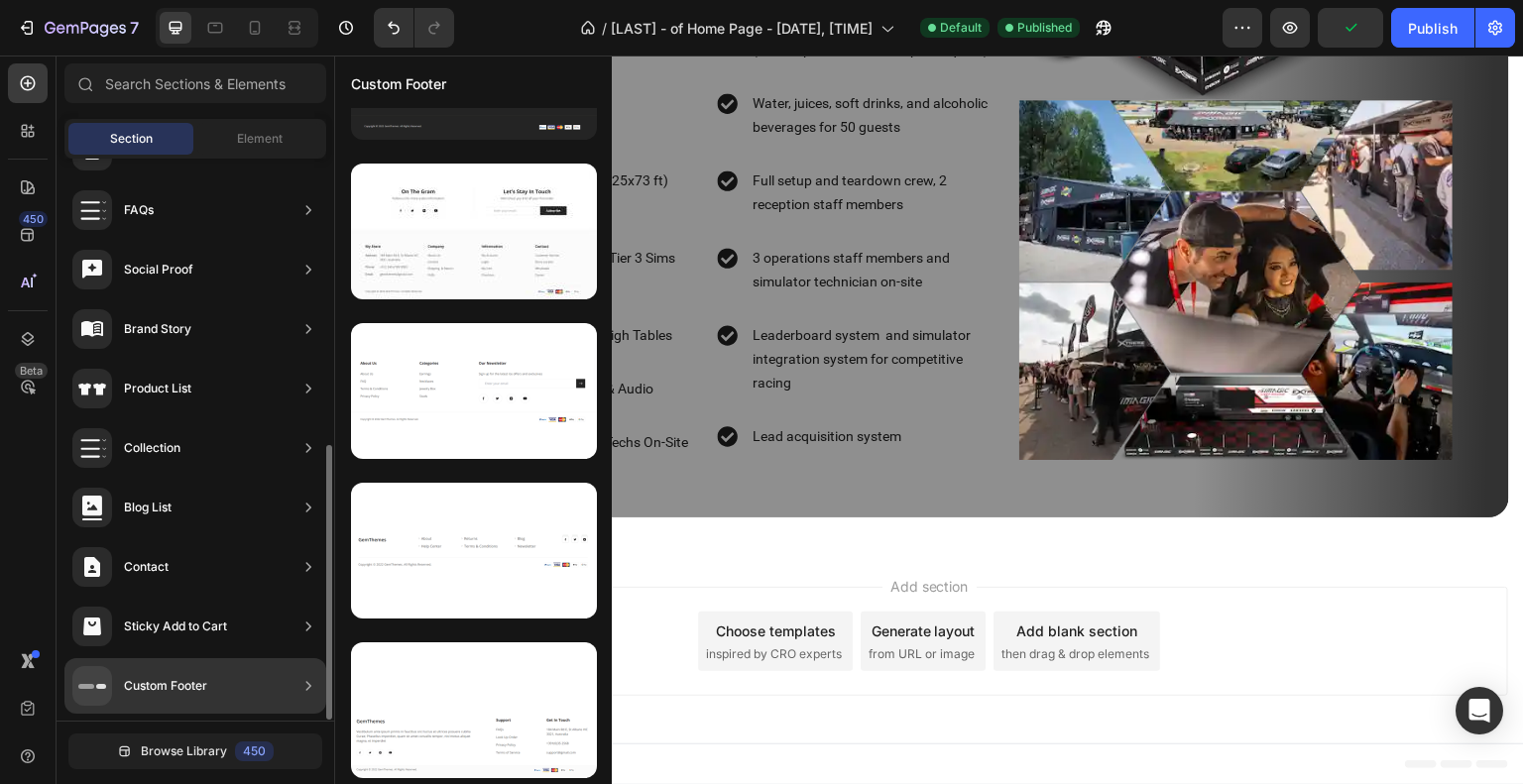 click on "Custom Footer" at bounding box center (166, 686) 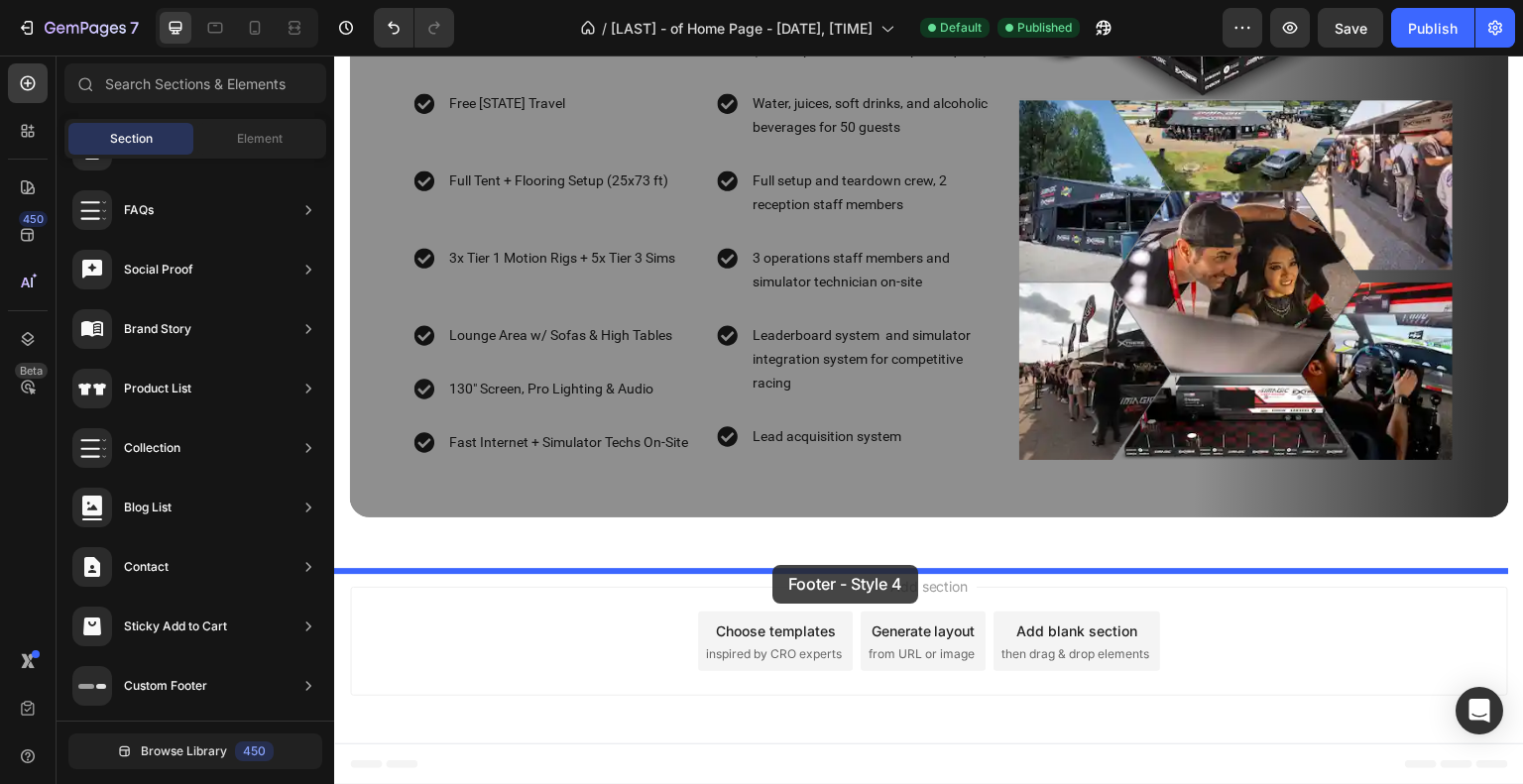 drag, startPoint x: 778, startPoint y: 607, endPoint x: 772, endPoint y: 565, distance: 42.426407 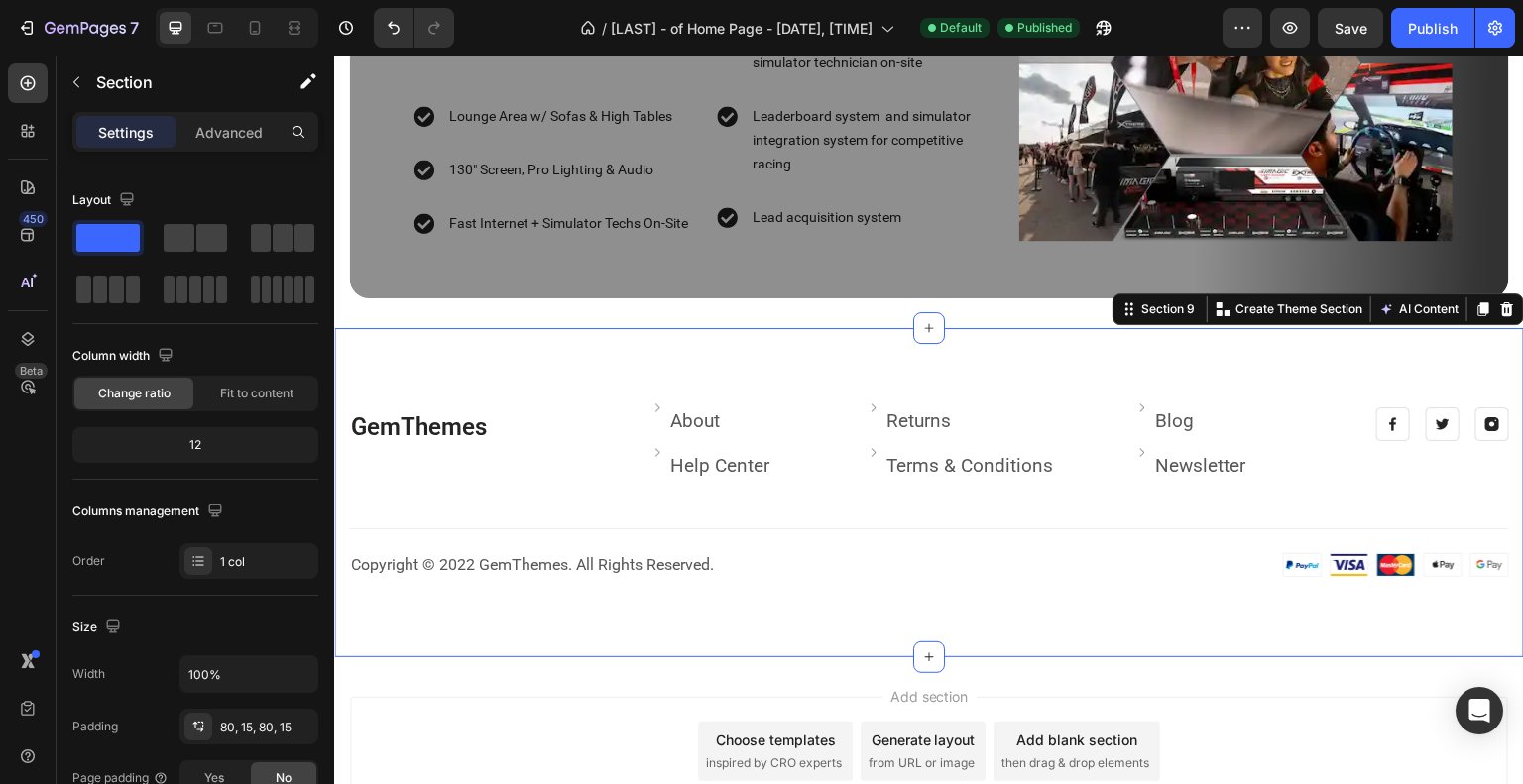 scroll, scrollTop: 5496, scrollLeft: 0, axis: vertical 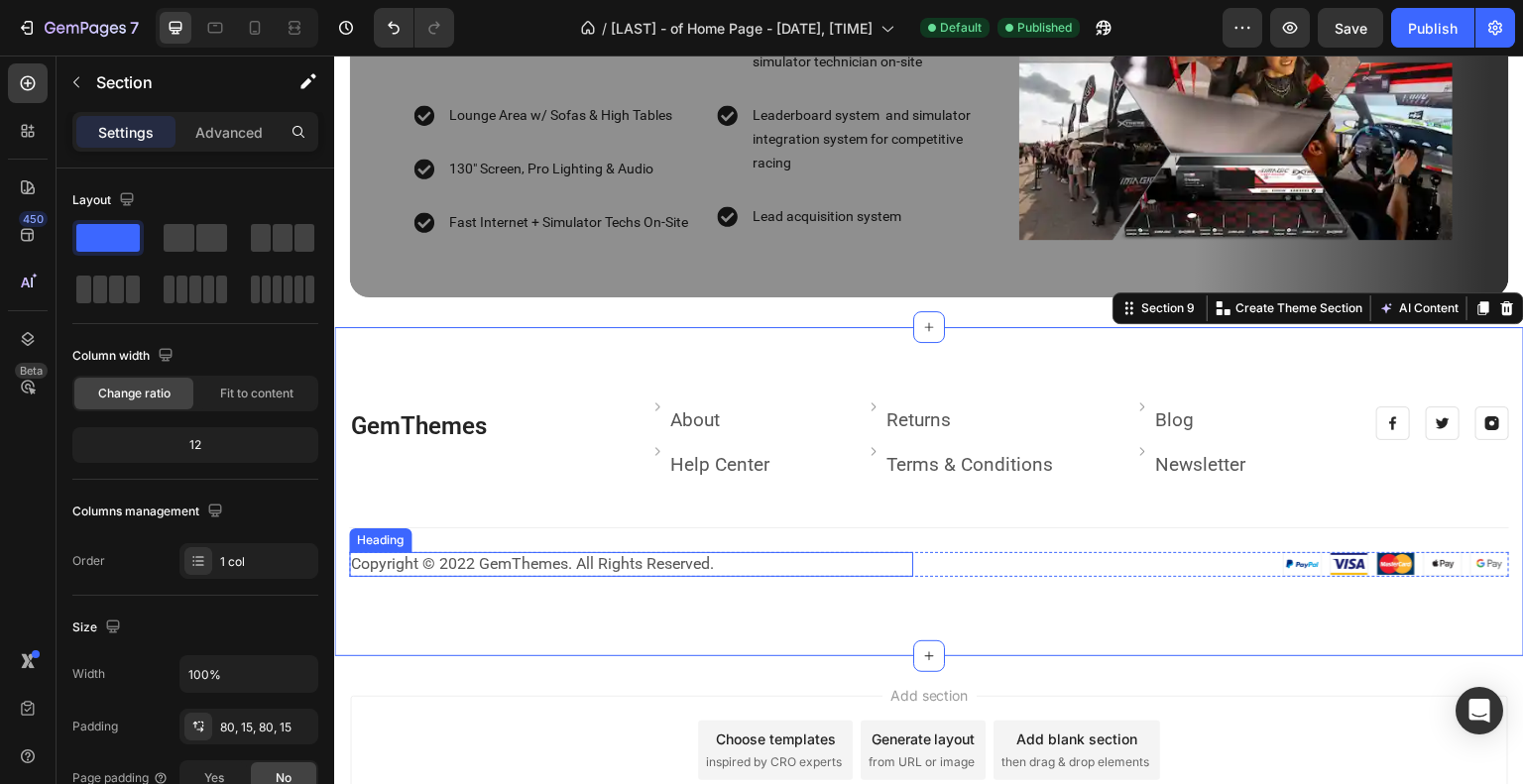 click on "Copyright © 2022 GemThemes. All Rights Reserved." at bounding box center (631, 564) 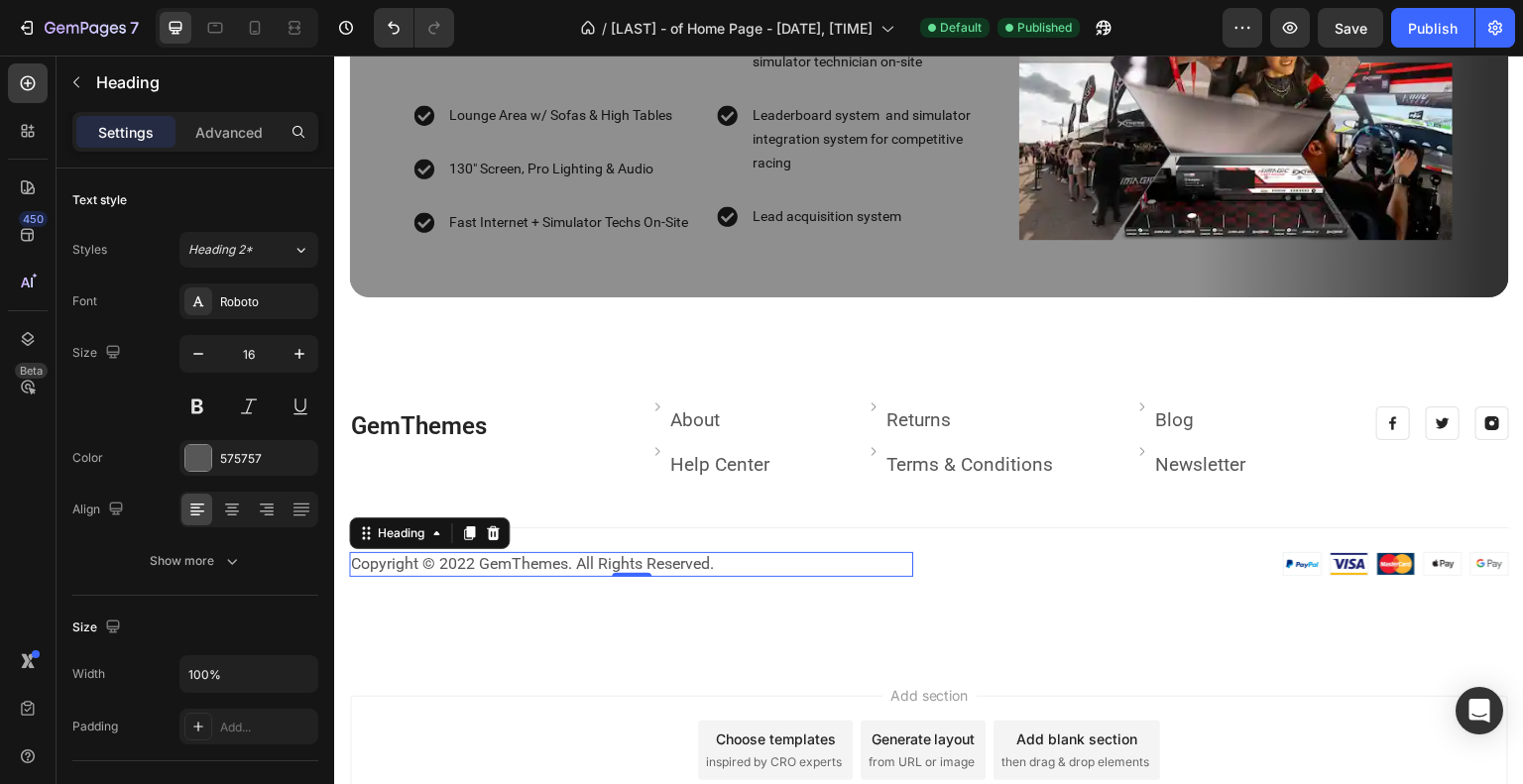 click on "Copyright © 2022 GemThemes. All Rights Reserved." at bounding box center (631, 564) 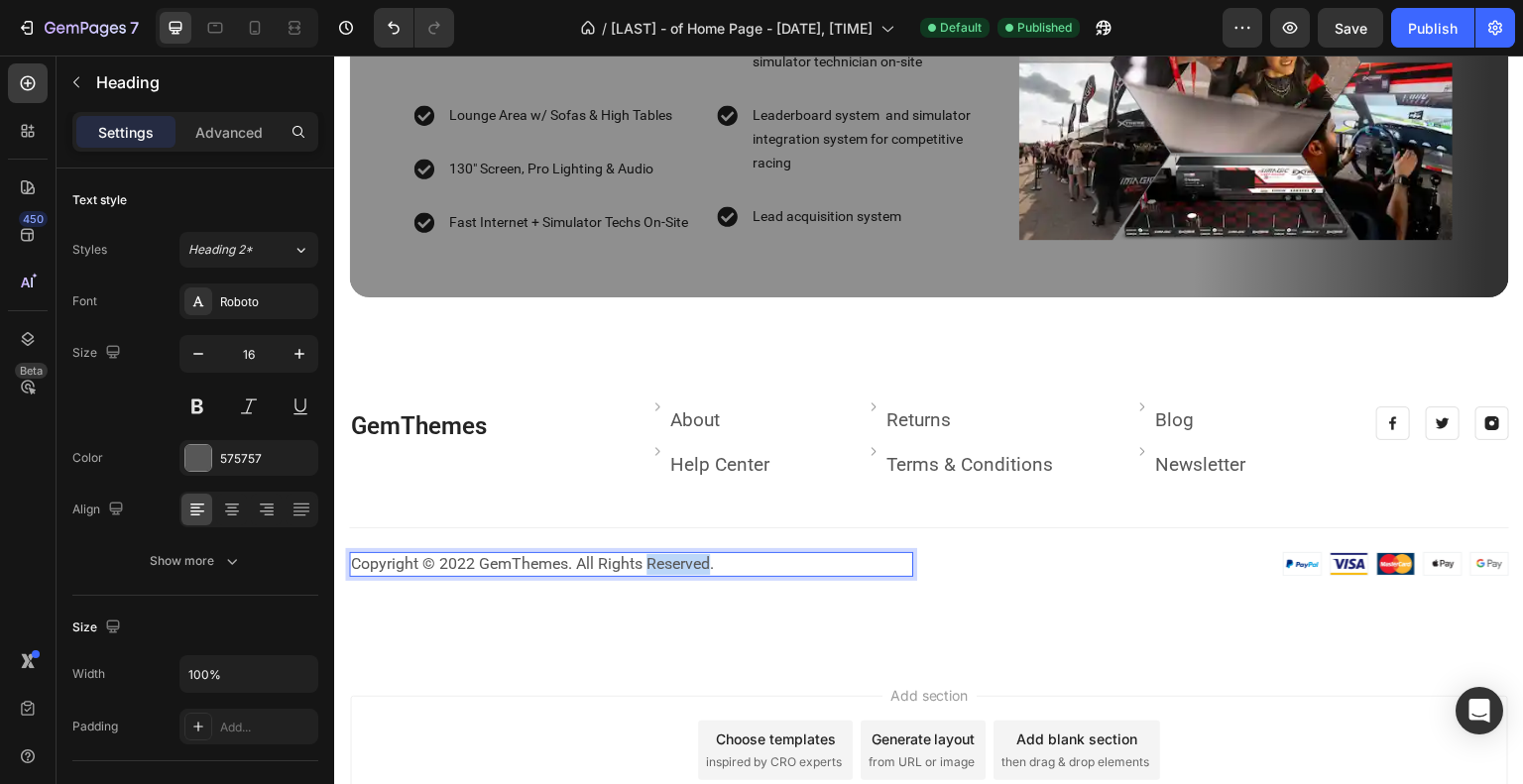 click on "Copyright © 2022 GemThemes. All Rights Reserved." at bounding box center (631, 564) 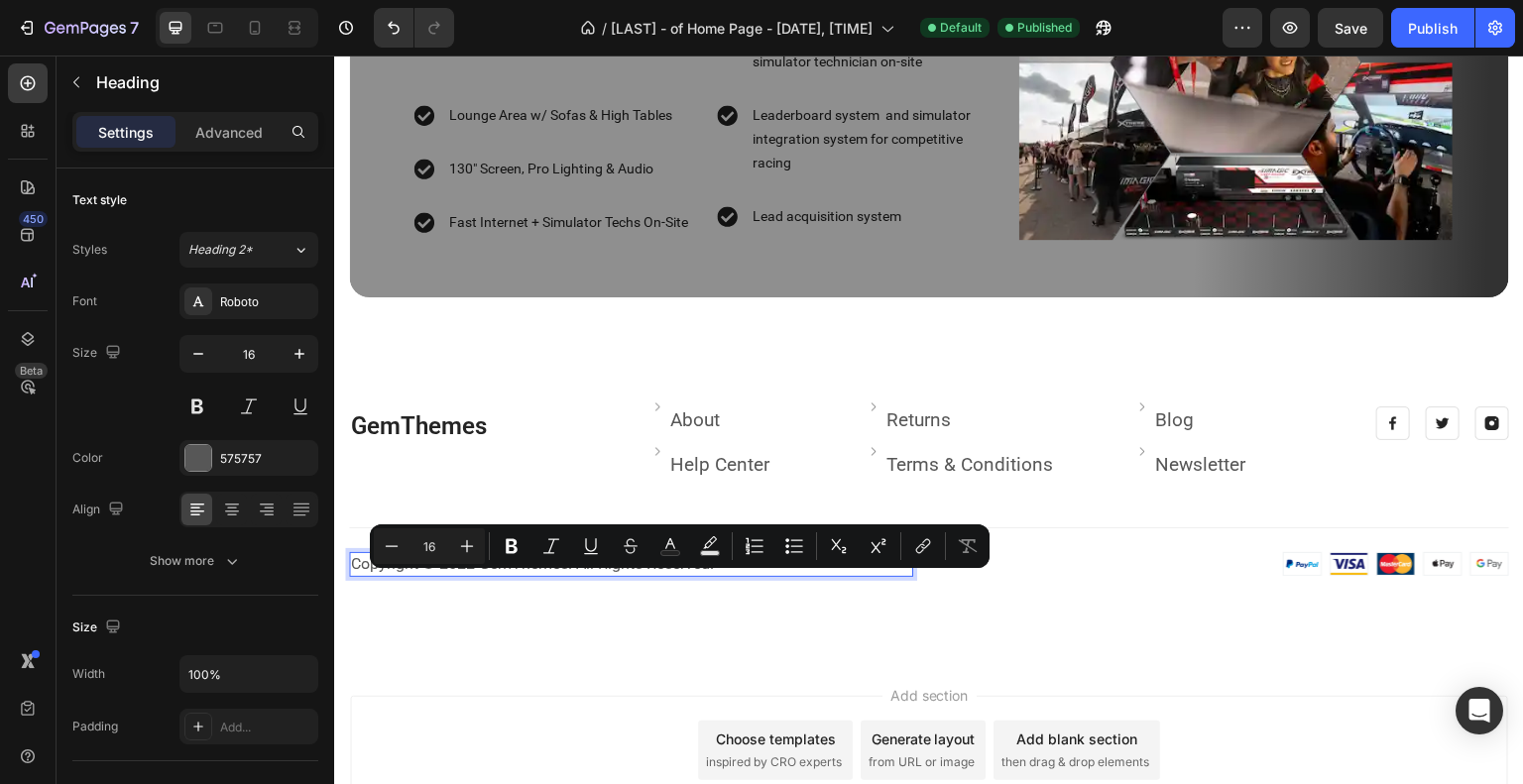 click on "Copyright © 2022 GemThemes. All Rights Reserved." at bounding box center (631, 564) 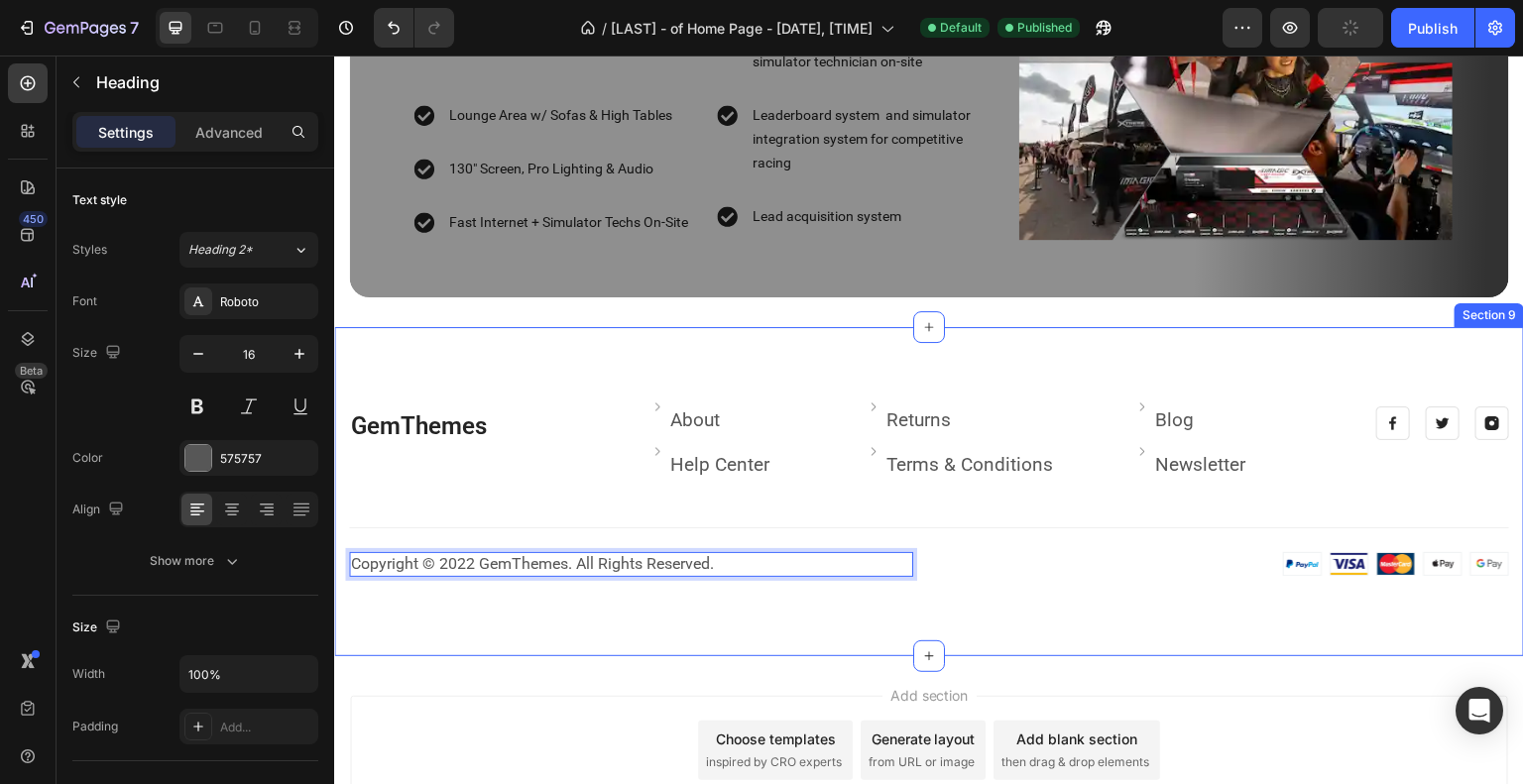 click on "GemThemes Heading Image About Text block Row Image Help Center Text block Row Image Returns Text block Row Image Terms & Conditions Text block Row Image Blog Text block Row Image Newsletter Text block Row Row Image Image Image Row Row                Title Line Row Copyright © 2022 GemThemes. All Rights Reserved. Heading   0 Image Row" at bounding box center (929, 491) 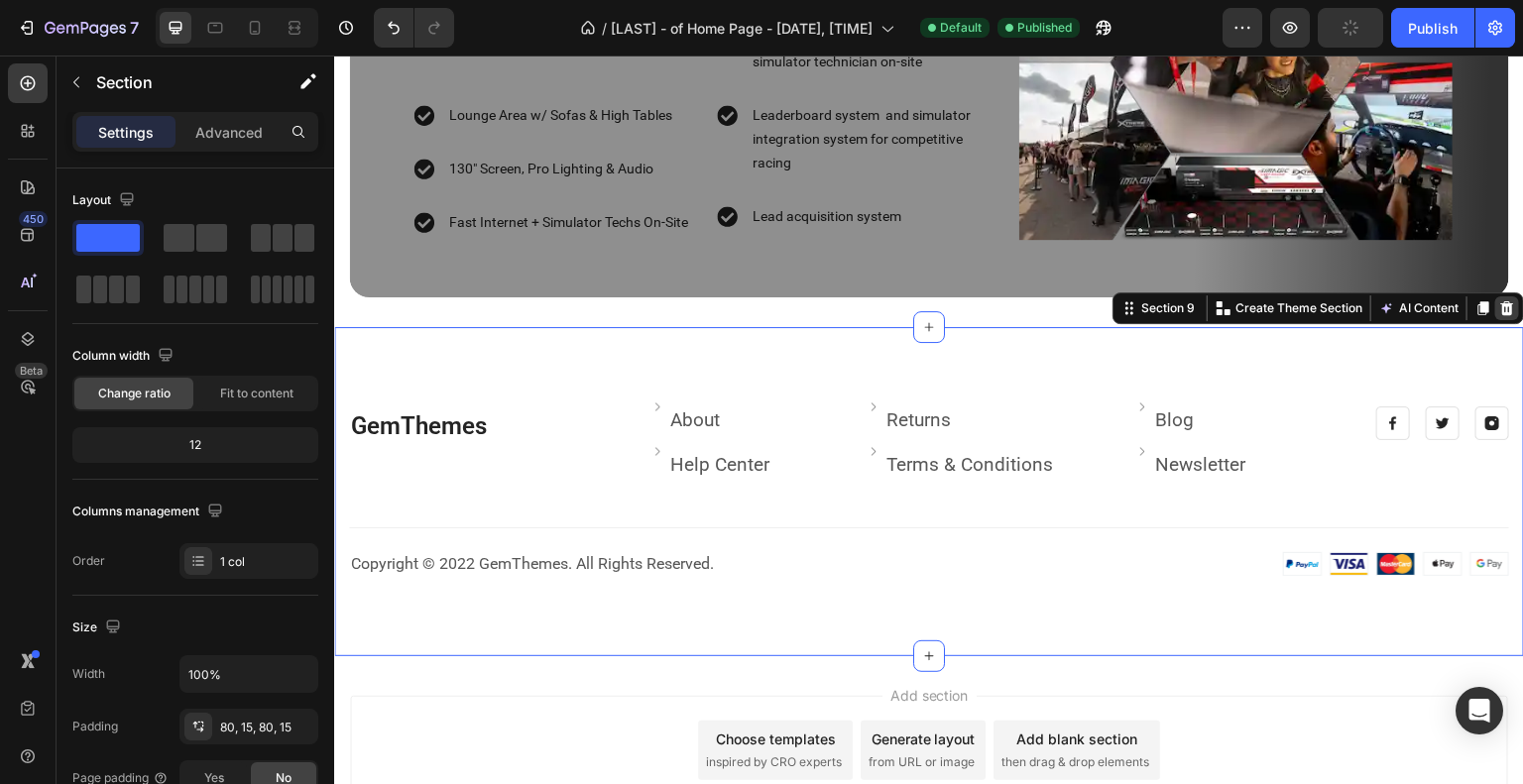 click 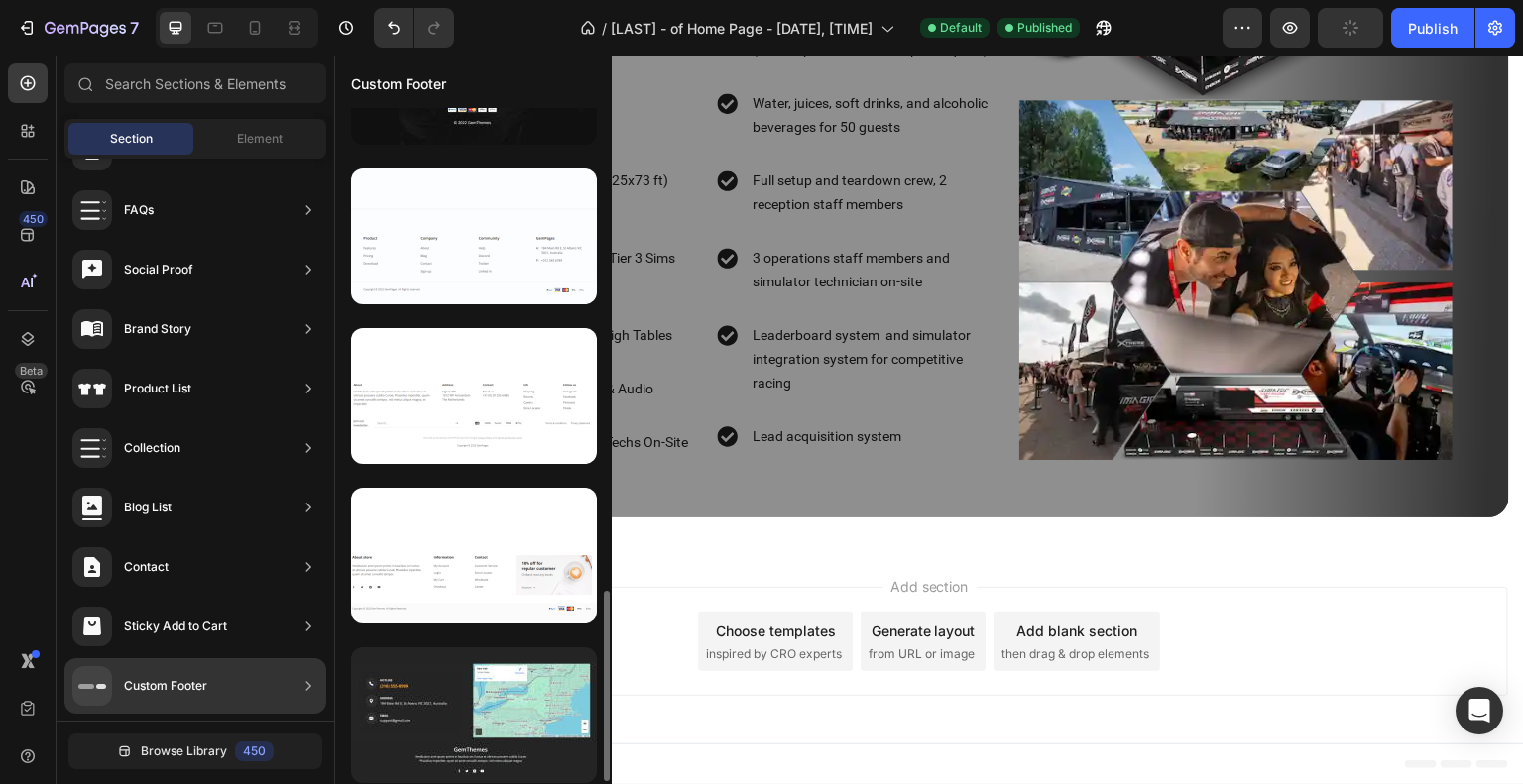 scroll, scrollTop: 1706, scrollLeft: 0, axis: vertical 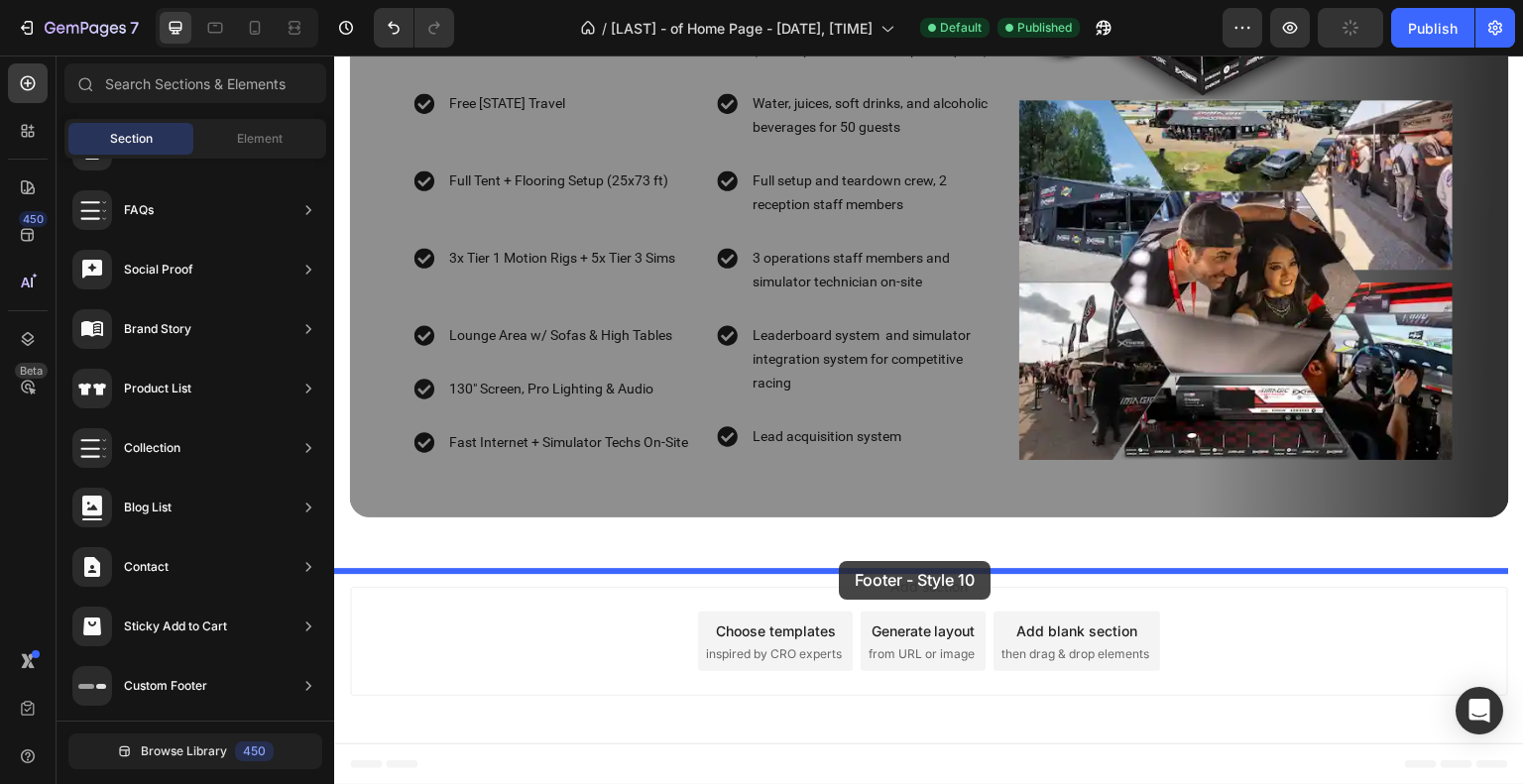 drag, startPoint x: 759, startPoint y: 760, endPoint x: 839, endPoint y: 561, distance: 214.47844 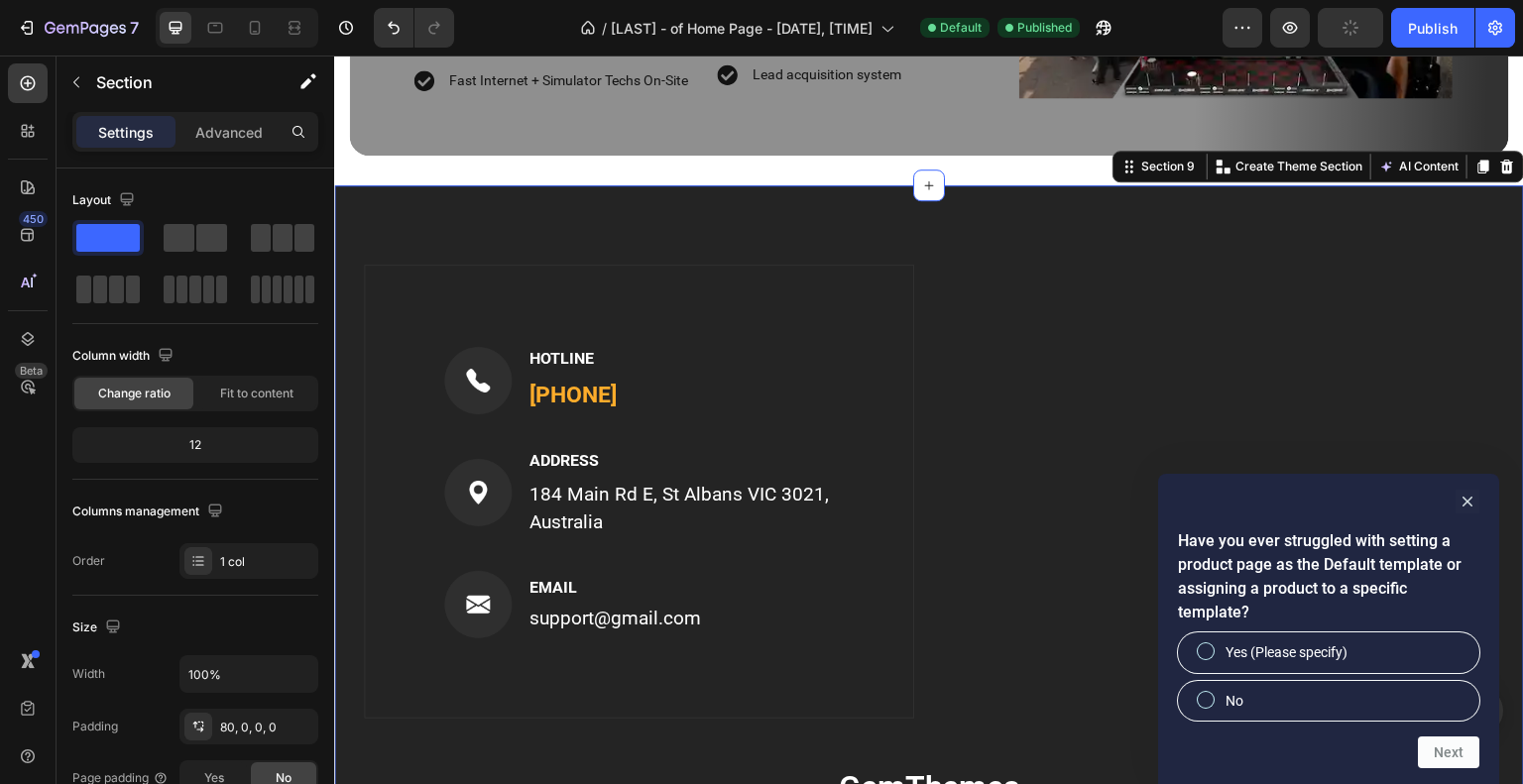 scroll, scrollTop: 5721, scrollLeft: 0, axis: vertical 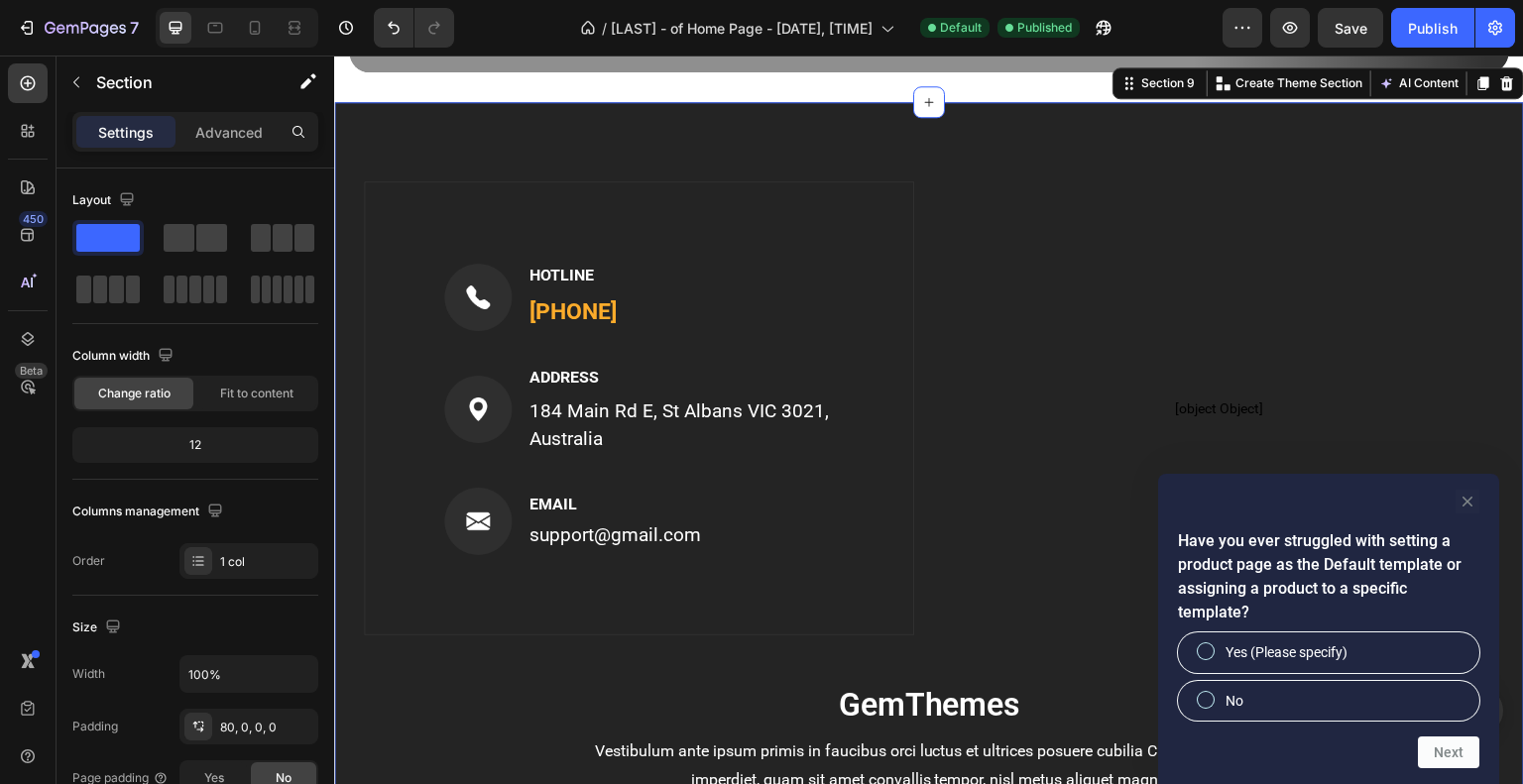 click 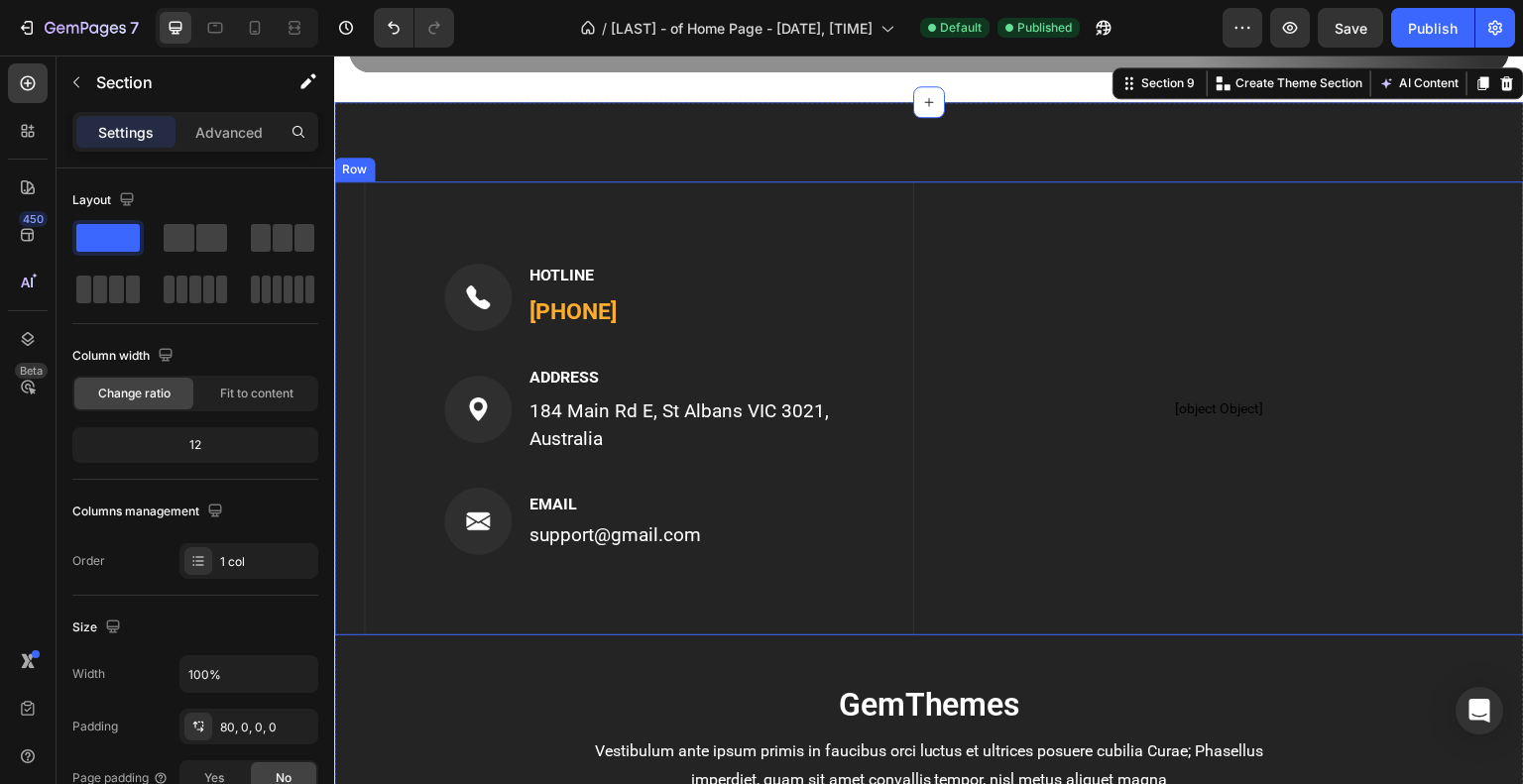 click on "[object Object]
Custom Code" at bounding box center [1219, 408] 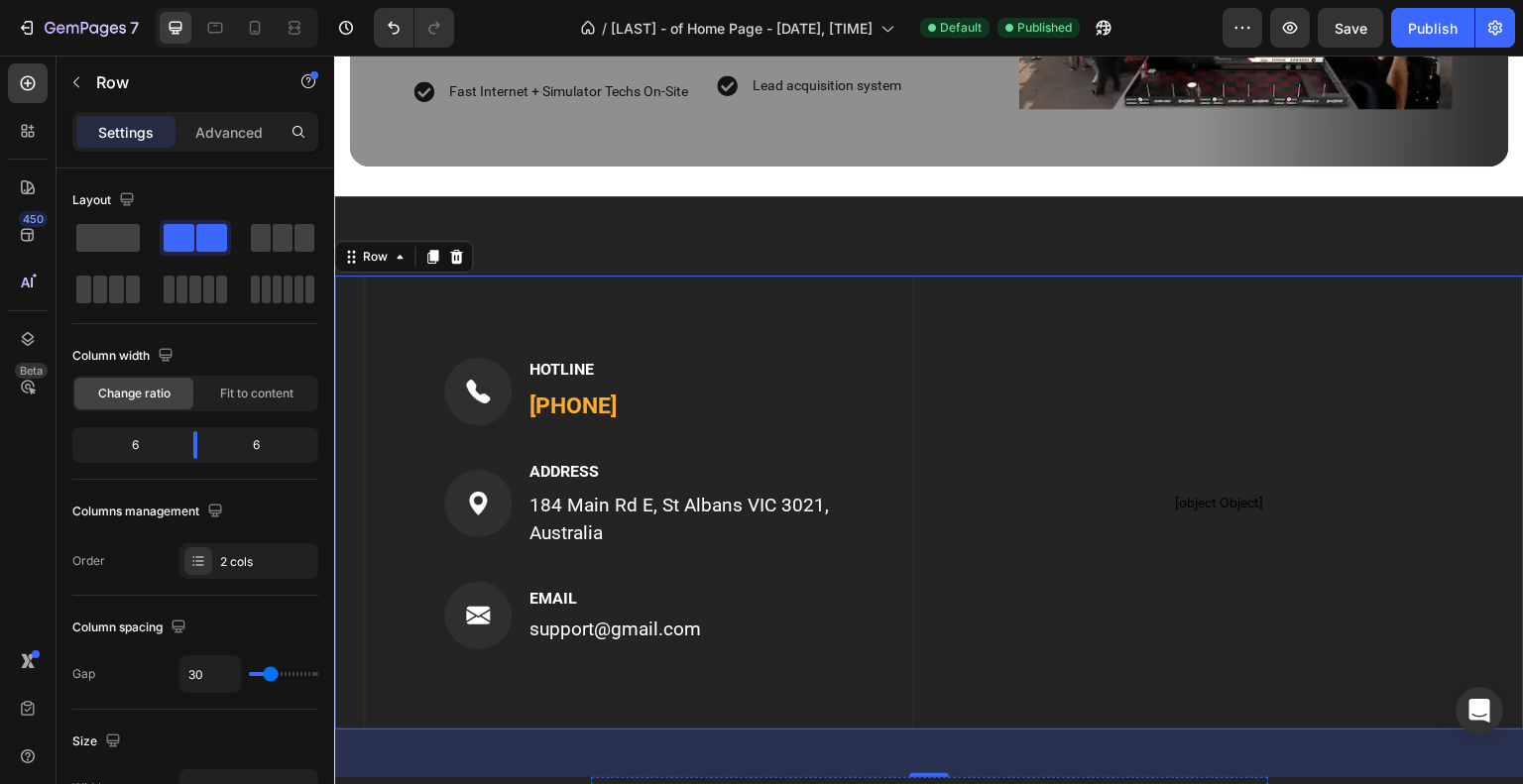 scroll, scrollTop: 5622, scrollLeft: 0, axis: vertical 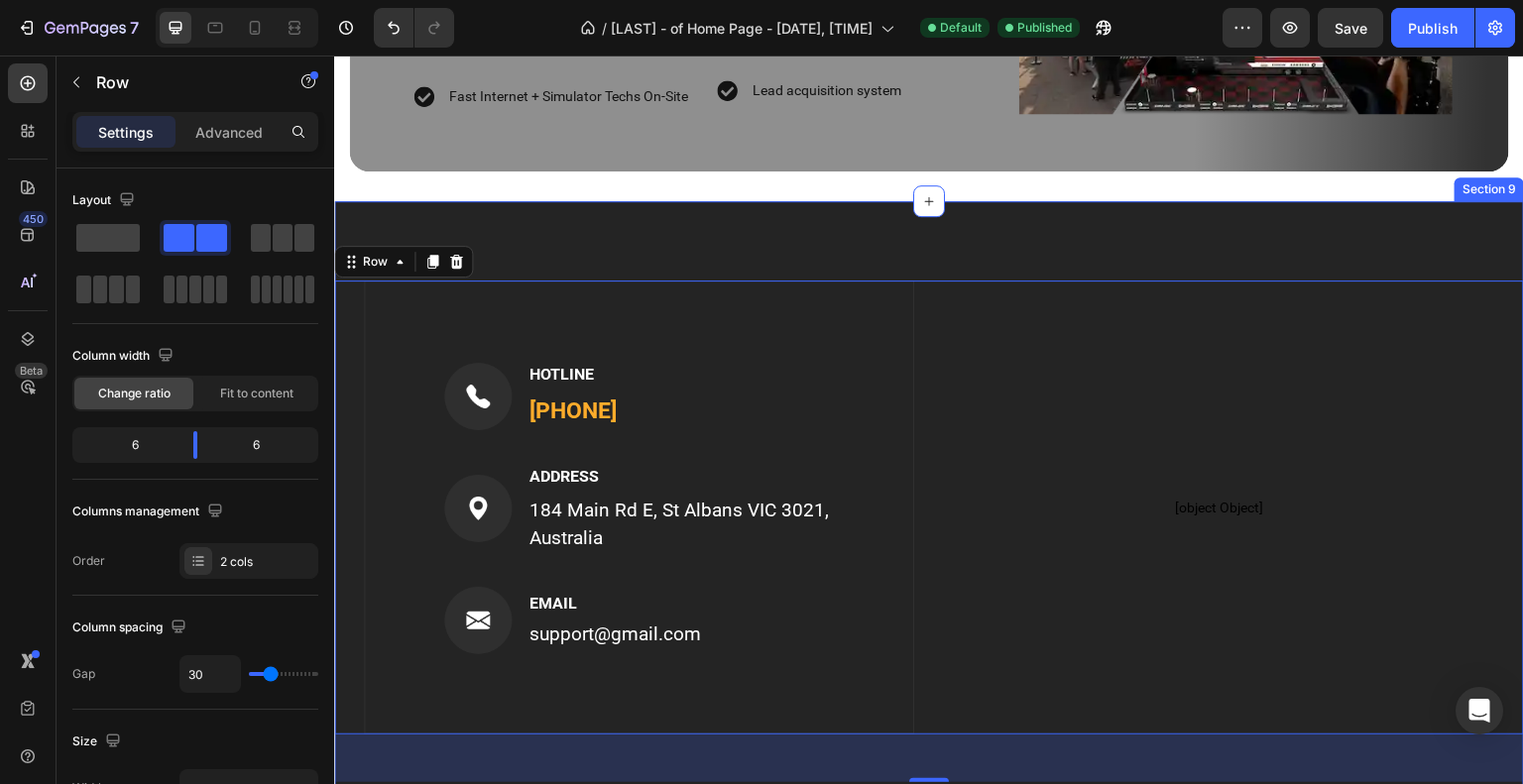 click on "Image HOTLINE Text block (316) 555-0999 Text block Row Image ADDRESS Text block 184 Main Rd E, St Albans VIC 3021, Australia Text block Row Image EMAIL Text block support@gmail.com Text block Row Row
[object Object]
Custom Code Row   48 GemThemes Heading Vestibulum ante ipsum primis in faucibus orci luctus et ultrices posuere cubilia Curae; Phasellus imperdiet, quam sit amet convallis tempor, nisl metus aliquet magna Text block Image Image Image Image Row Row Shipping policy Text block Refunds Text block Privacy Policy Text block Row Copyright © 2022 GemThemes Text block Image Row Section 9" at bounding box center (929, 615) 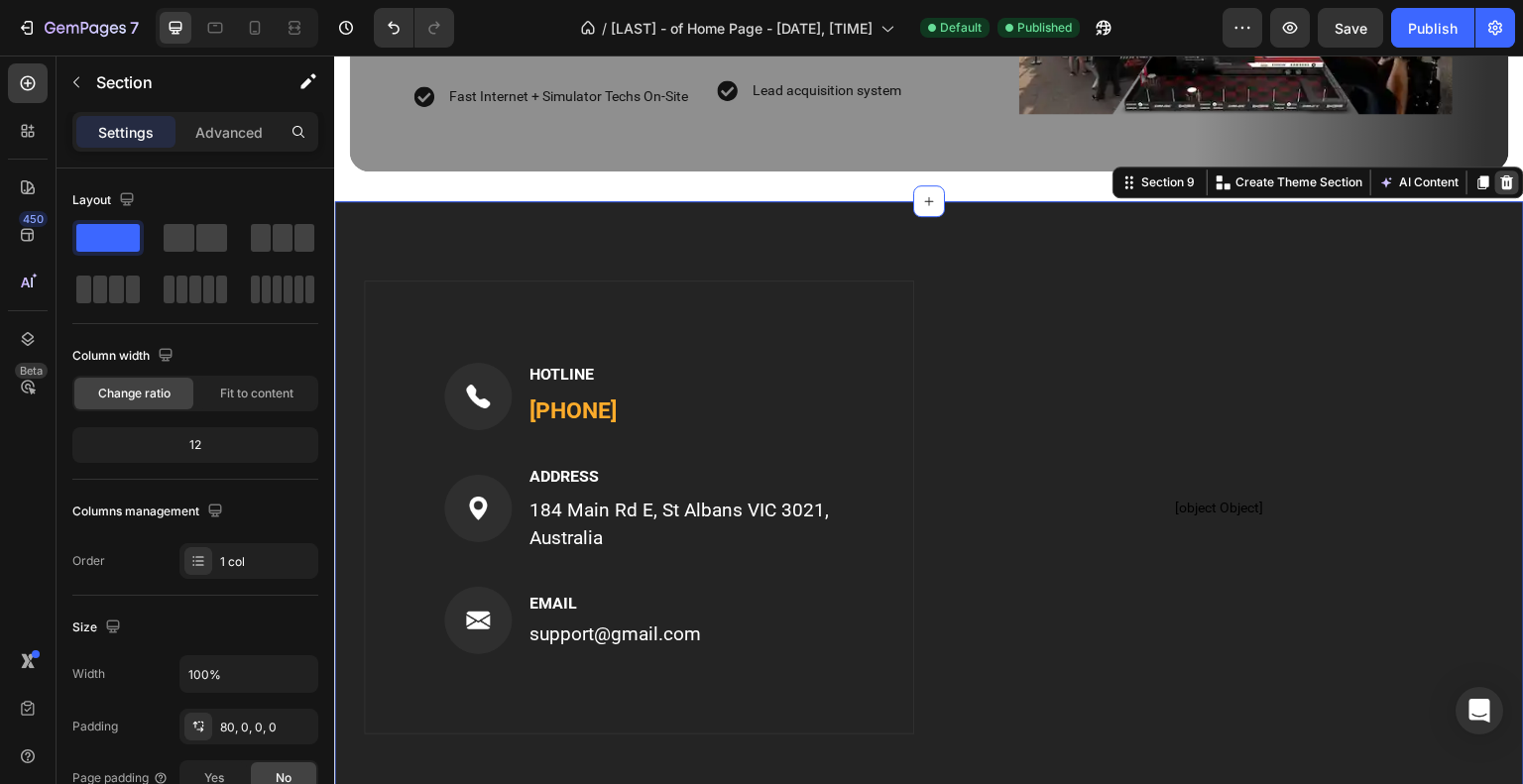 click 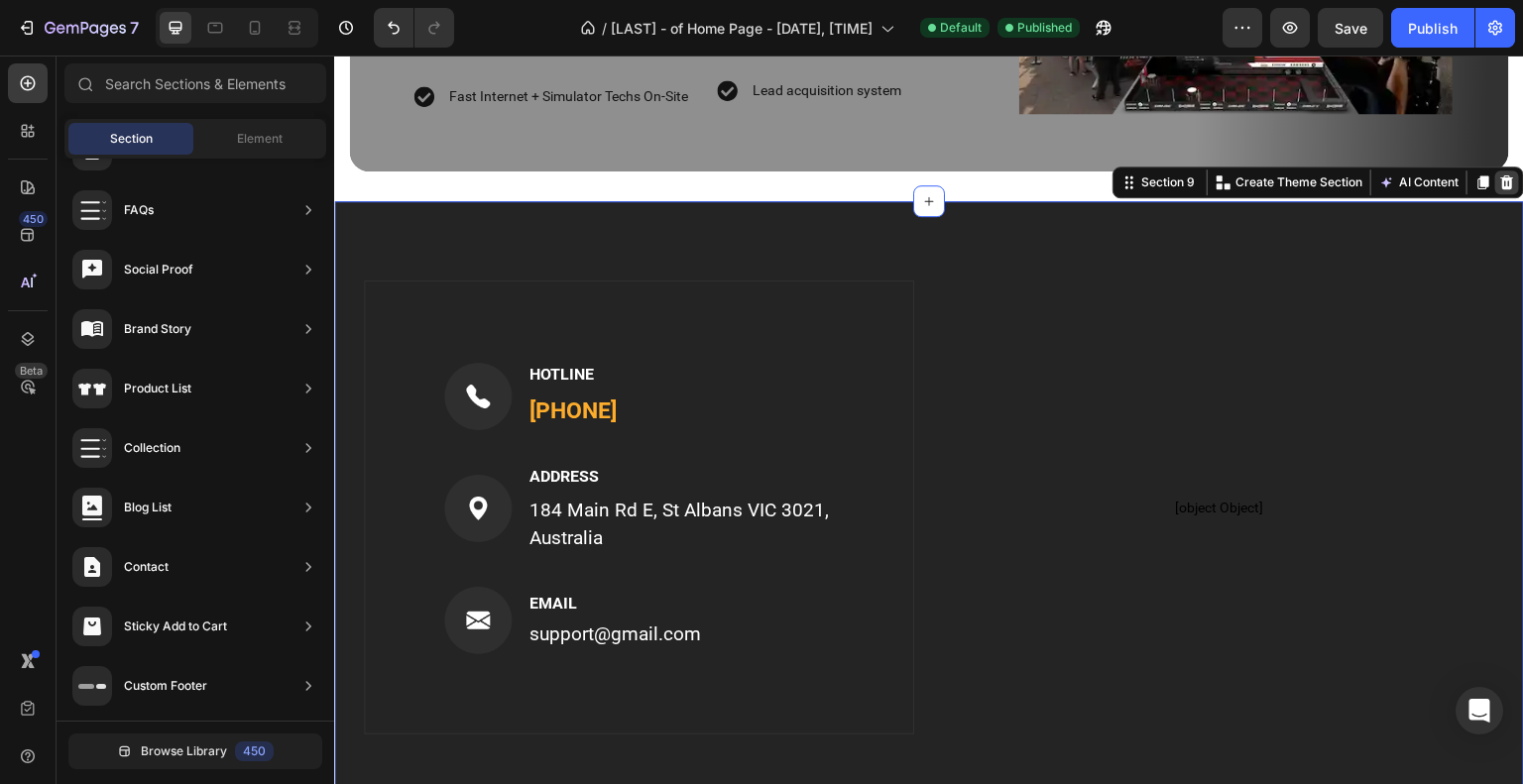 scroll, scrollTop: 5298, scrollLeft: 0, axis: vertical 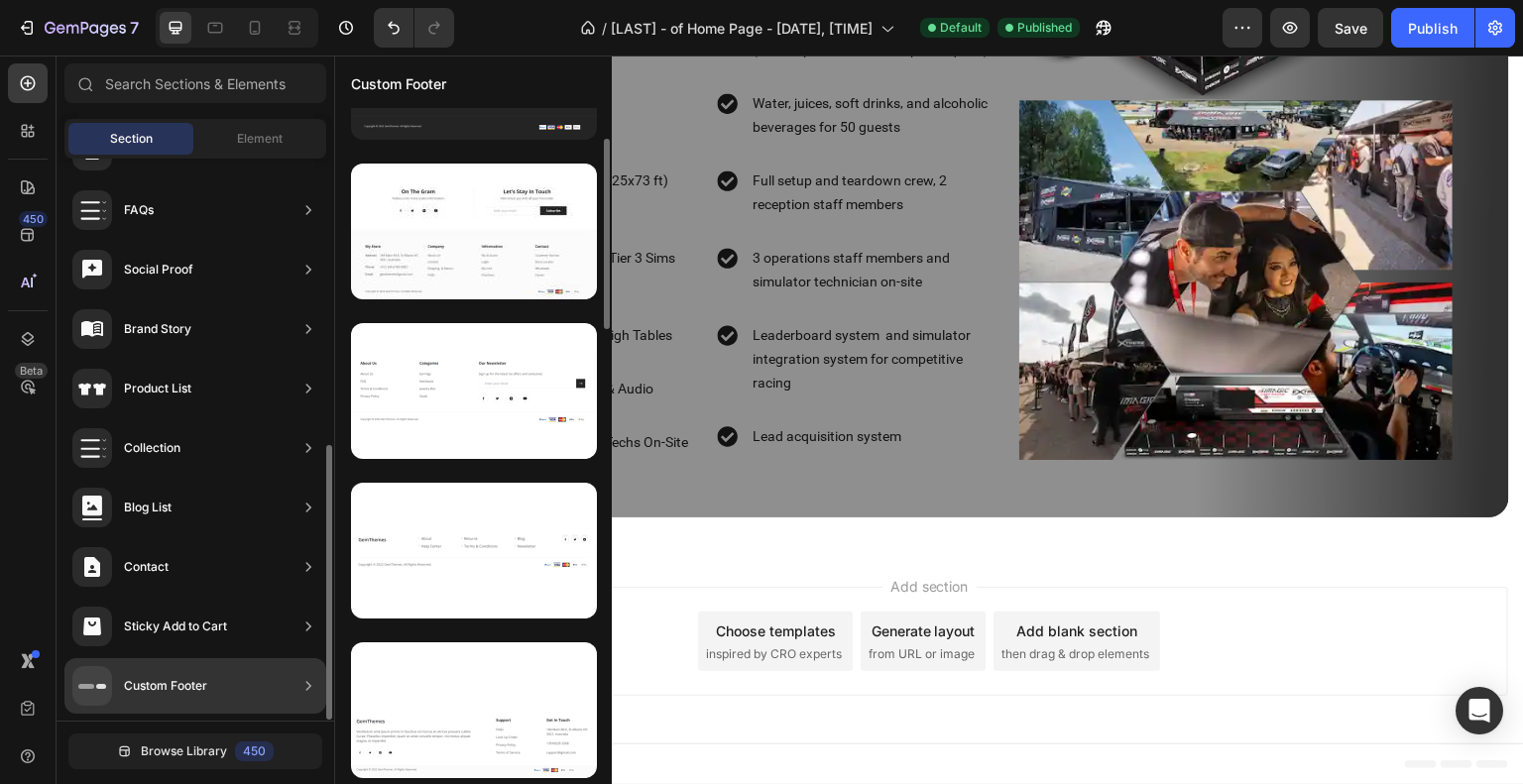 click on "Custom Footer" at bounding box center (166, 686) 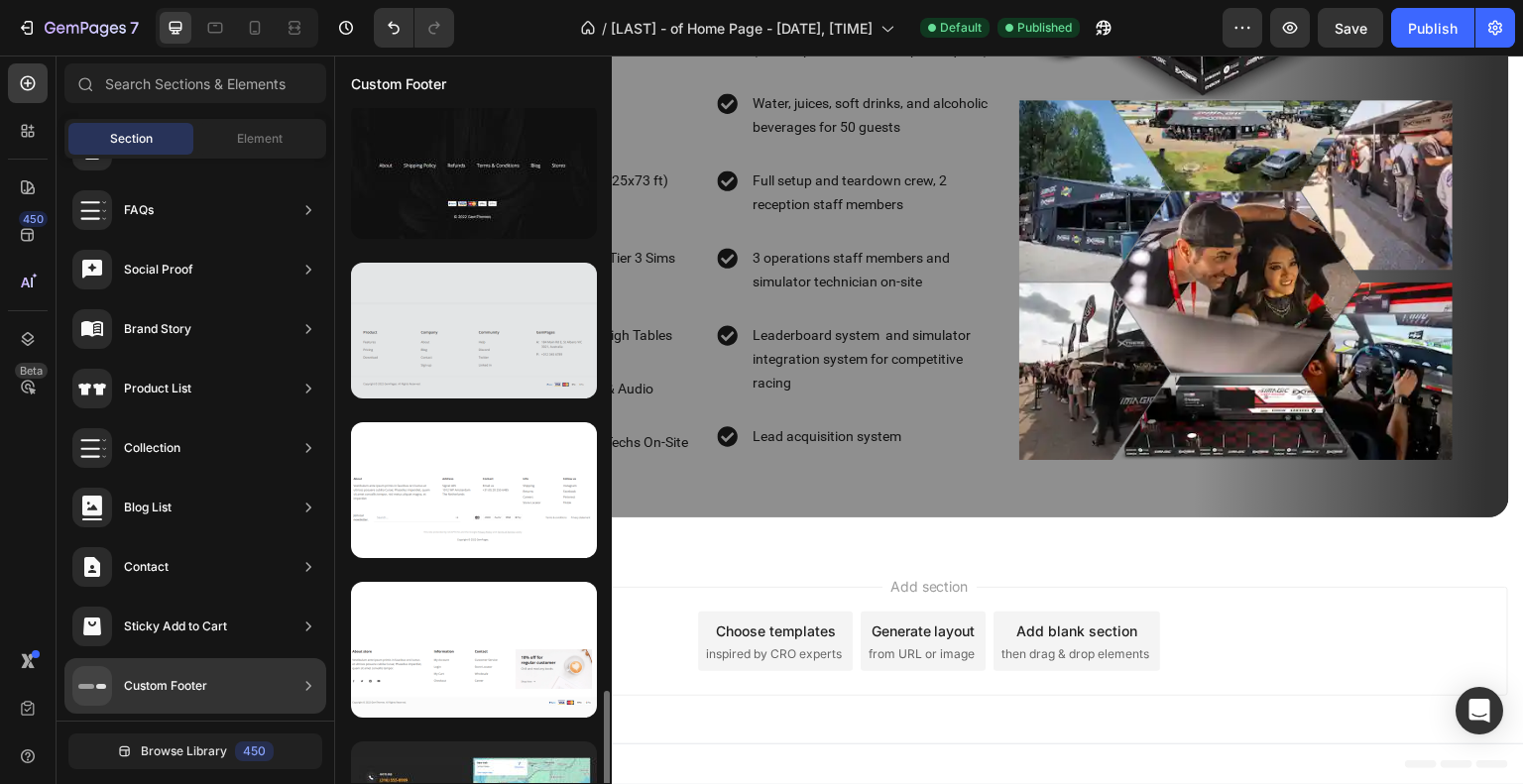 scroll, scrollTop: 1706, scrollLeft: 0, axis: vertical 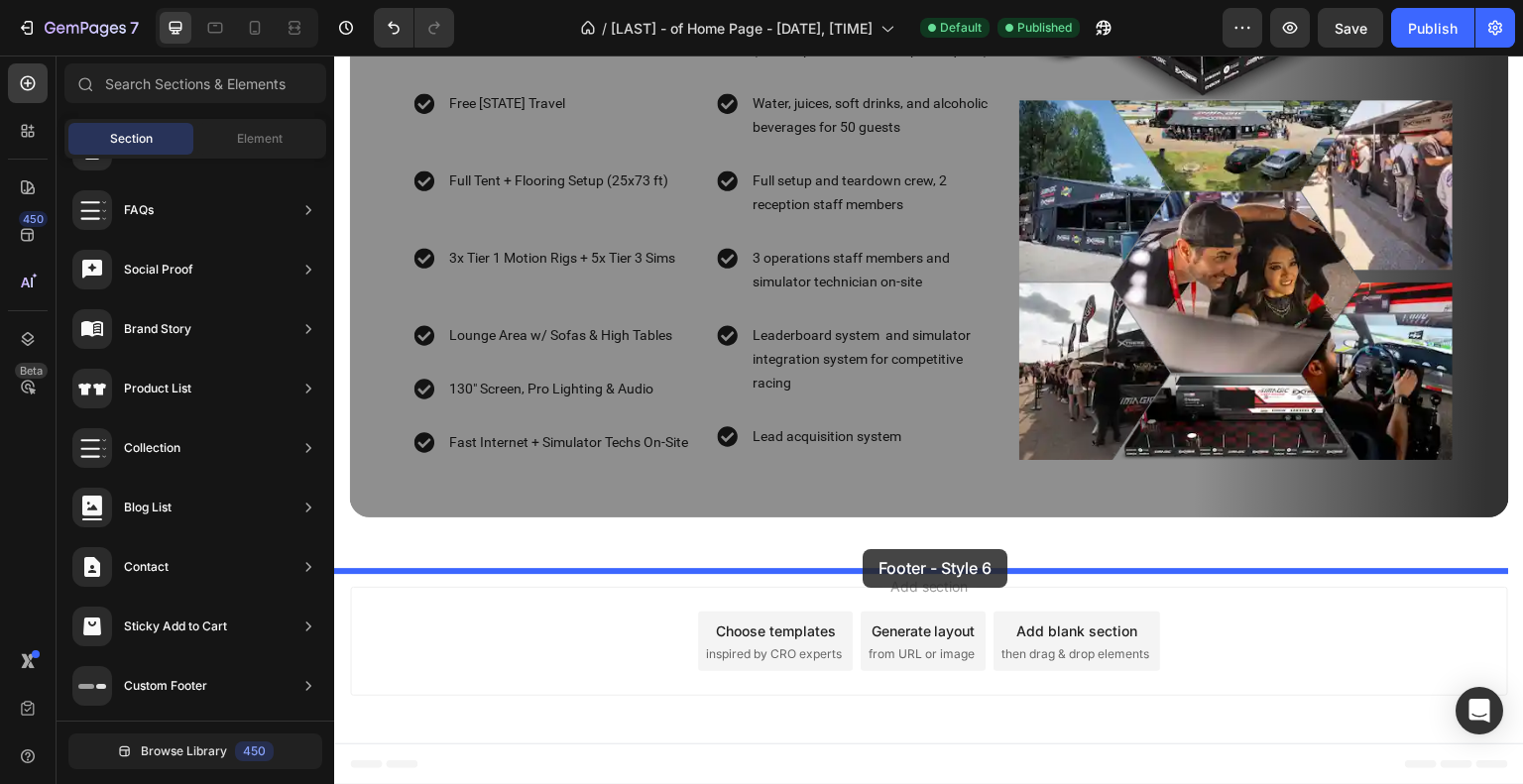 drag, startPoint x: 796, startPoint y: 594, endPoint x: 863, endPoint y: 549, distance: 80.70936 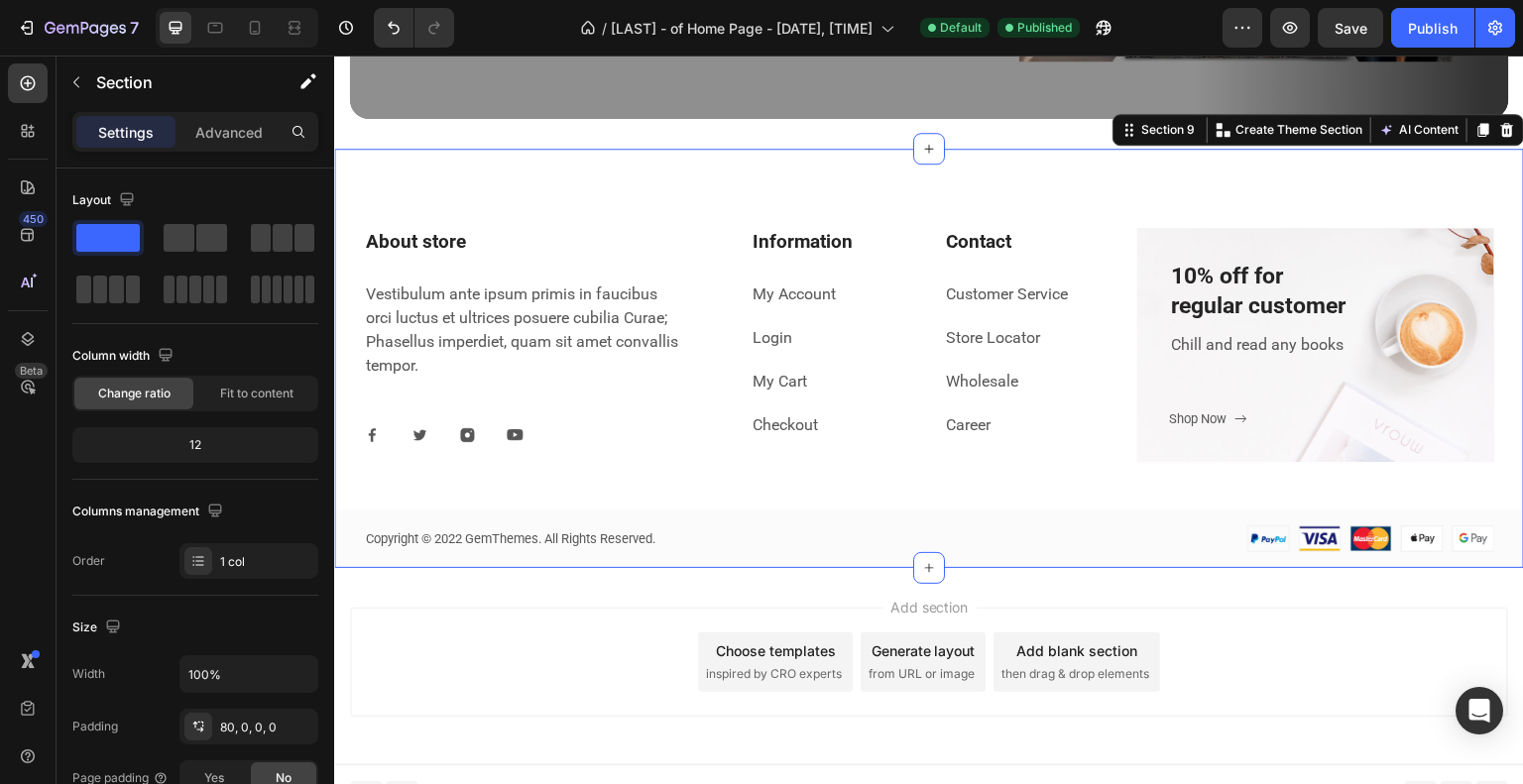 scroll, scrollTop: 5713, scrollLeft: 0, axis: vertical 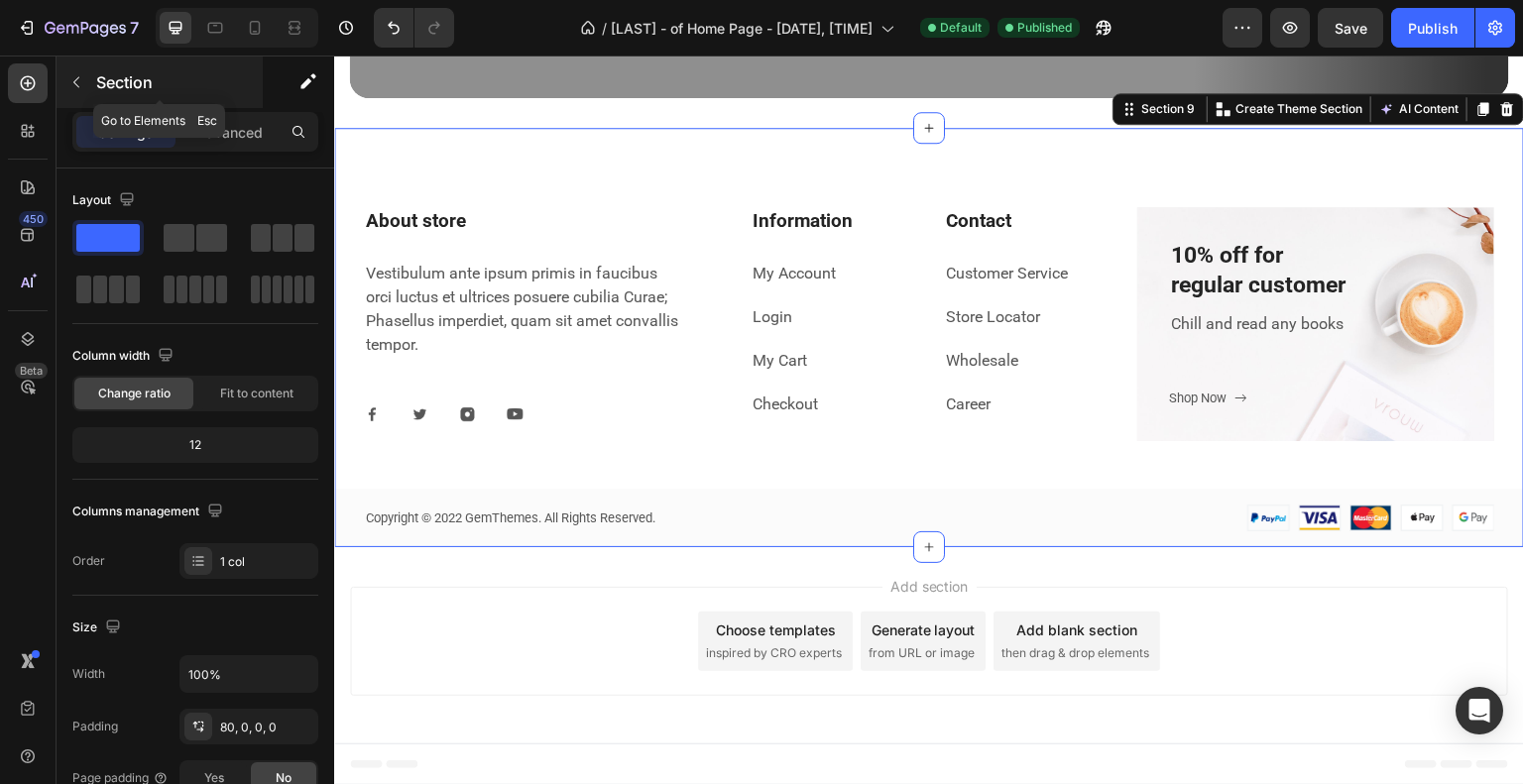 click 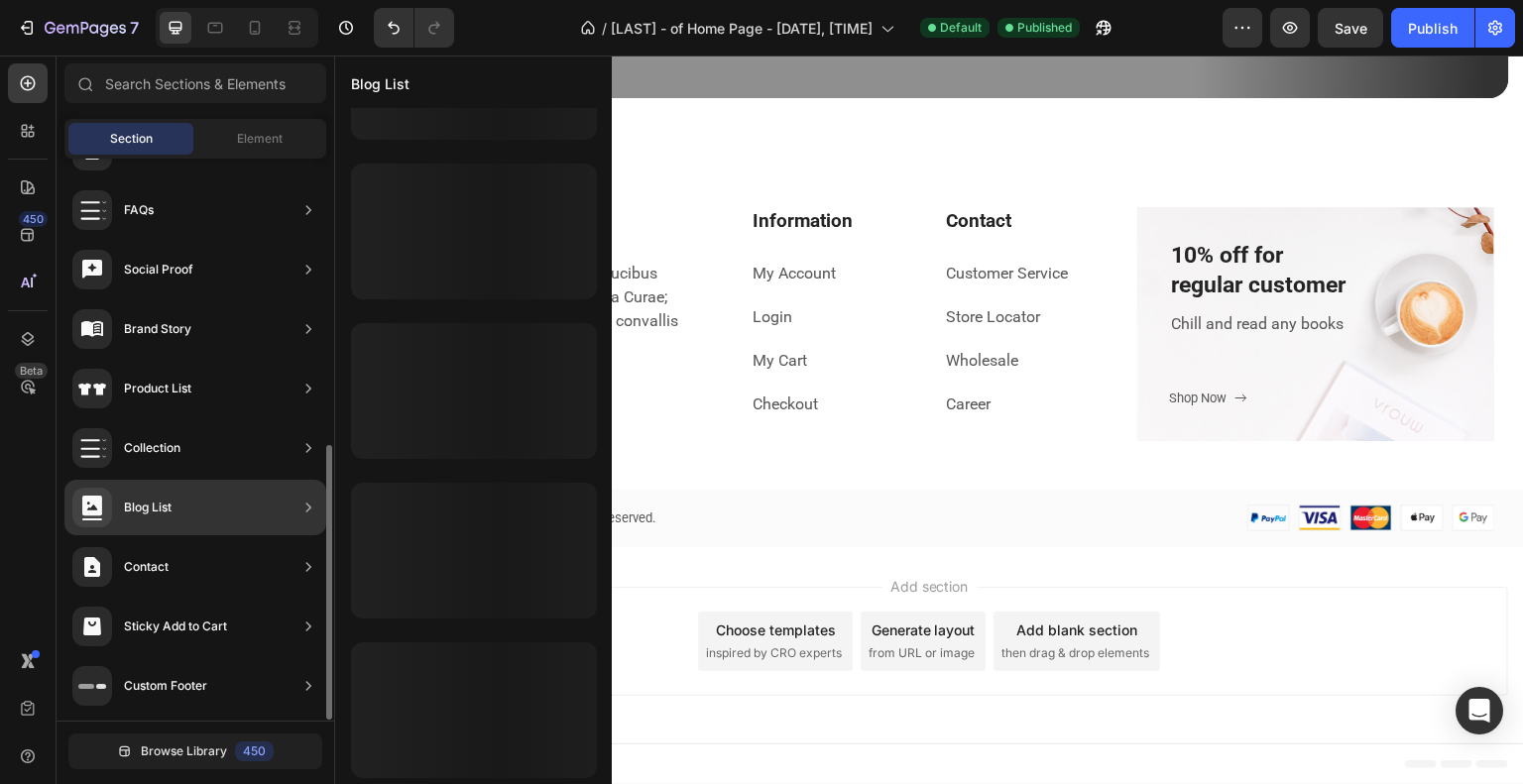 scroll, scrollTop: 0, scrollLeft: 0, axis: both 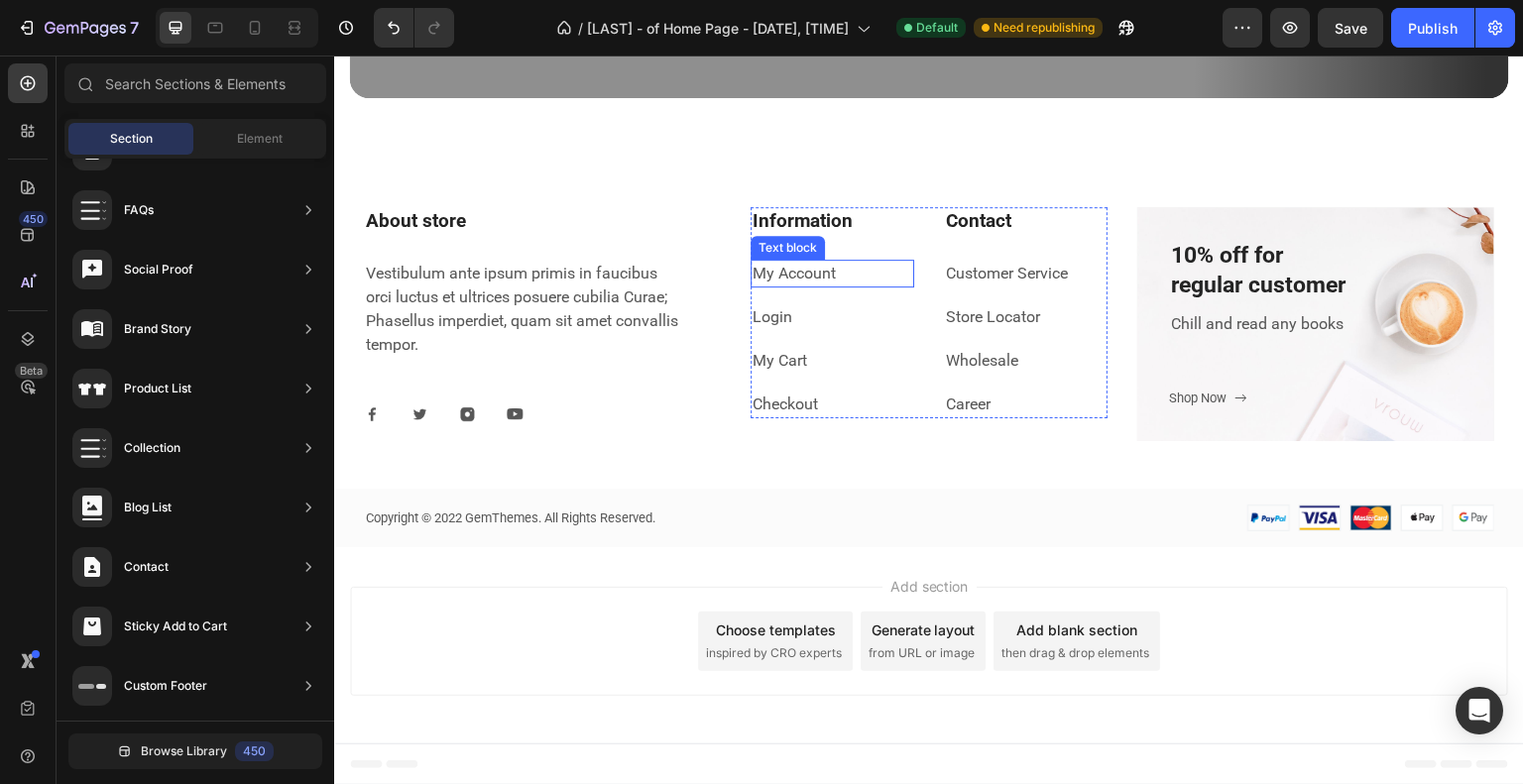 click on "My Account" at bounding box center (794, 273) 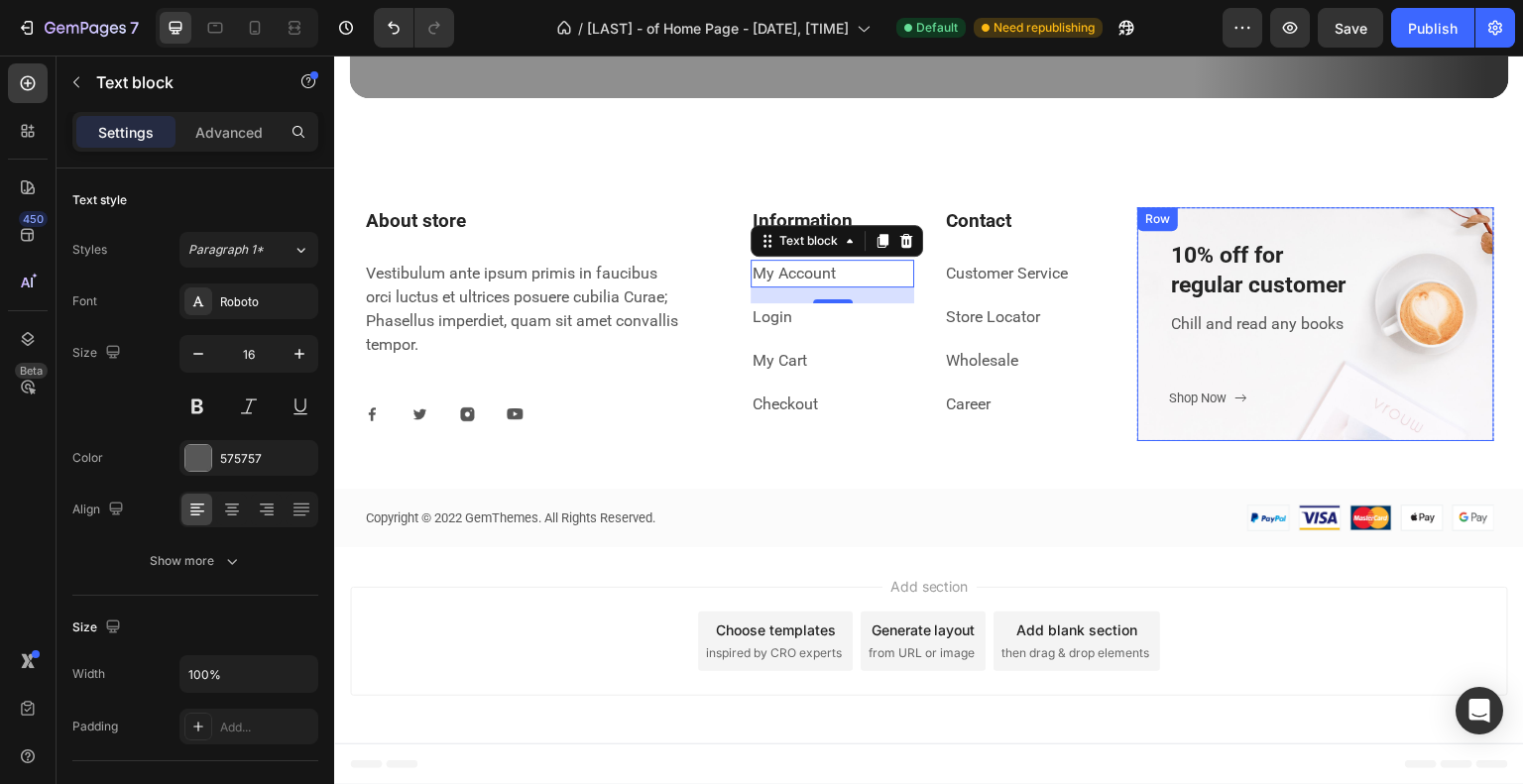click on "10% off for regular customer Heading Chill and read any books Text block
Shop Now Button" at bounding box center [1316, 324] 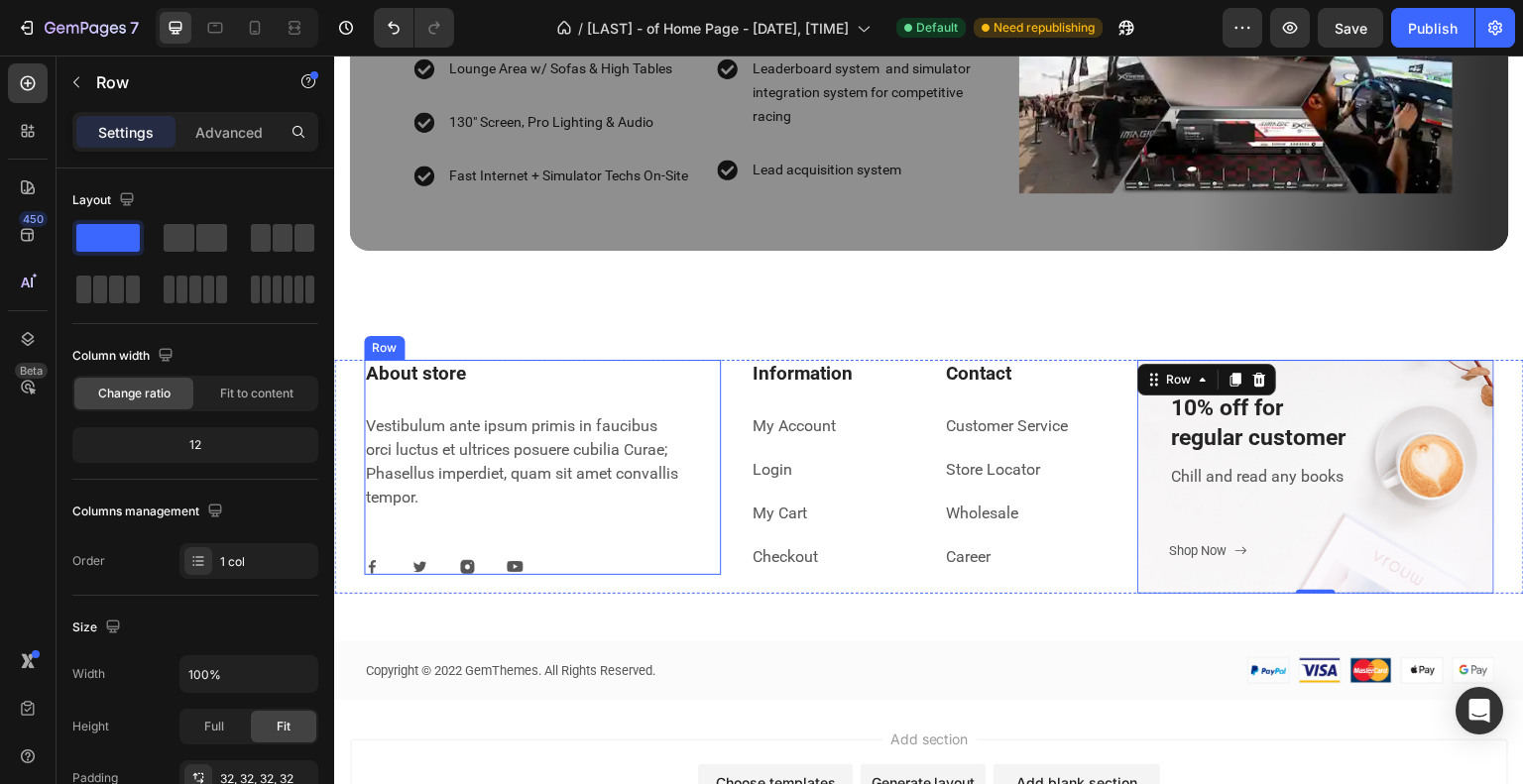 scroll, scrollTop: 5515, scrollLeft: 0, axis: vertical 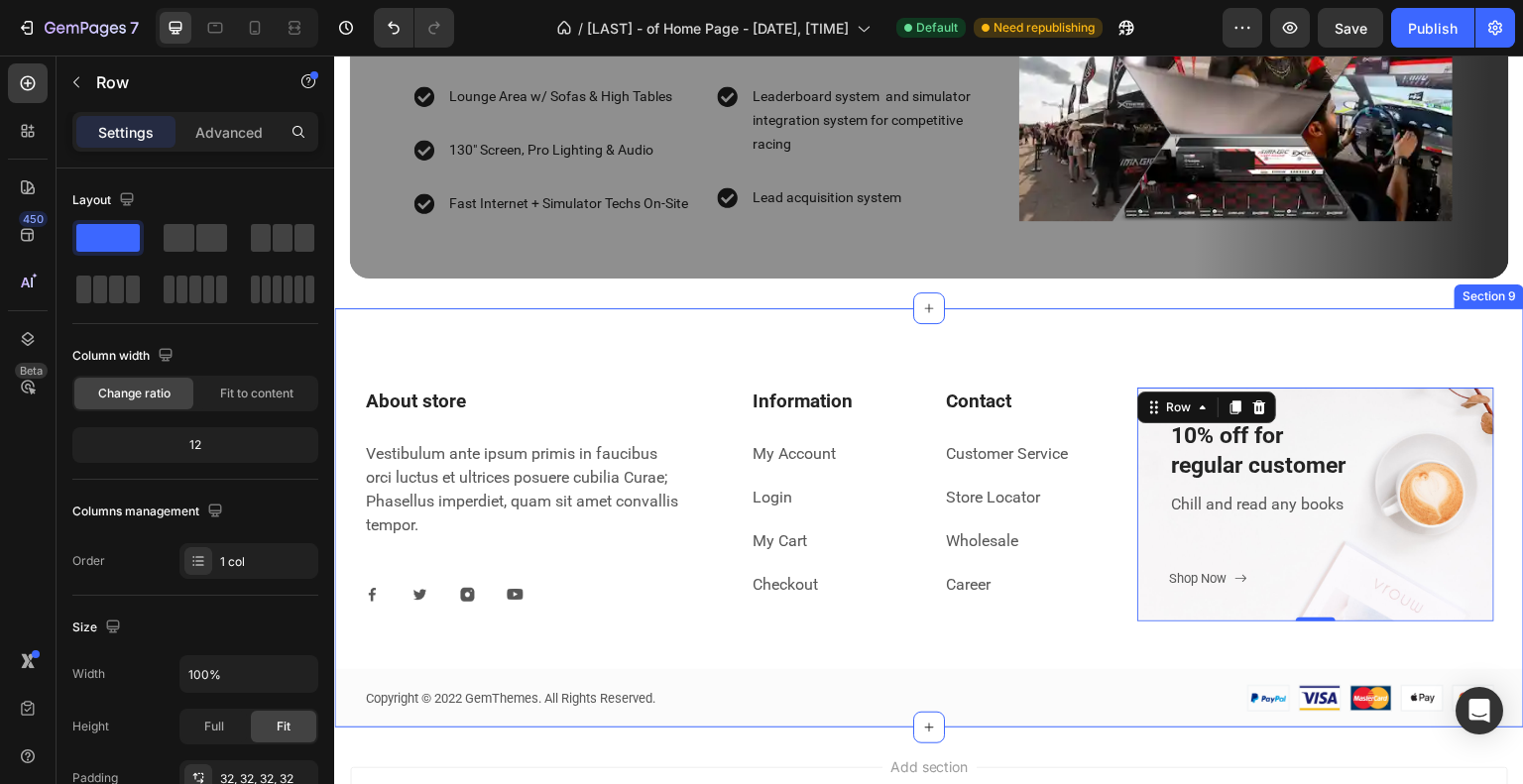 click on "About store Heading Vestibulum ante ipsum primis in faucibus orci luctus et ultrices posuere cubilia Curae; Phasellus imperdiet, quam sit amet convallis tempor. Text block Image Image Image Image Row Row Information Heading My Account Text block Login Text block My Cart Text block Checkout Text block Contact Heading Customer Service Text block Store Locator Text block Wholesale Text block Career Text block Row 10% off for regular customer Heading Chill and read any books Text block
Shop Now Button Row   0 Hero Banner Row Copyright © 2022 GemThemes. All Rights Reserved. Text block Image Row Section 9" at bounding box center [929, 517] 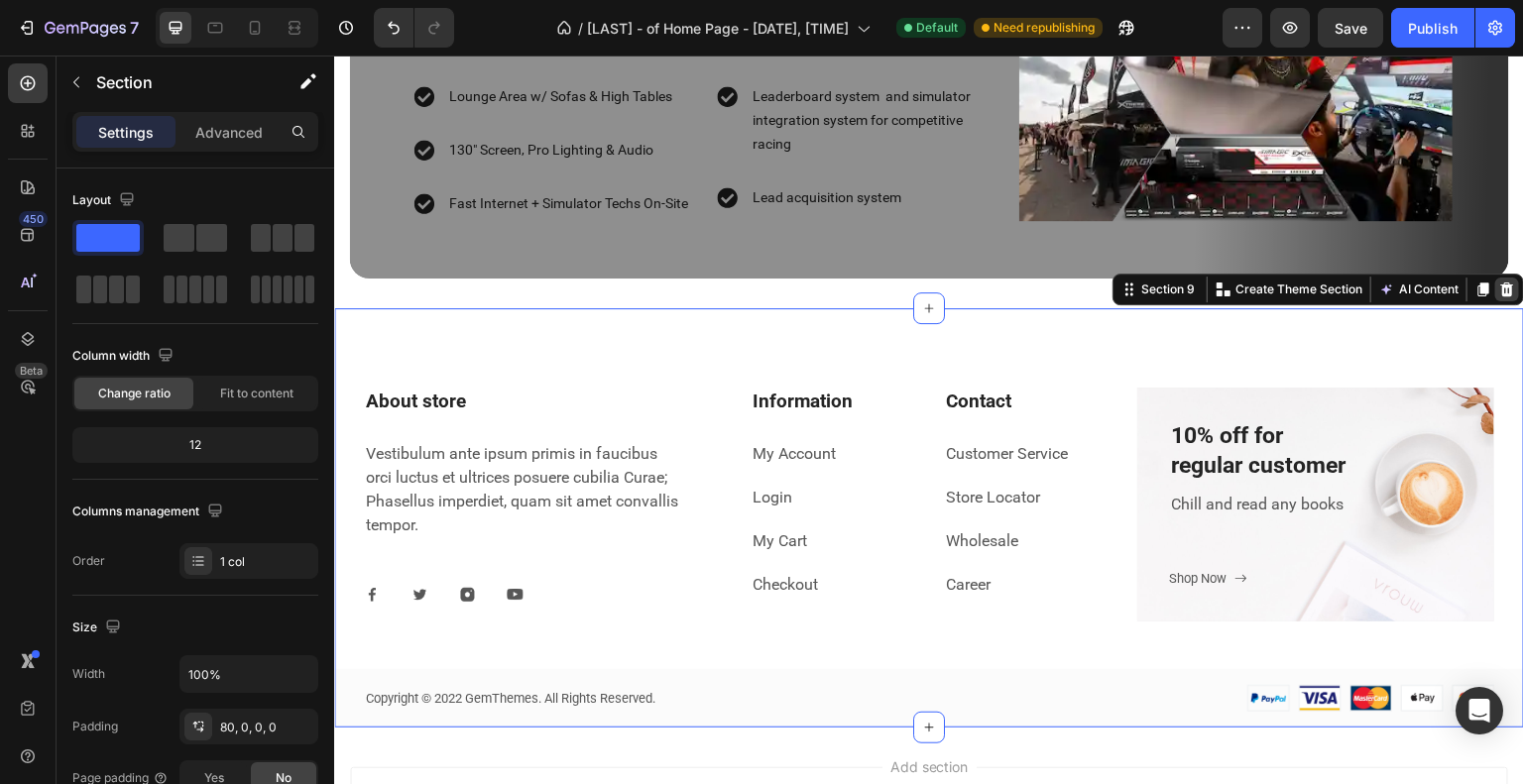 click 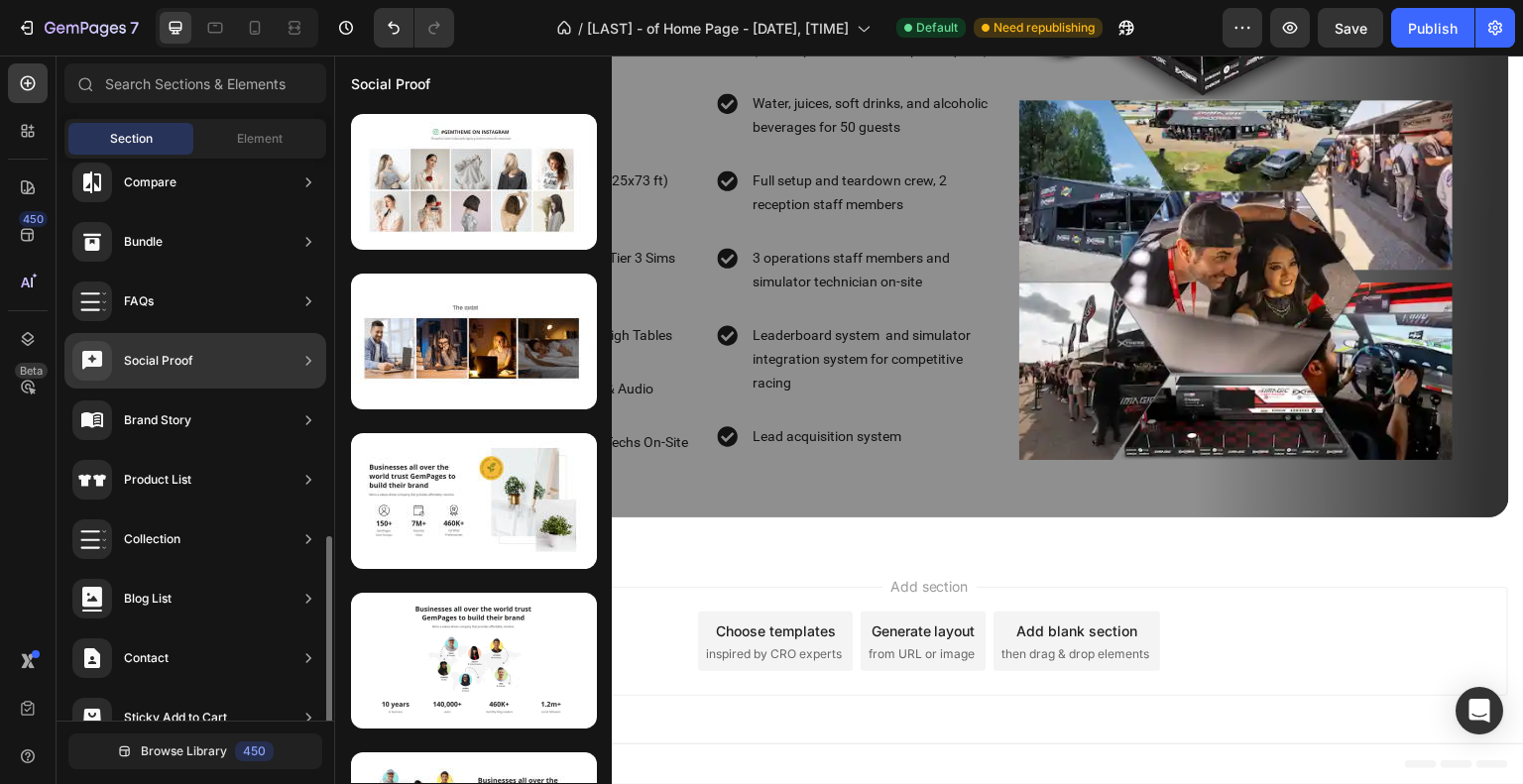 scroll, scrollTop: 587, scrollLeft: 0, axis: vertical 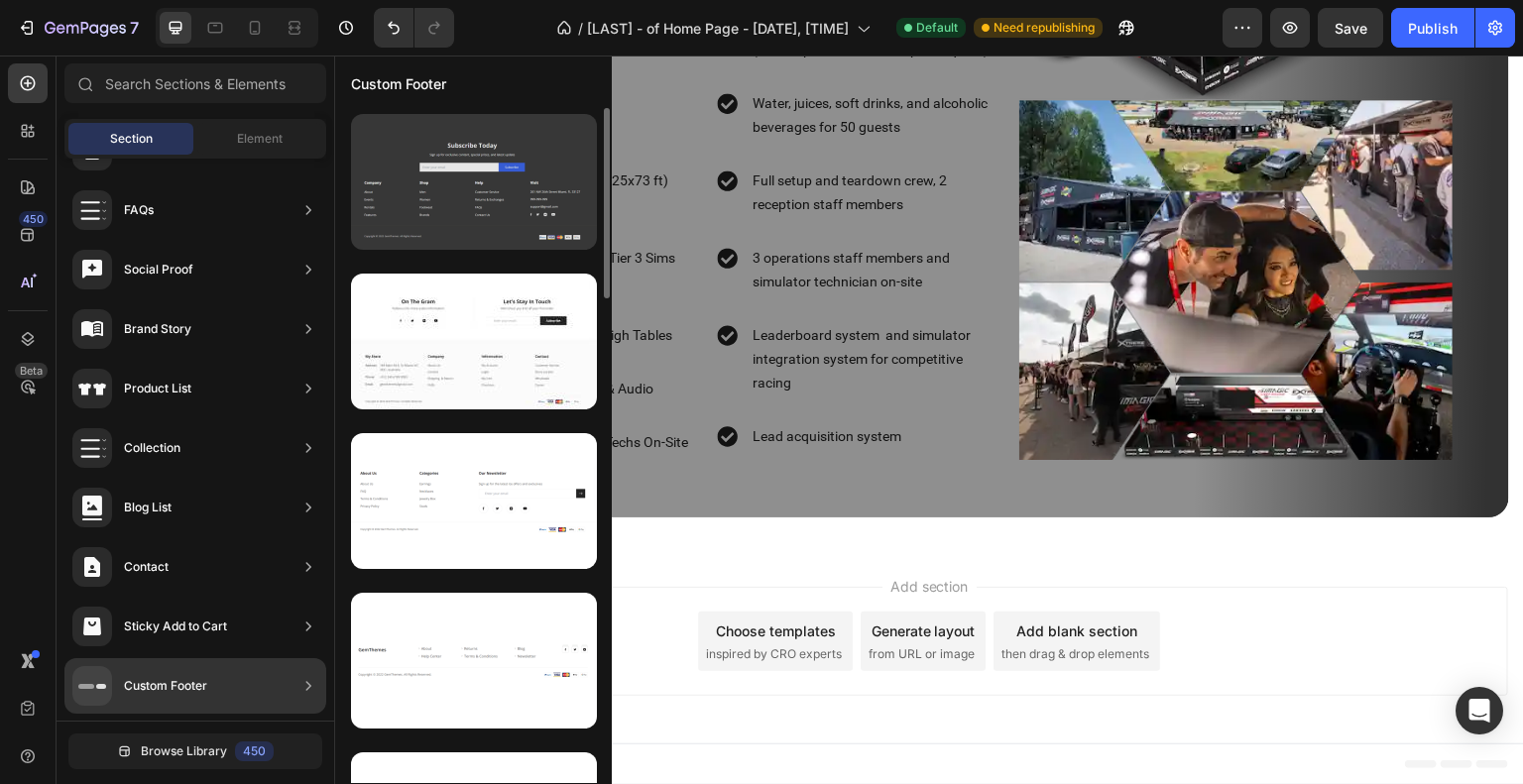 click at bounding box center (474, 181) 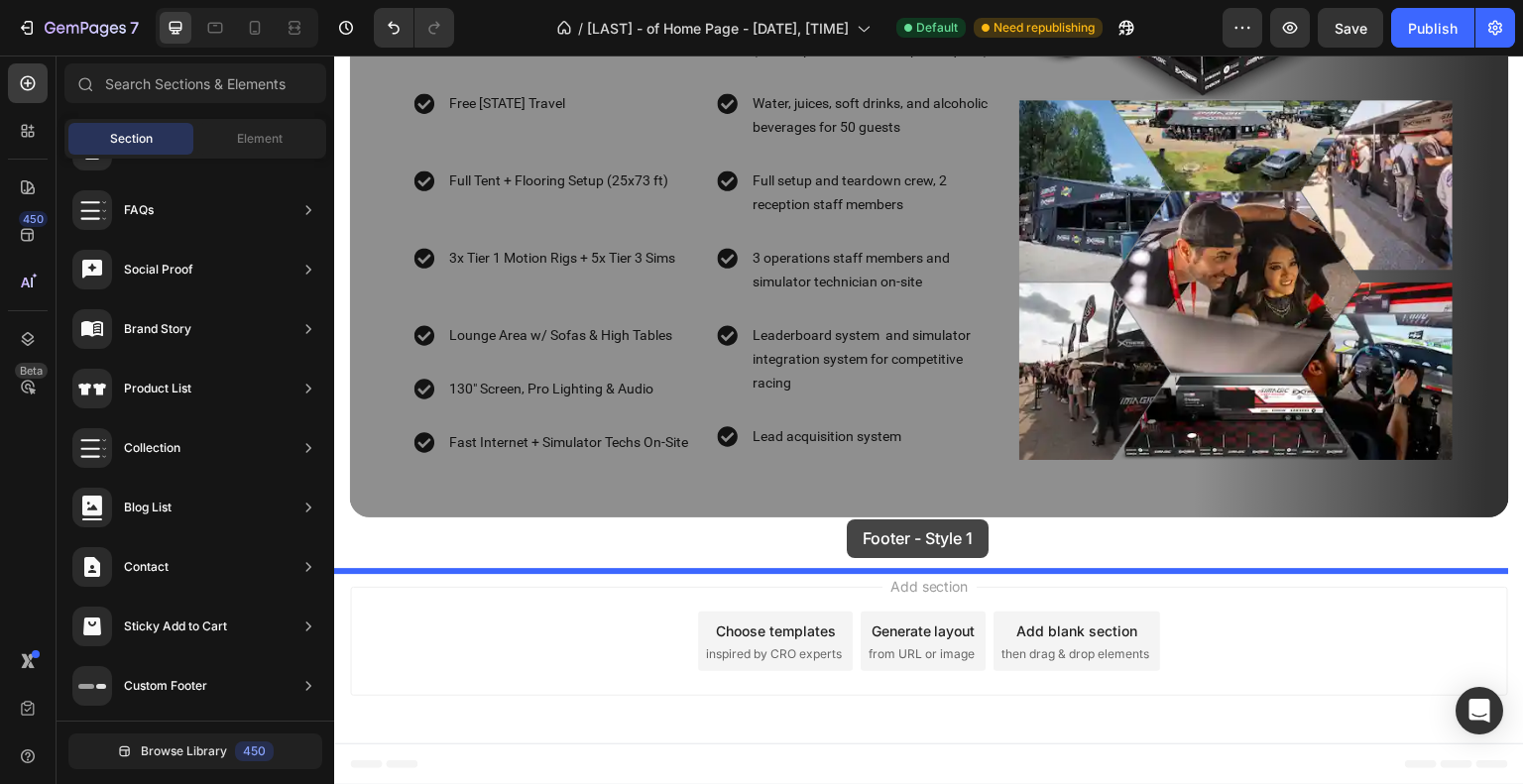 drag, startPoint x: 779, startPoint y: 266, endPoint x: 847, endPoint y: 519, distance: 261.97901 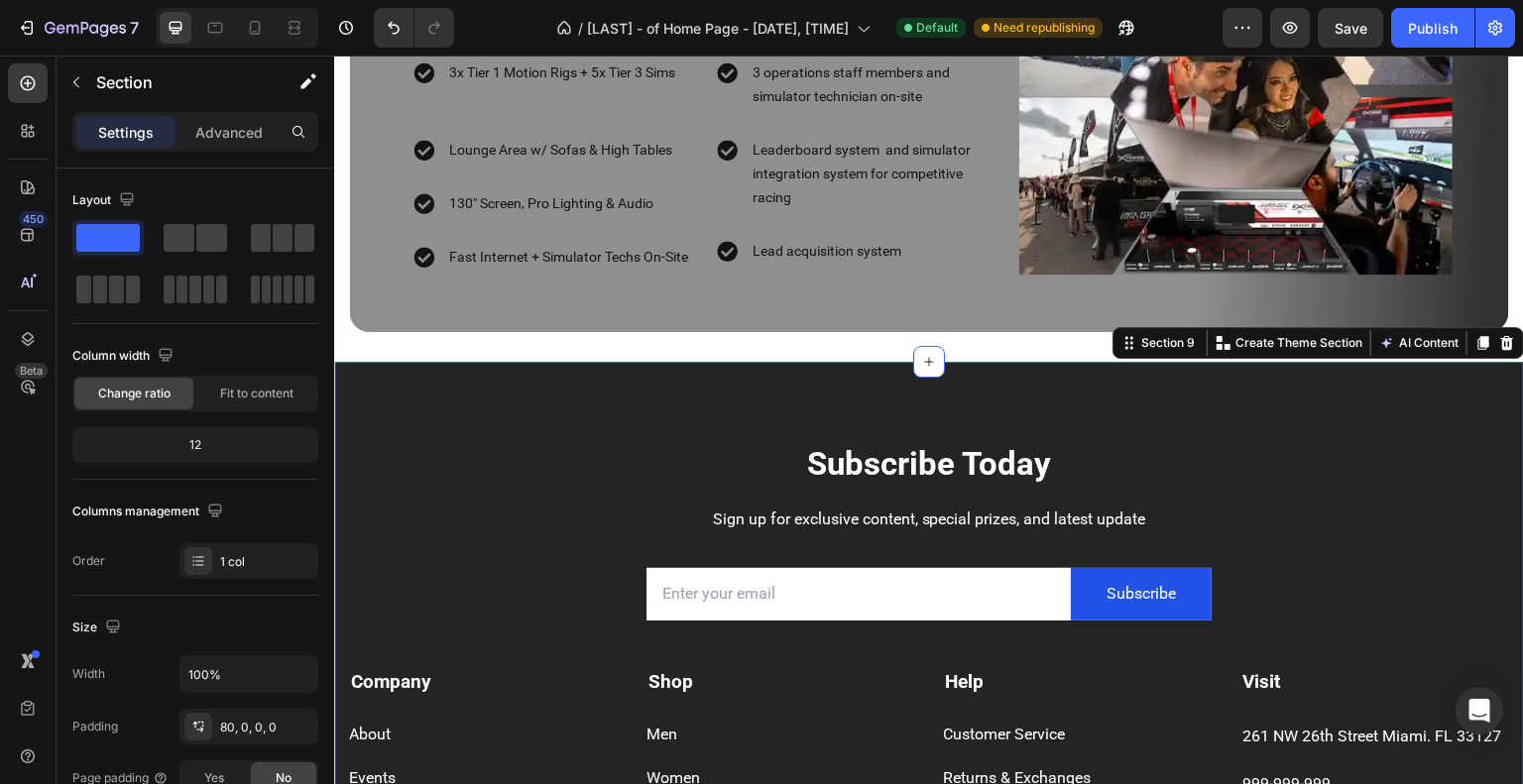 scroll, scrollTop: 5721, scrollLeft: 0, axis: vertical 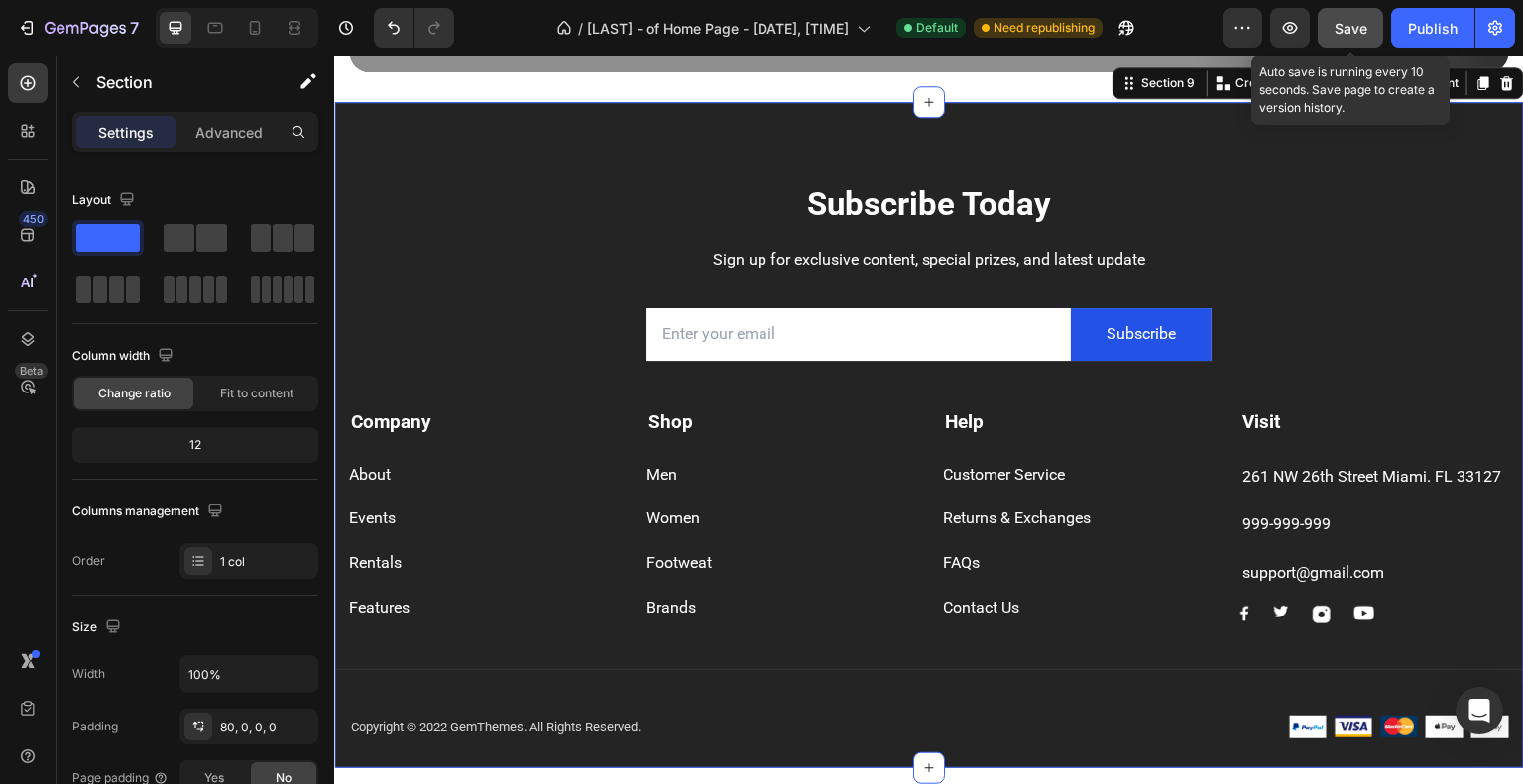 click on "Save" at bounding box center [1350, 28] 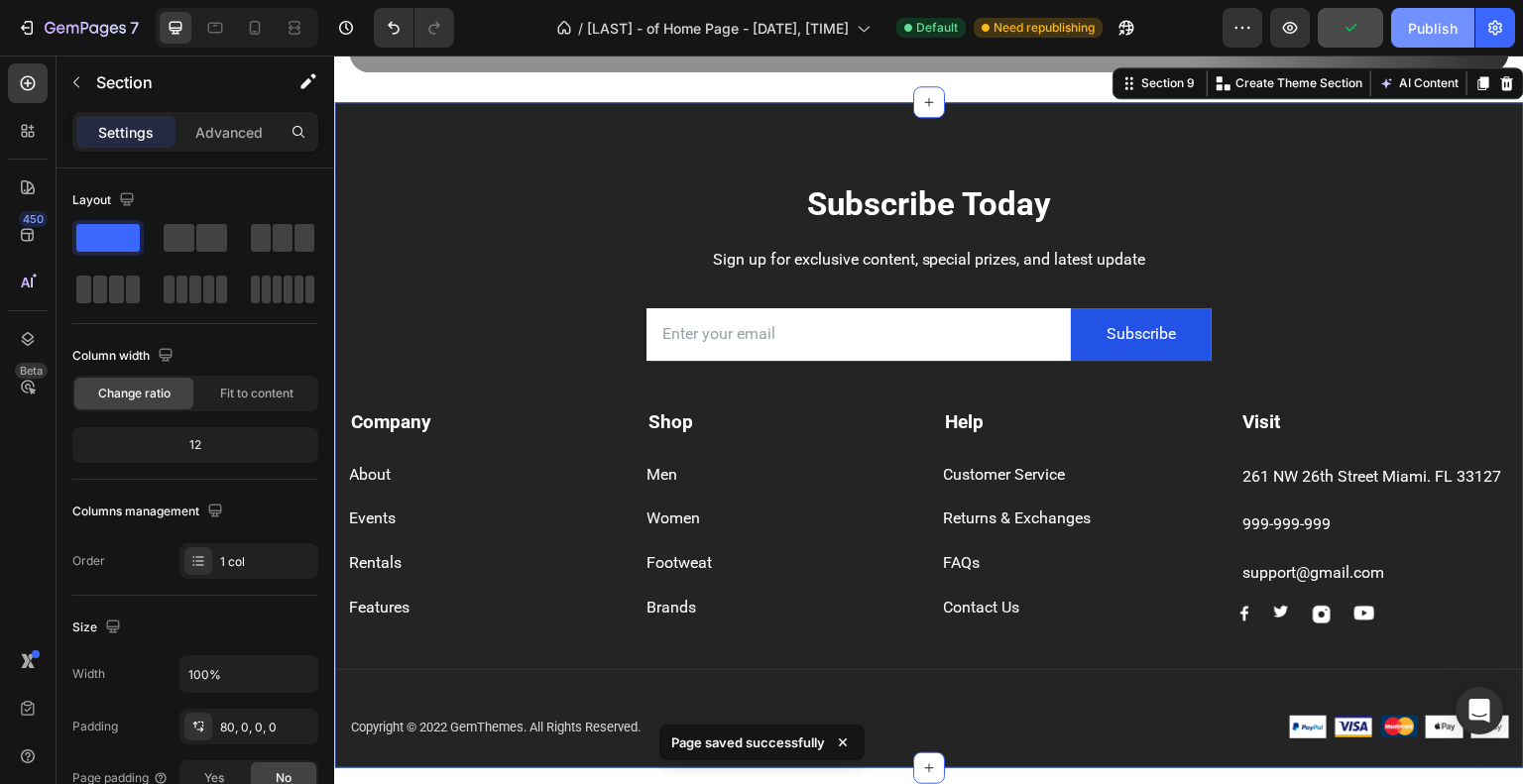 click on "Publish" at bounding box center [1433, 28] 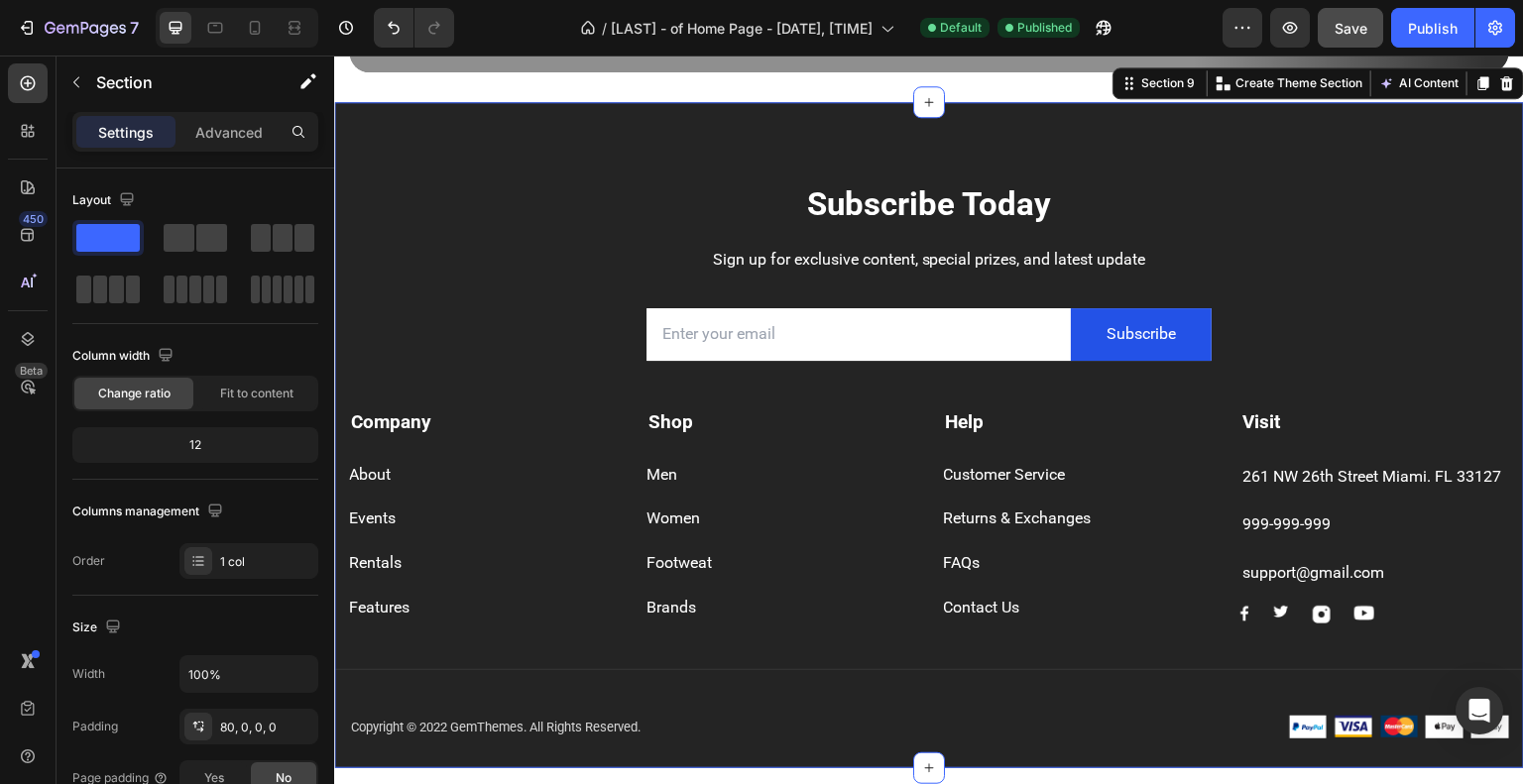 click on "Subscribe Today Heading Sign up for exclusive content, special prizes, and latest update Text block Email Field Subscribe Submit Button Row Newsletter Row Company Text block About Button Events Button Rentals Button Features Button Shop Text block Men Button Women Button Footweat Button Brands Button Help Text block Customer Service Button Returns & Exchanges Button FAQs Button Contact Us Button Visit Text block 261 NW 26th Street Miami. FL 33127 Text block 999-999-999 Text block support@gmail.com Text block Image Image Image Image Row Row Company Shop Help Visit Accordion Row                Title Line Copyright © 2022 GemThemes. All Rights Reserved. Text block Image Image Image Image Image Row Row Section 9   You can create reusable sections Create Theme Section AI Content Write with GemAI What would you like to describe here? Tone and Voice Persuasive Product CUSTOMIZATION Show more Generate" at bounding box center (929, 435) 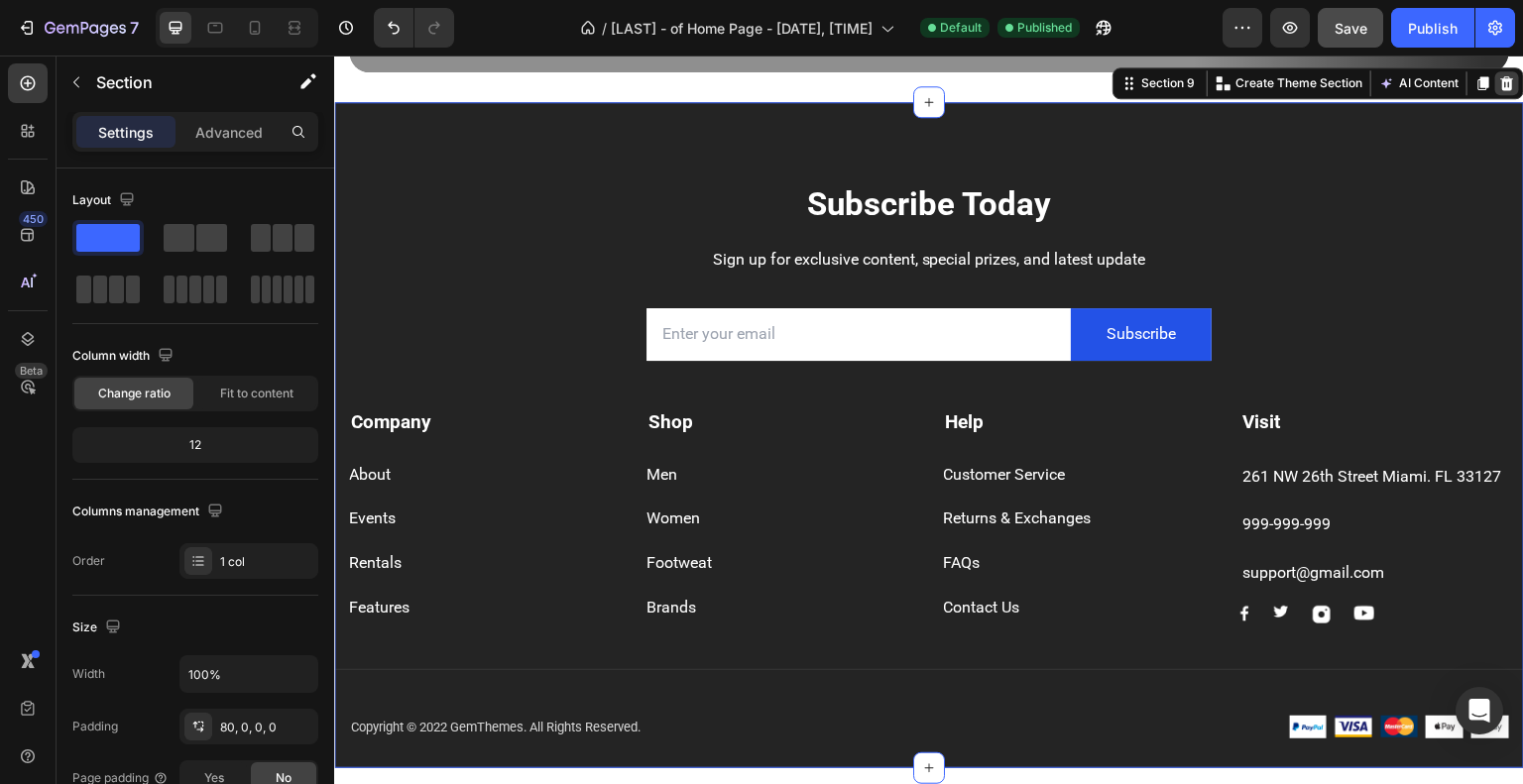click 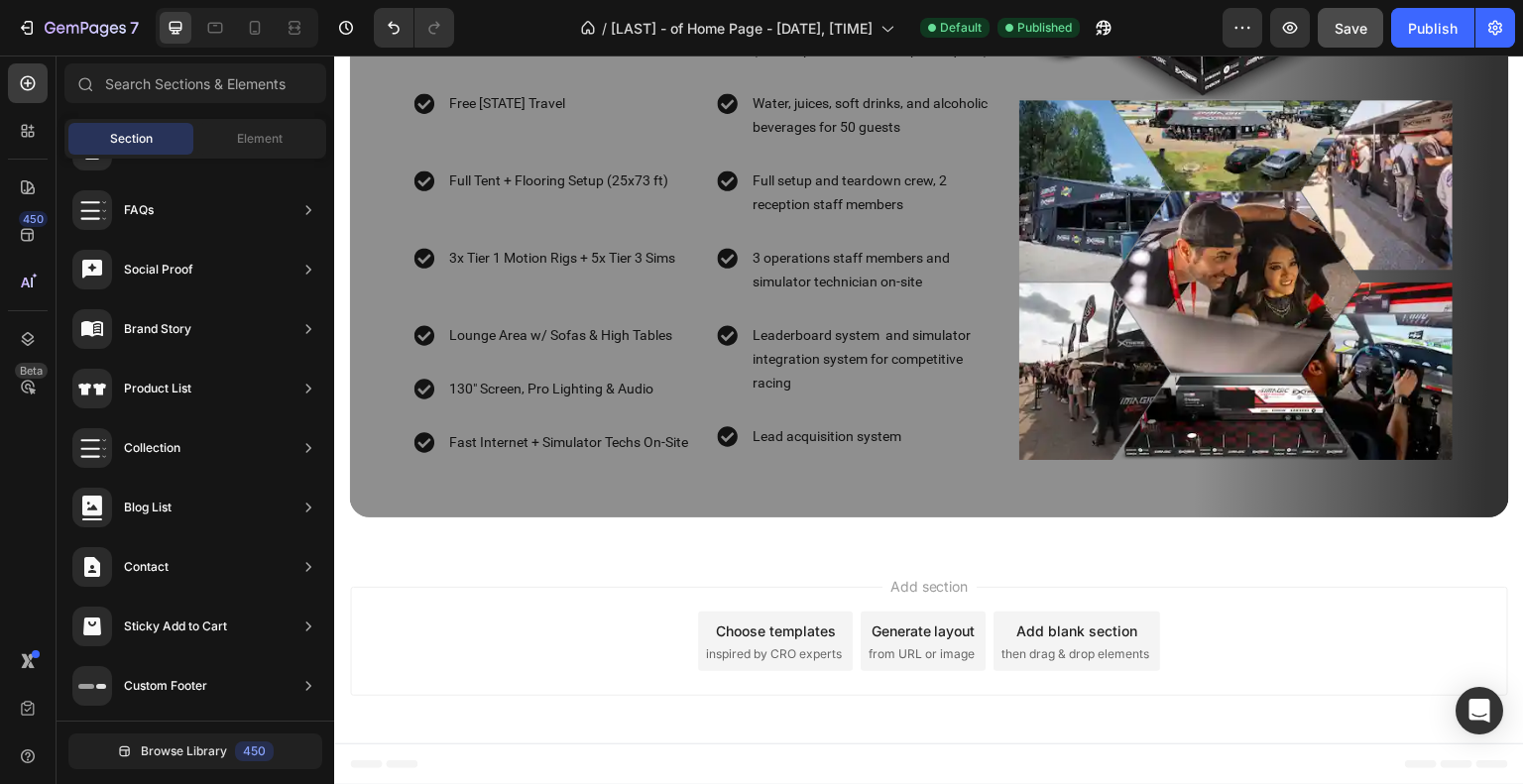 scroll, scrollTop: 5298, scrollLeft: 0, axis: vertical 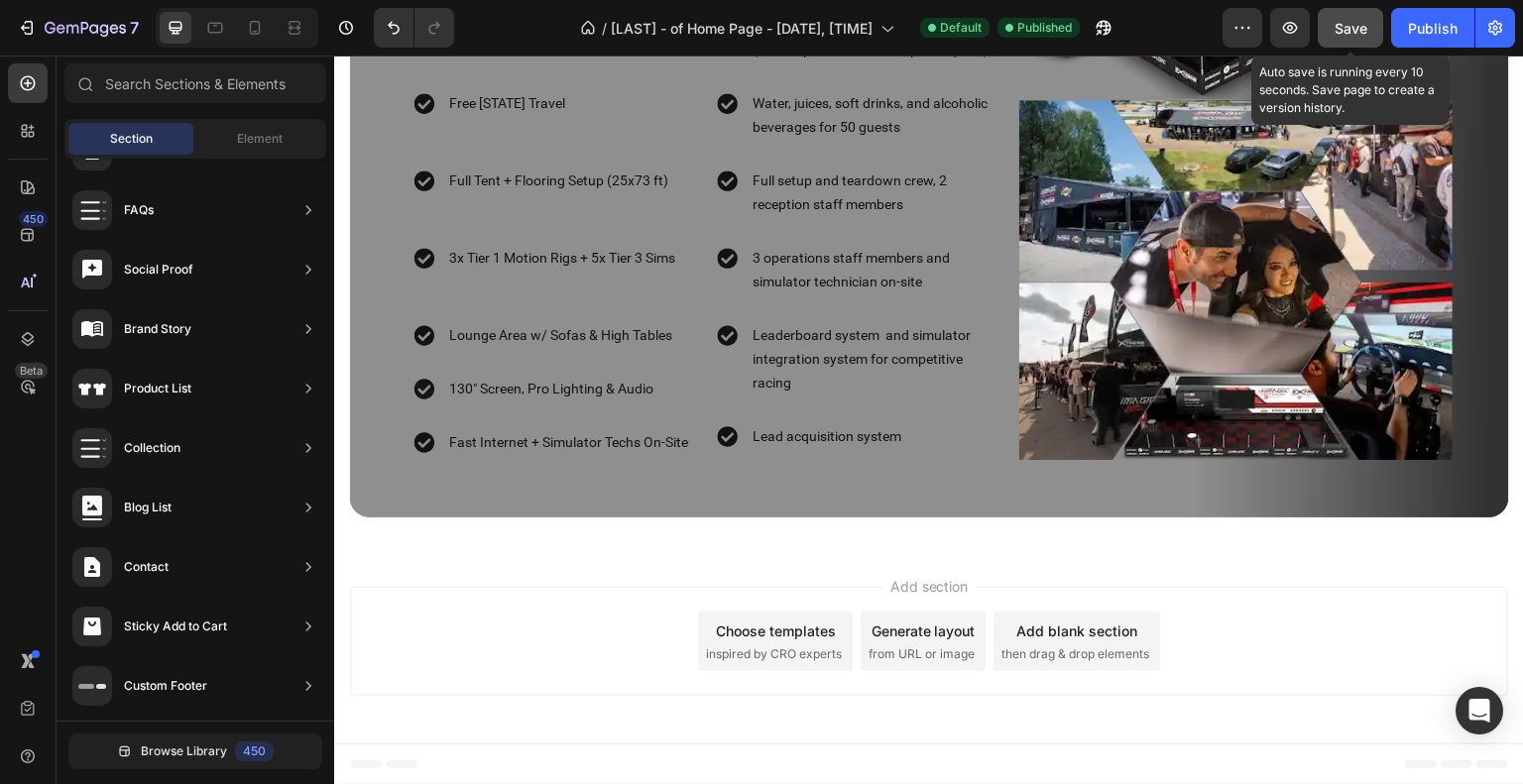 click on "Save" at bounding box center [1350, 28] 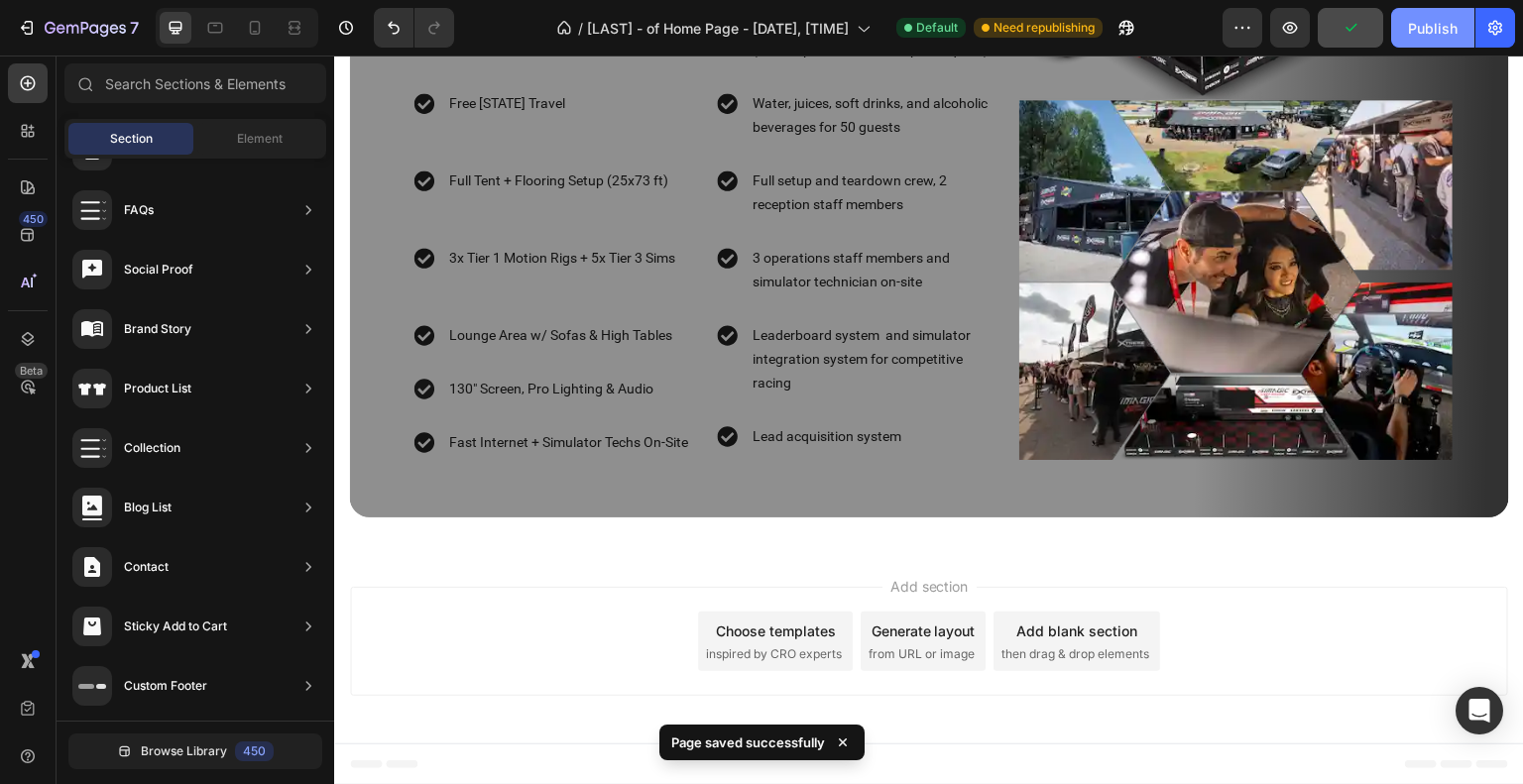 click on "Publish" at bounding box center (1433, 28) 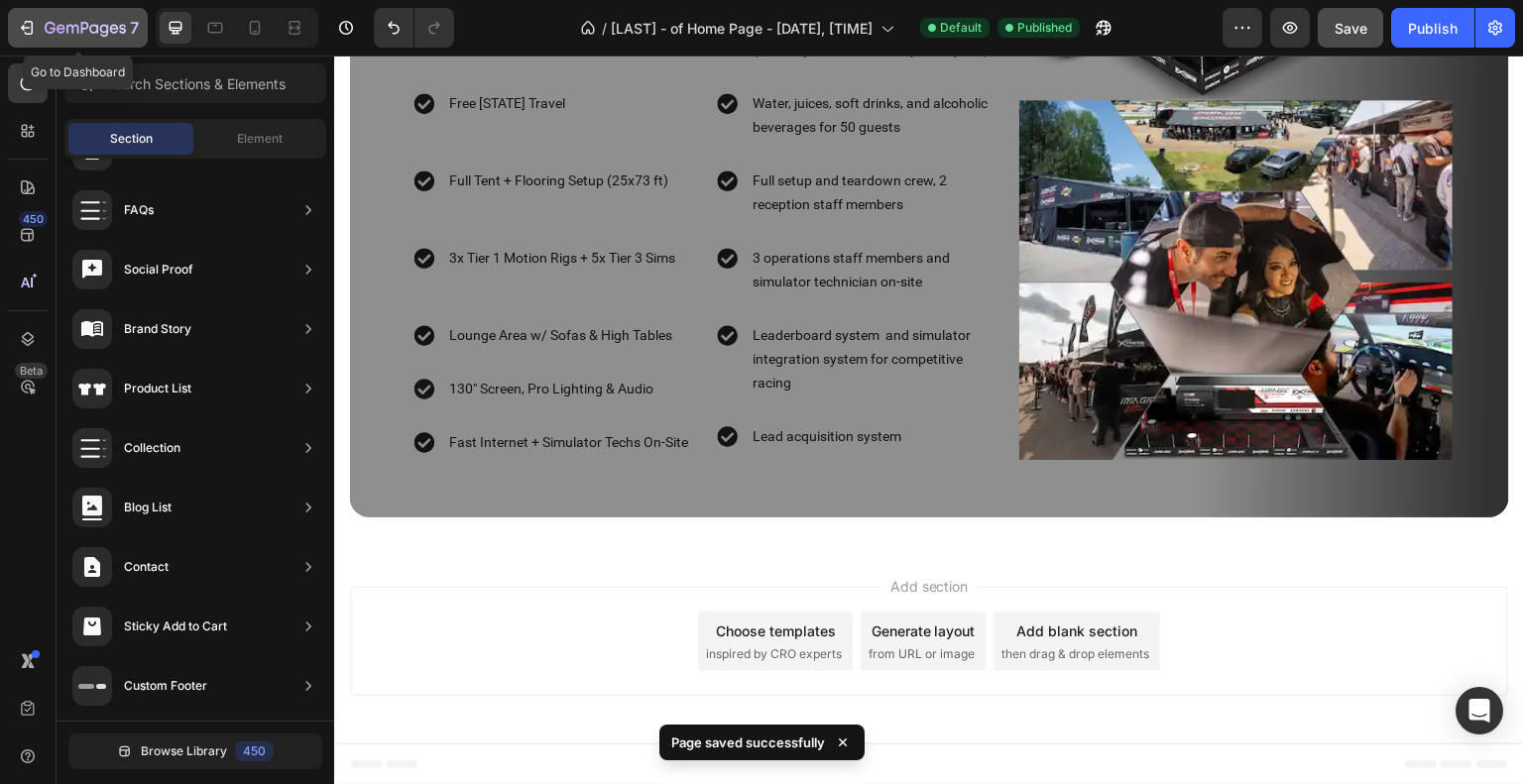 click 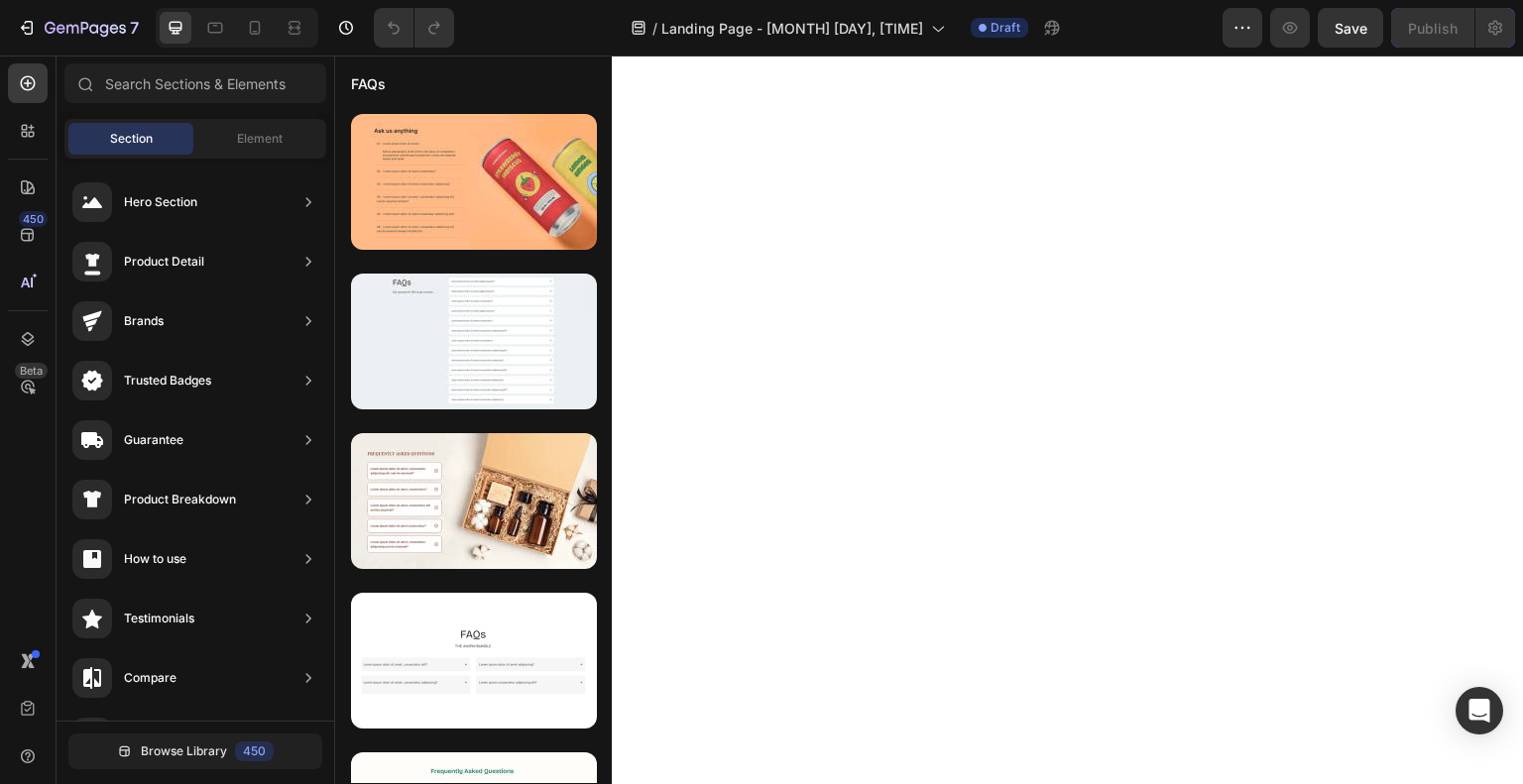scroll, scrollTop: 0, scrollLeft: 0, axis: both 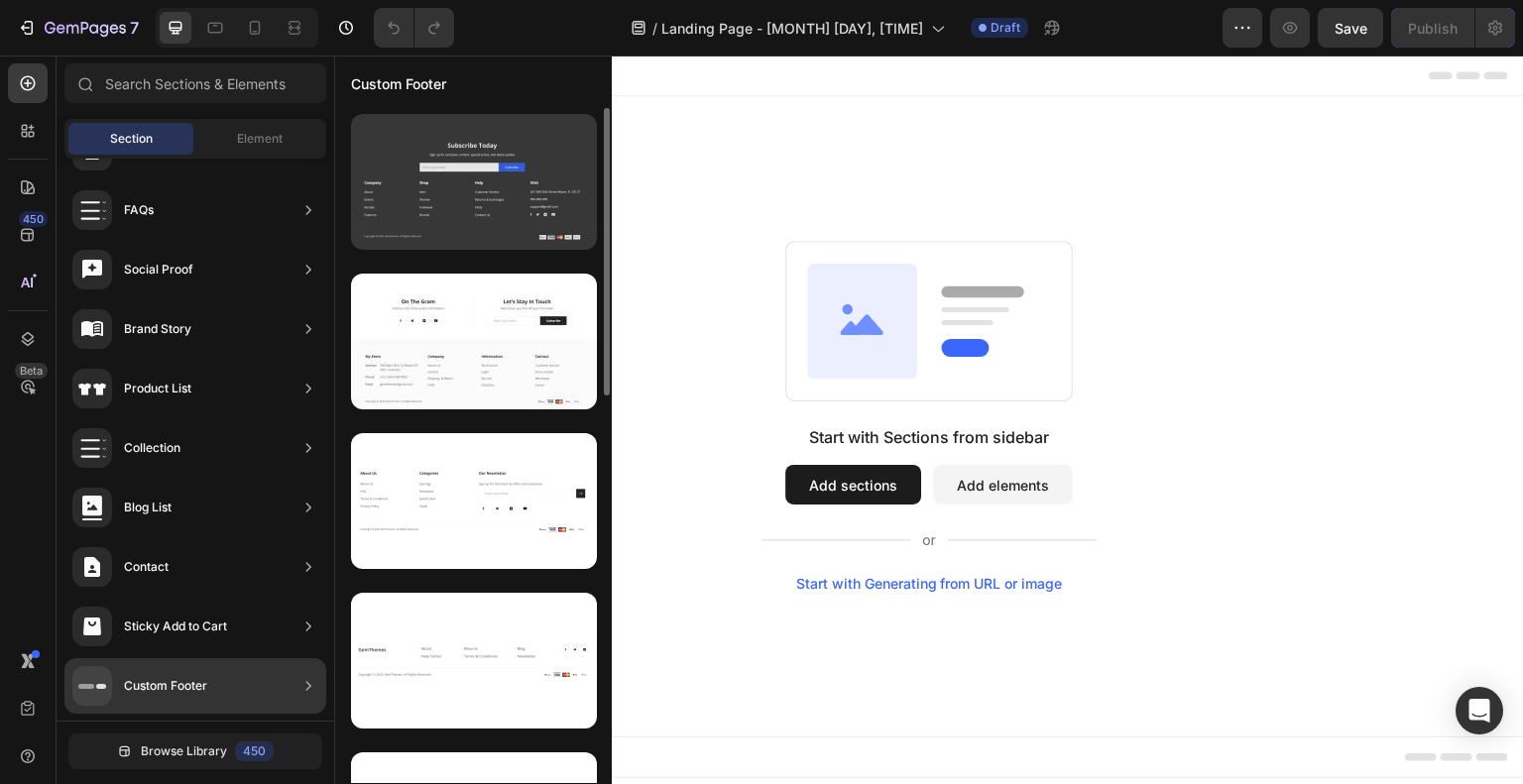 click at bounding box center [474, 181] 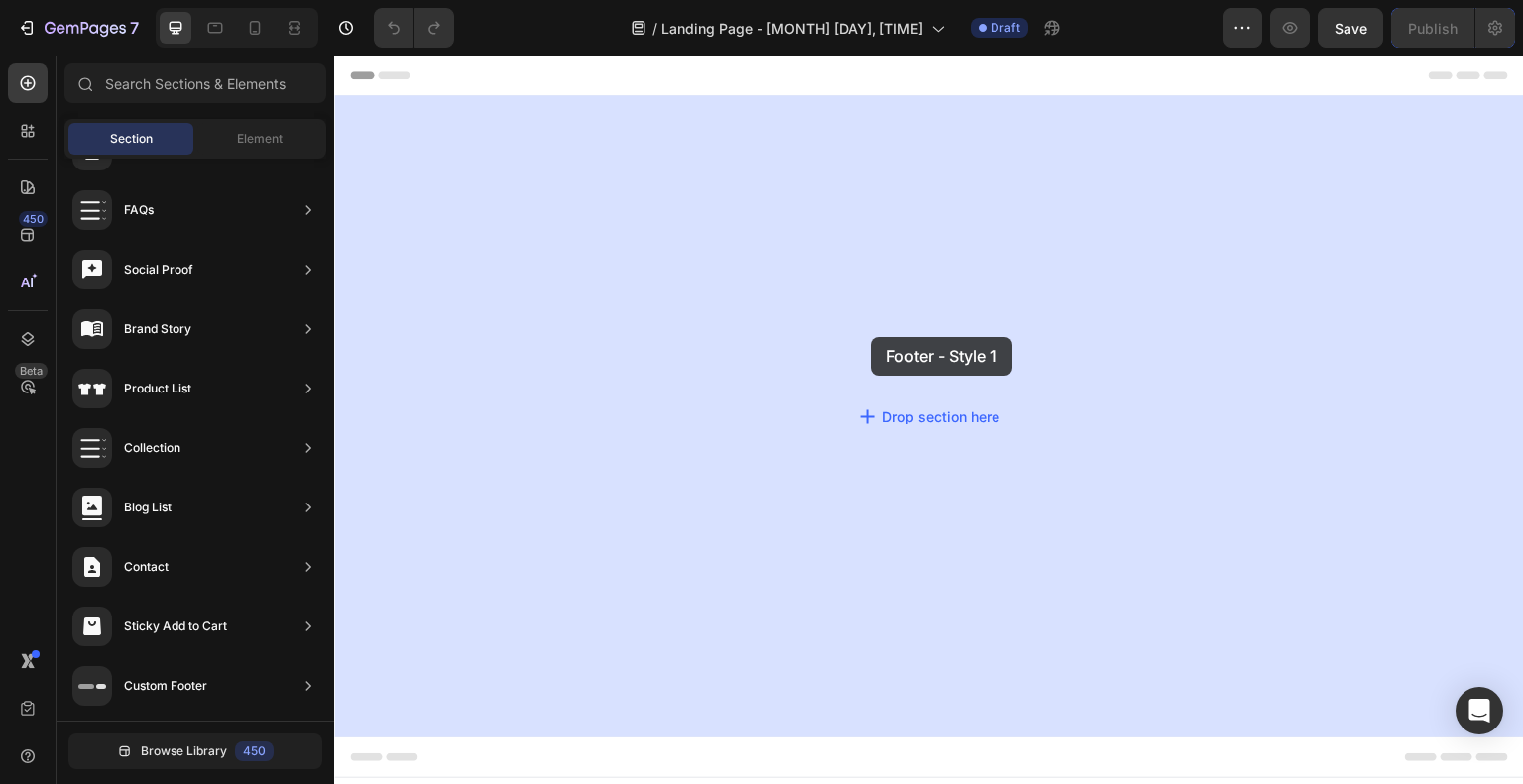 drag, startPoint x: 782, startPoint y: 256, endPoint x: 871, endPoint y: 337, distance: 120.341182 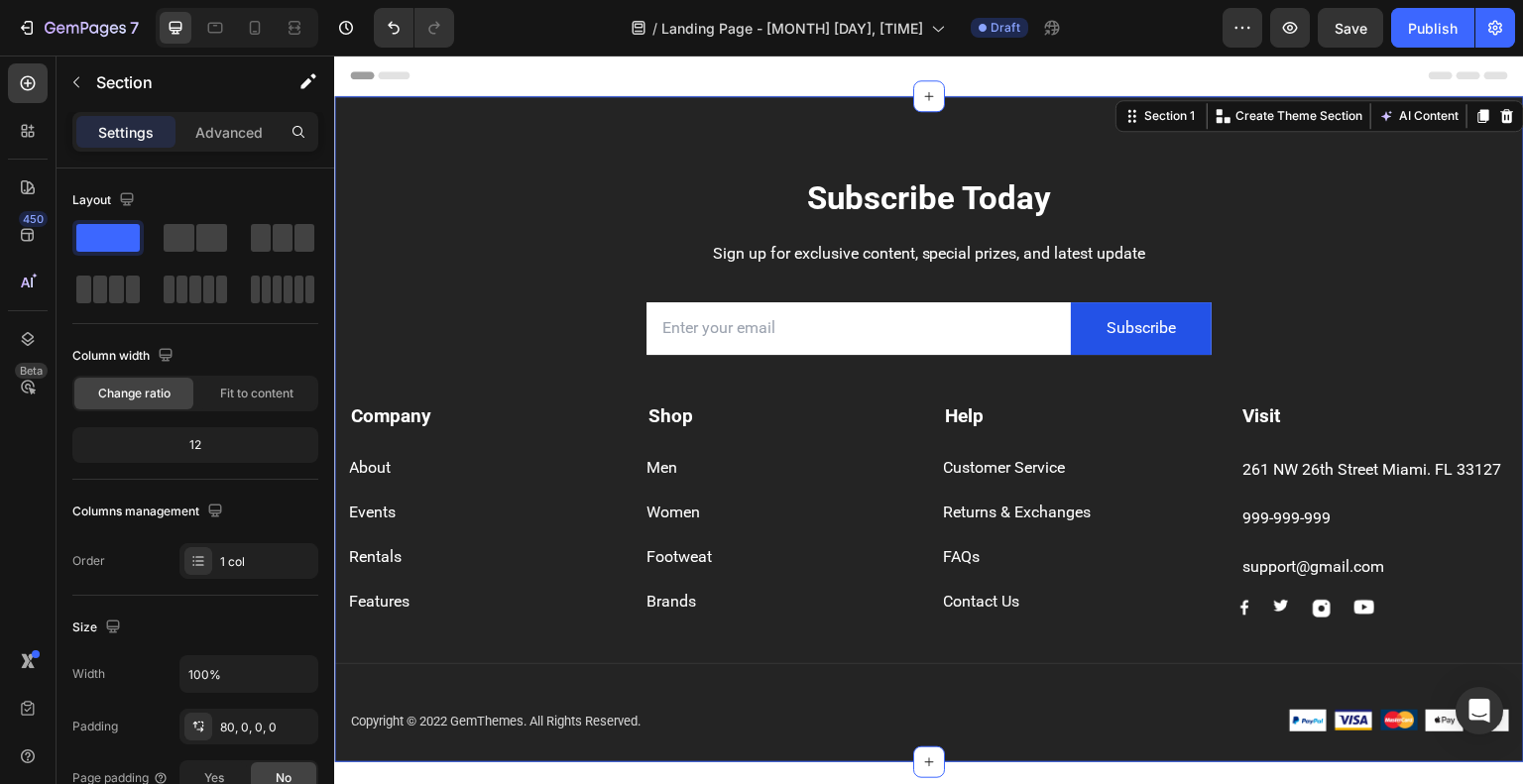 scroll, scrollTop: 0, scrollLeft: 0, axis: both 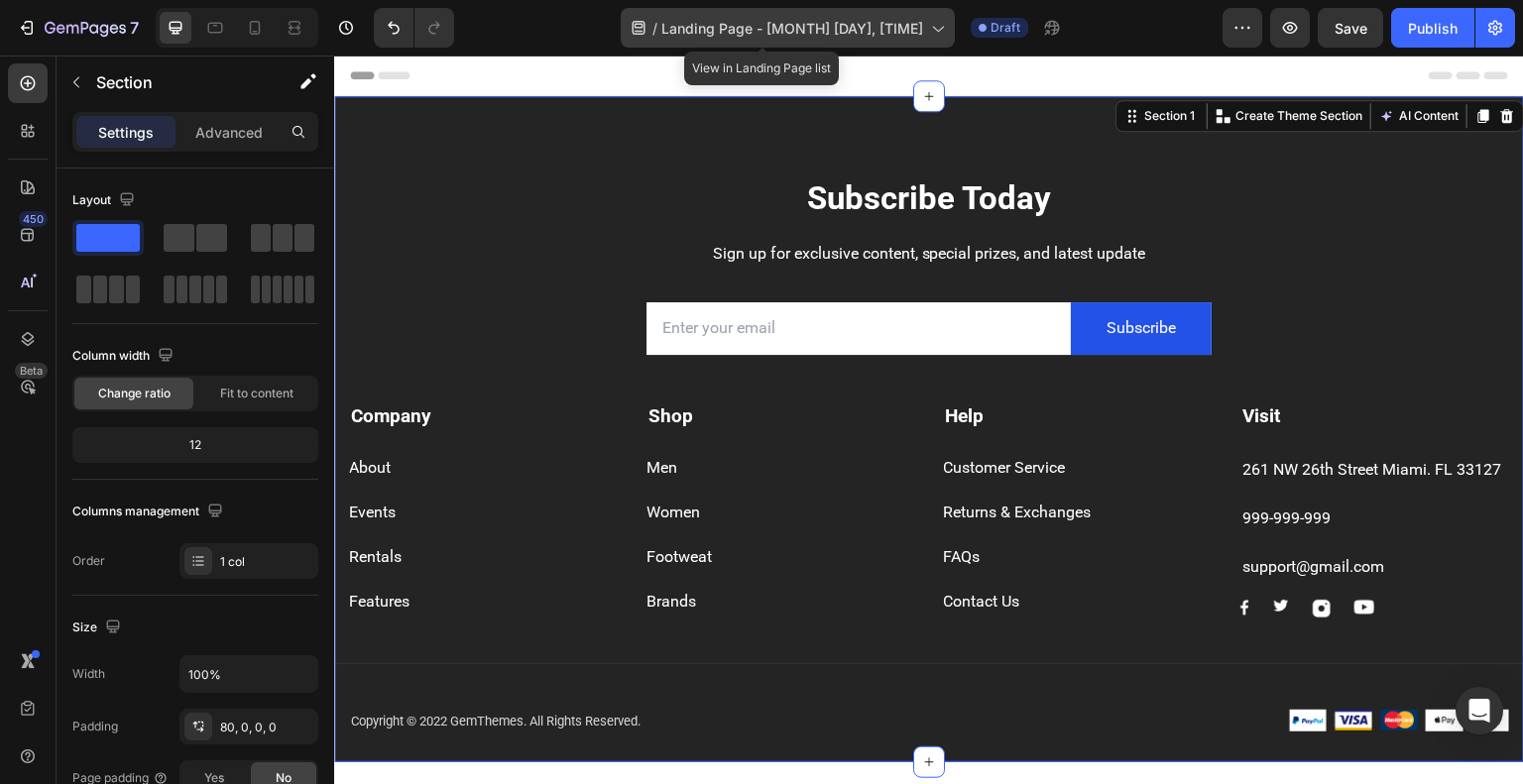click on "Landing Page - Aug 4, 08:49:27" at bounding box center [792, 28] 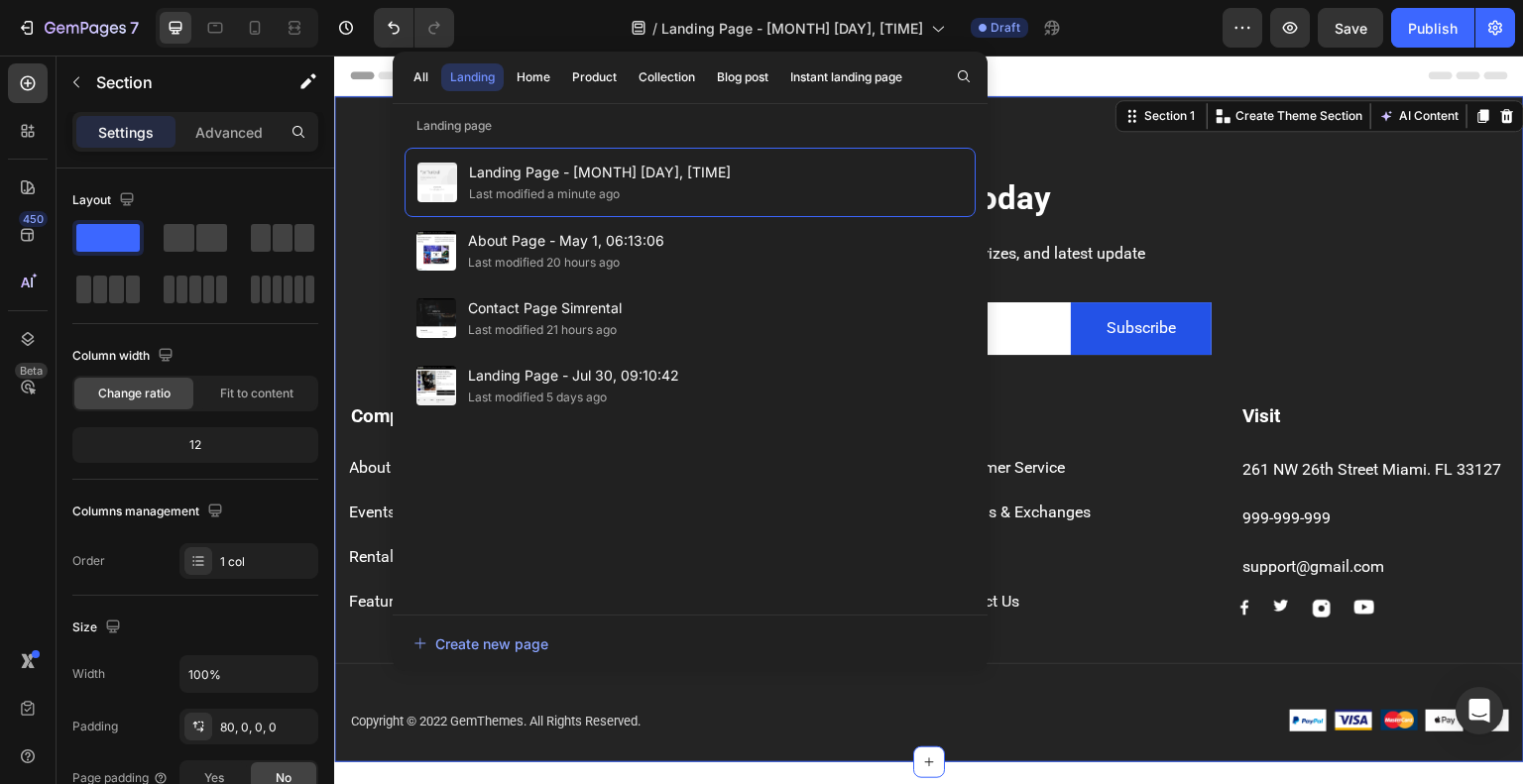 click on "/  Landing Page - Aug 4, 08:49:27 Draft" 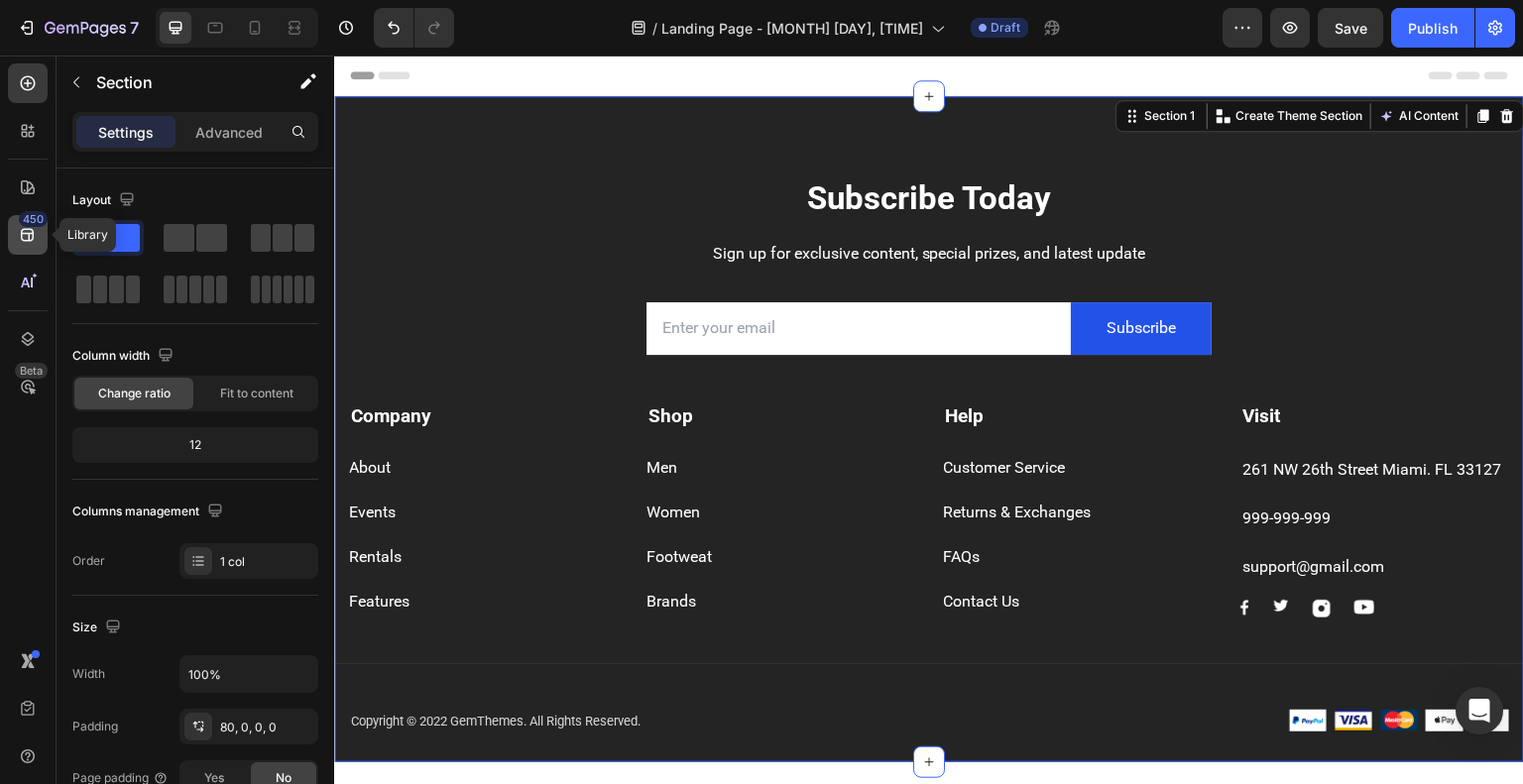 click 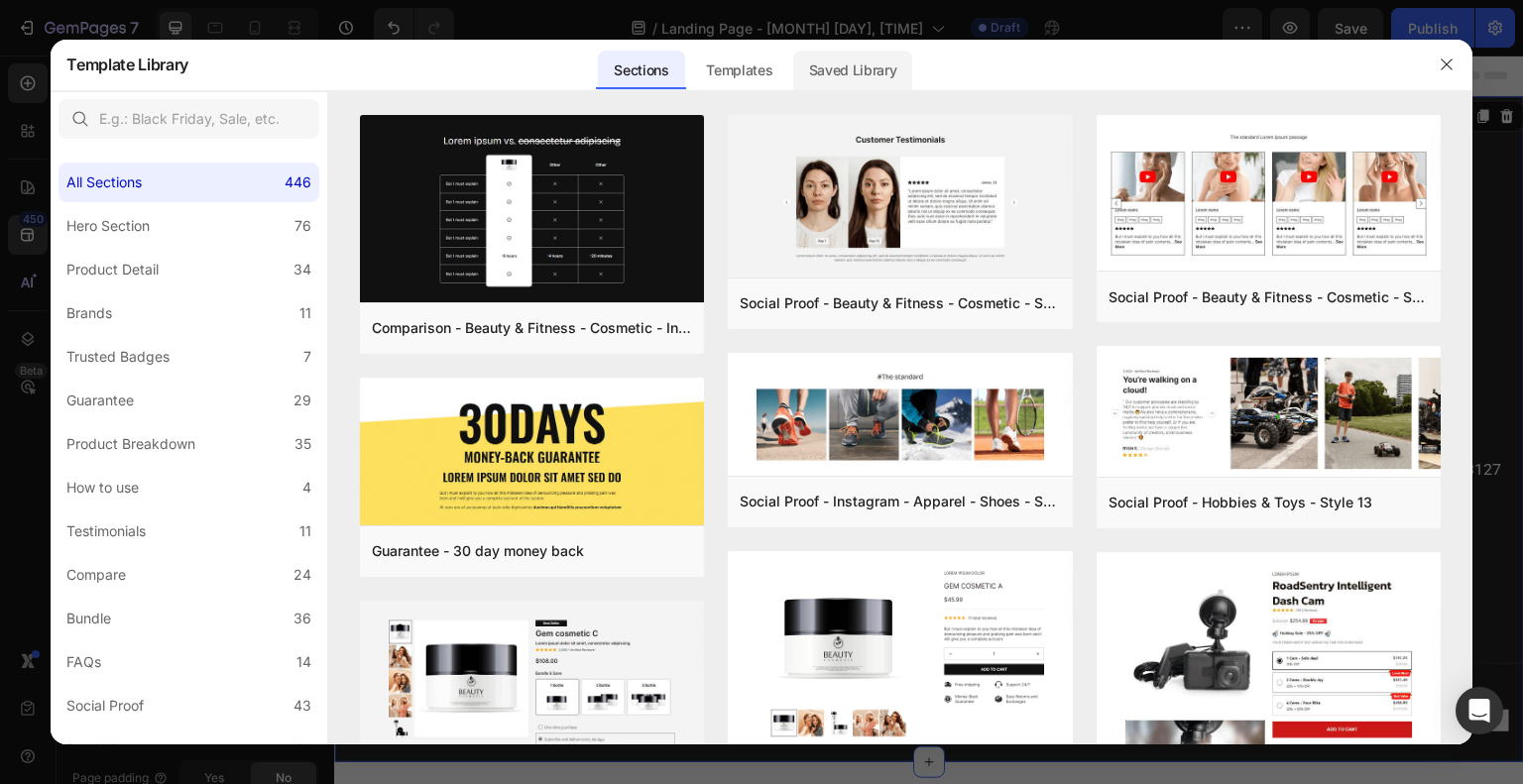 click on "Saved Library" 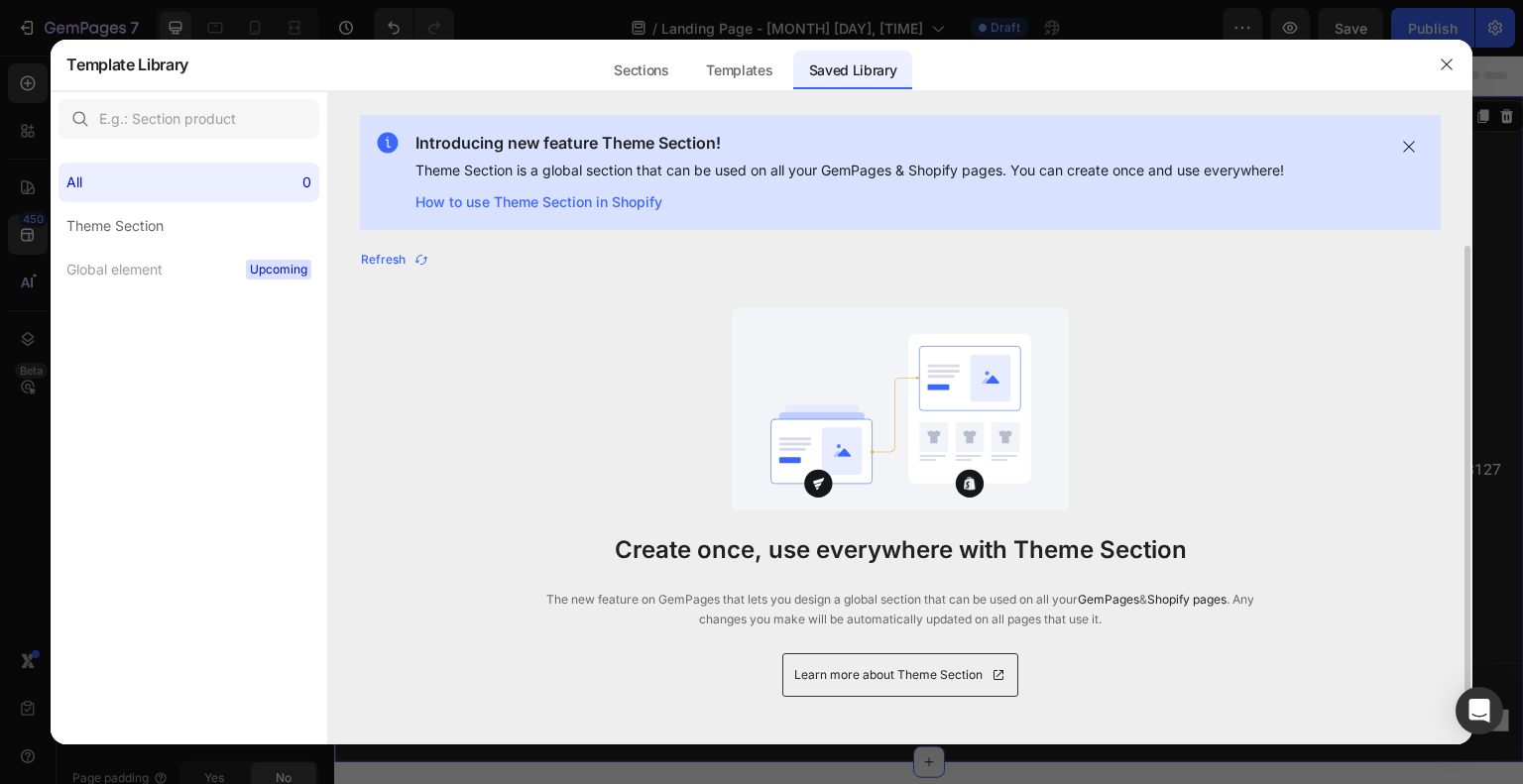 click on "Refresh  Create once, use everywhere with Theme Section   The new feature on GemPages that lets you design a global section that can be used on all your  GemPages  &  Shopify pages . Any changes you make will be automatically updated on all pages that use it.  Learn more about Theme Section" at bounding box center [900, 475] 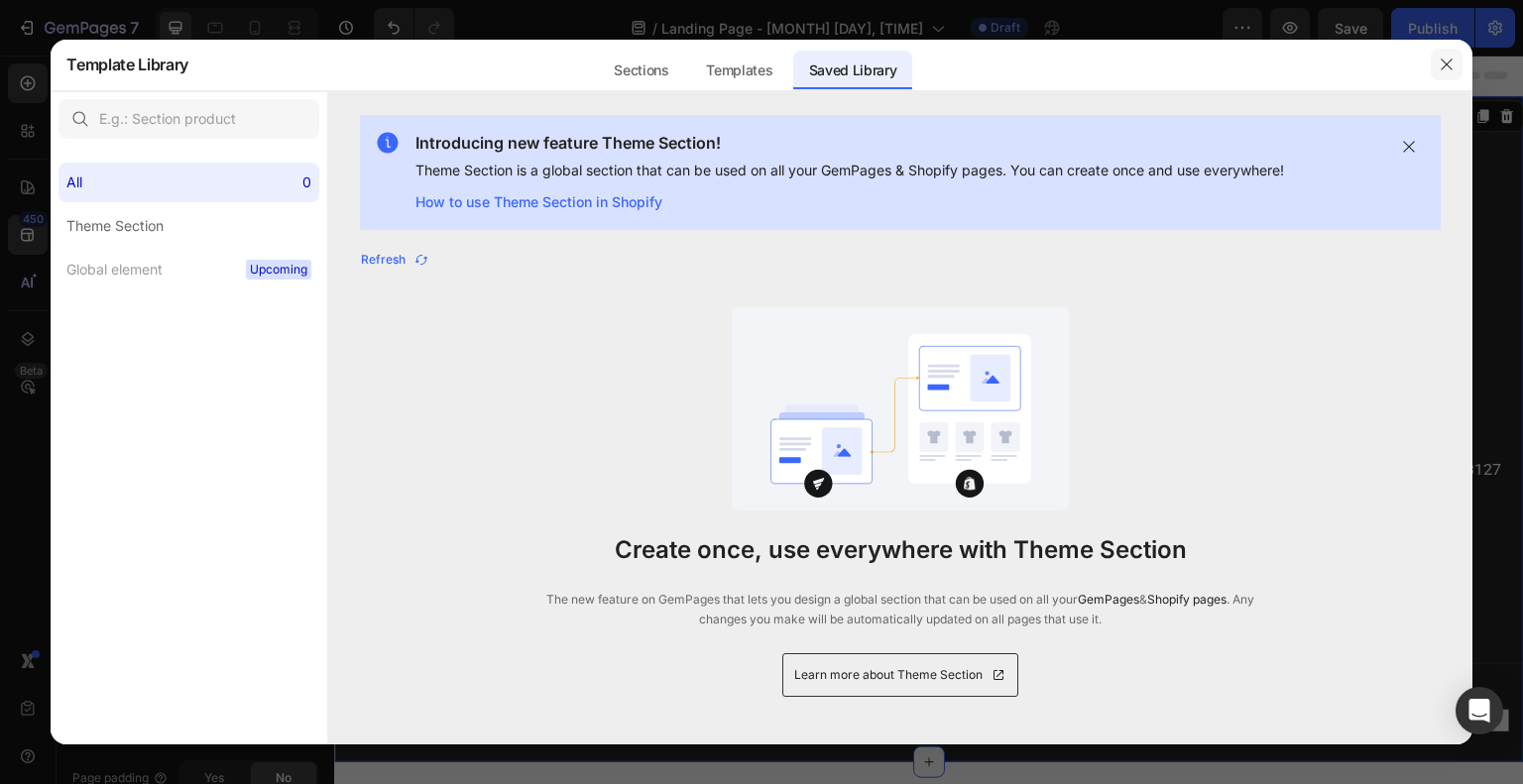 click 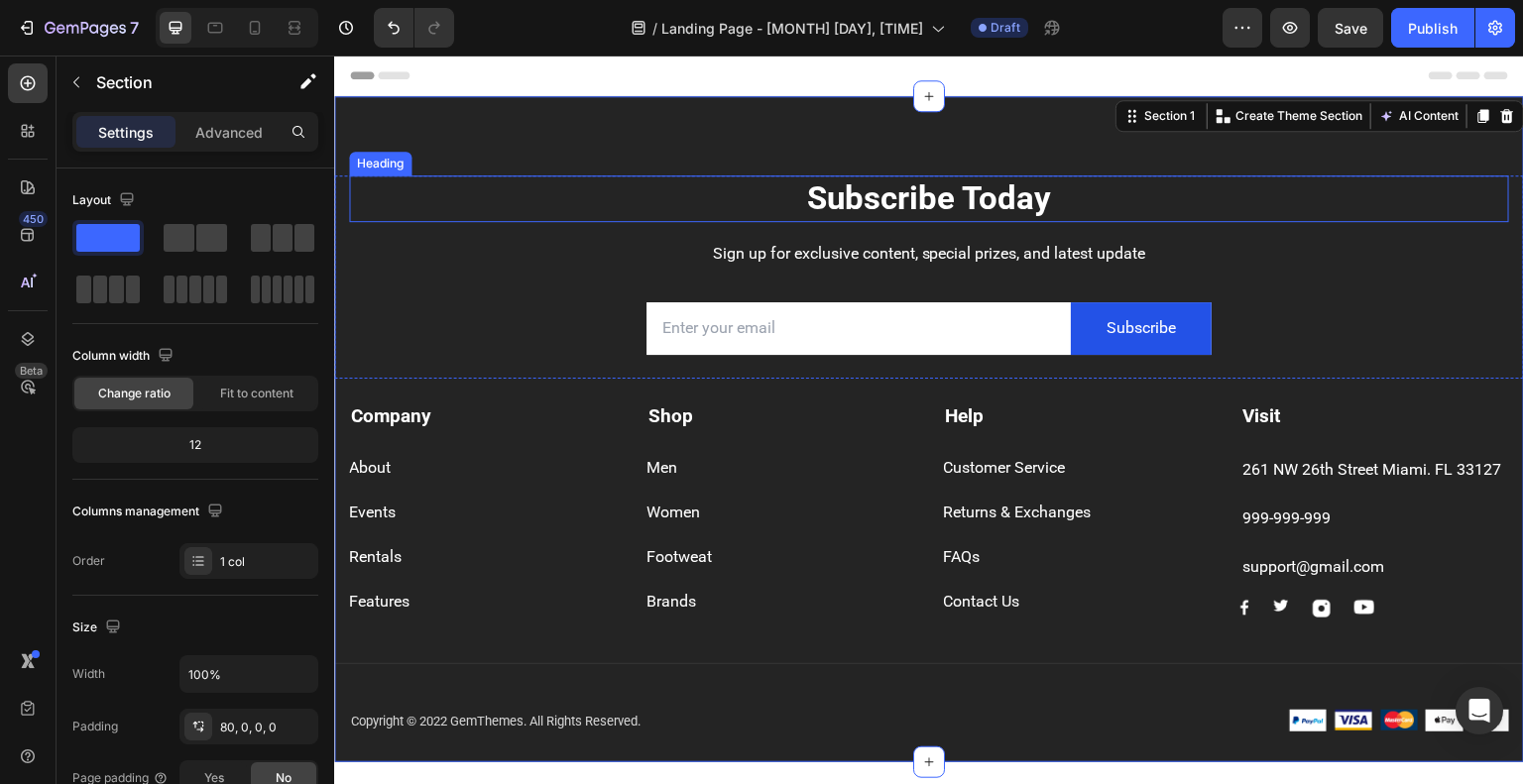 click on "Subscribe Today" at bounding box center (929, 198) 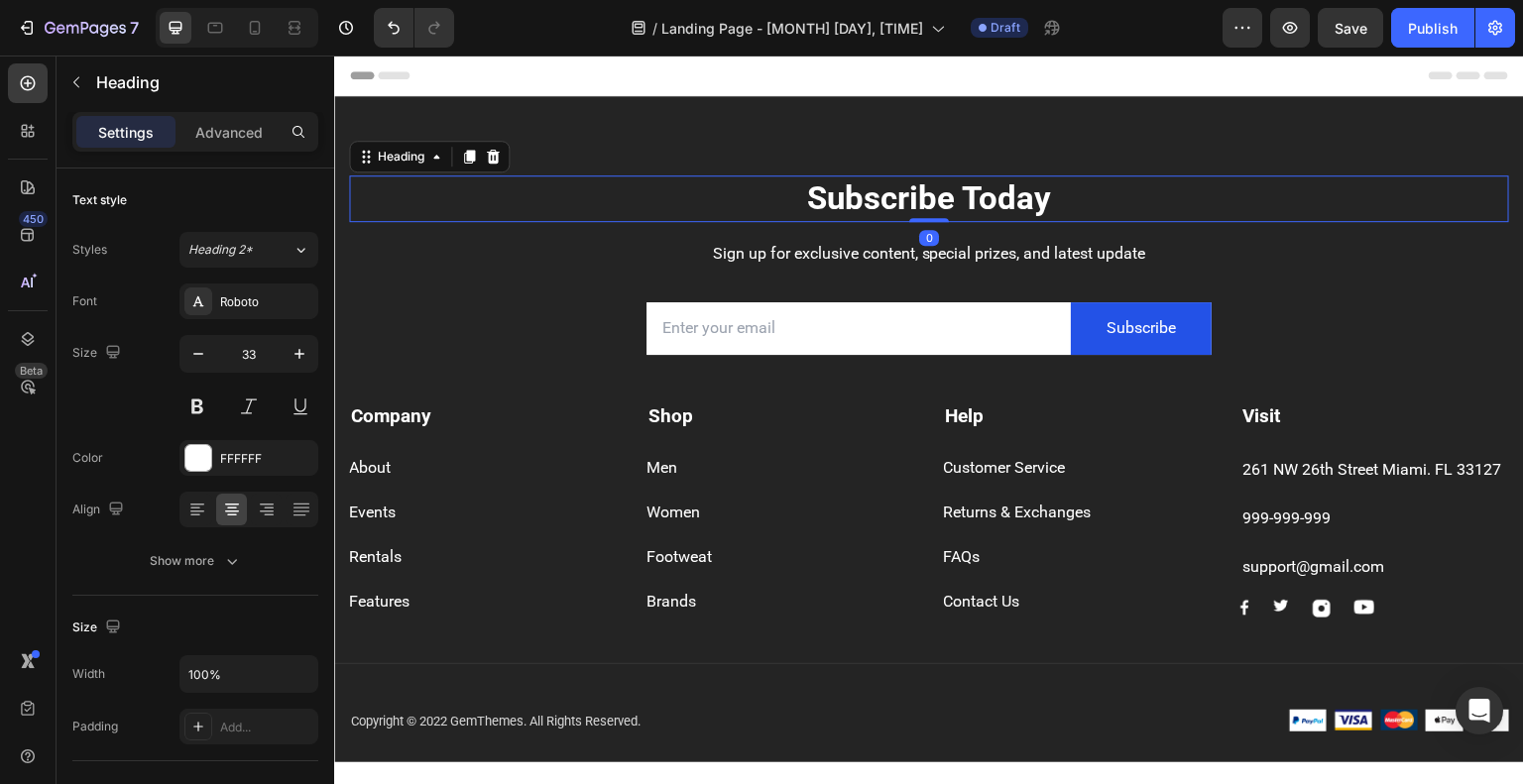 click on "Header" at bounding box center [929, 75] 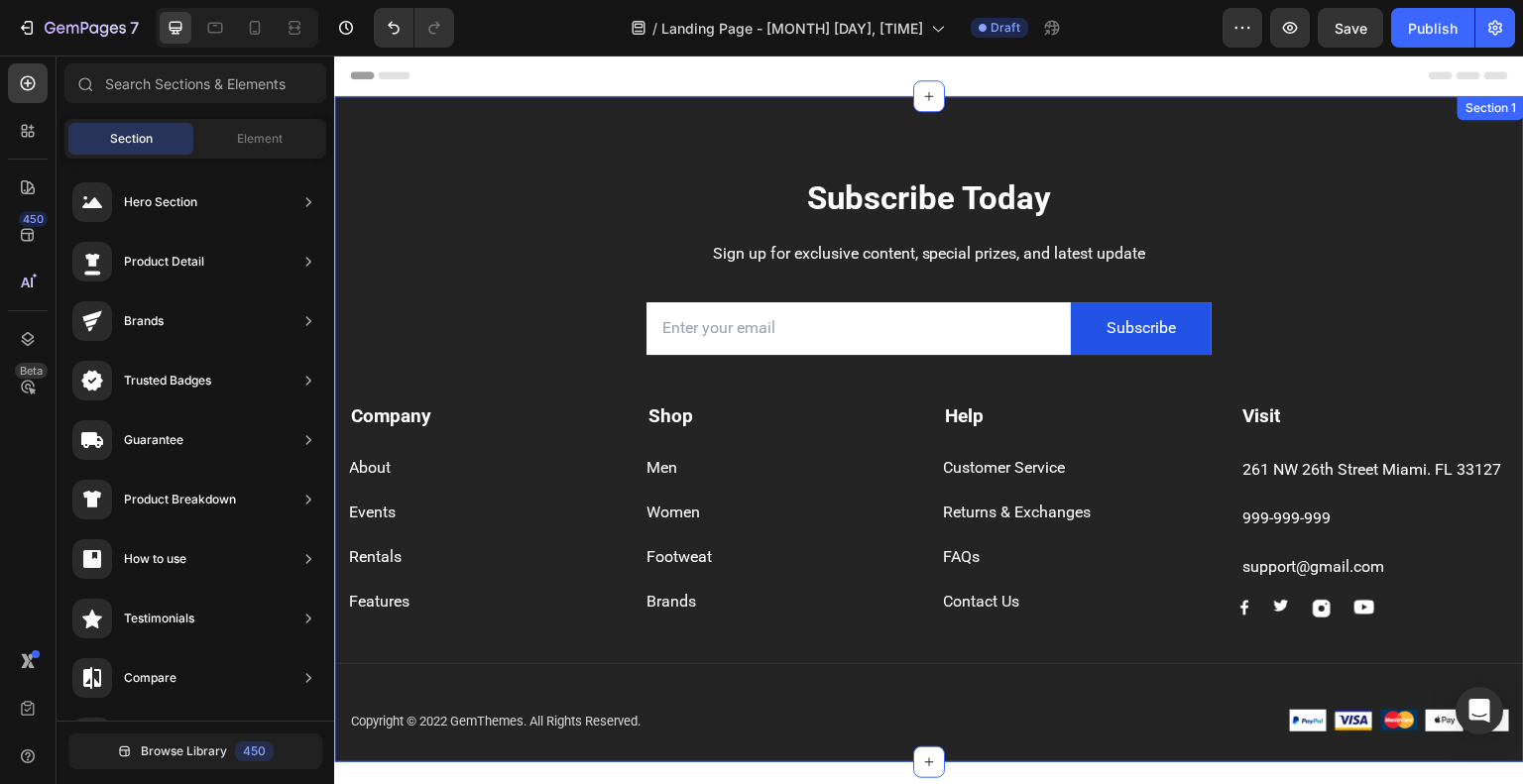 click on "Section 1" at bounding box center [1490, 108] 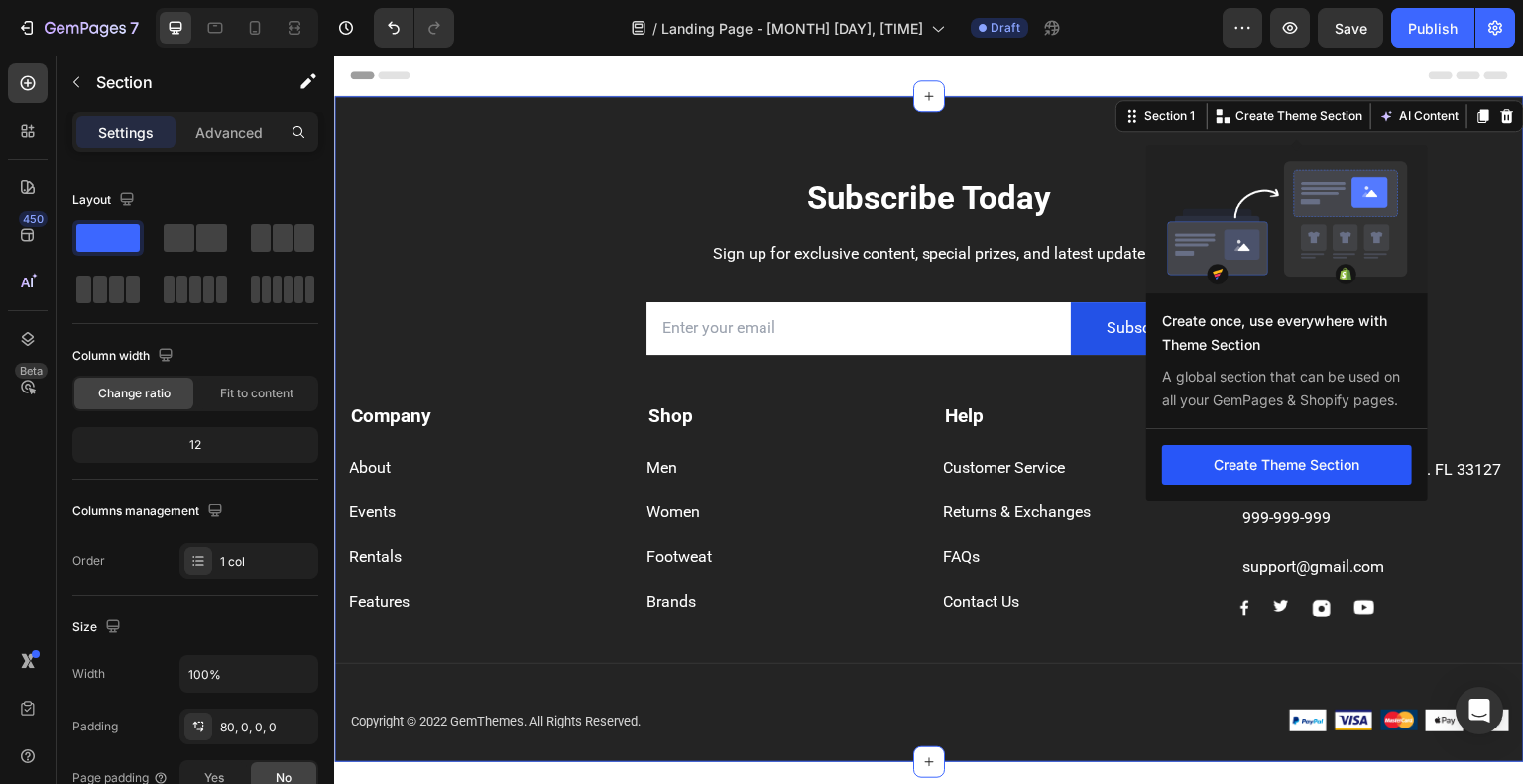 click on "Create Theme Section" at bounding box center (1287, 465) 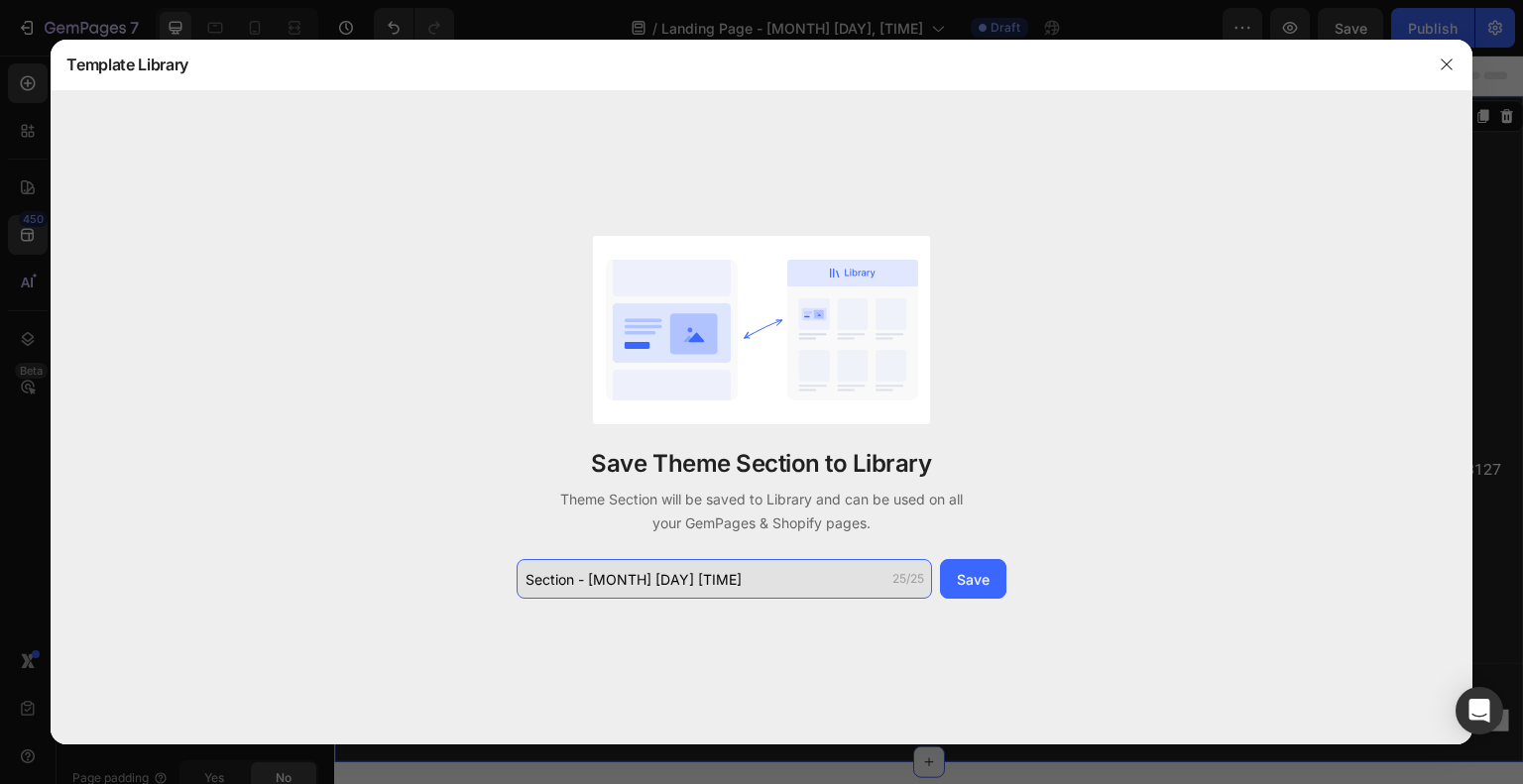 click on "Section - Aug 04 08:51:11" 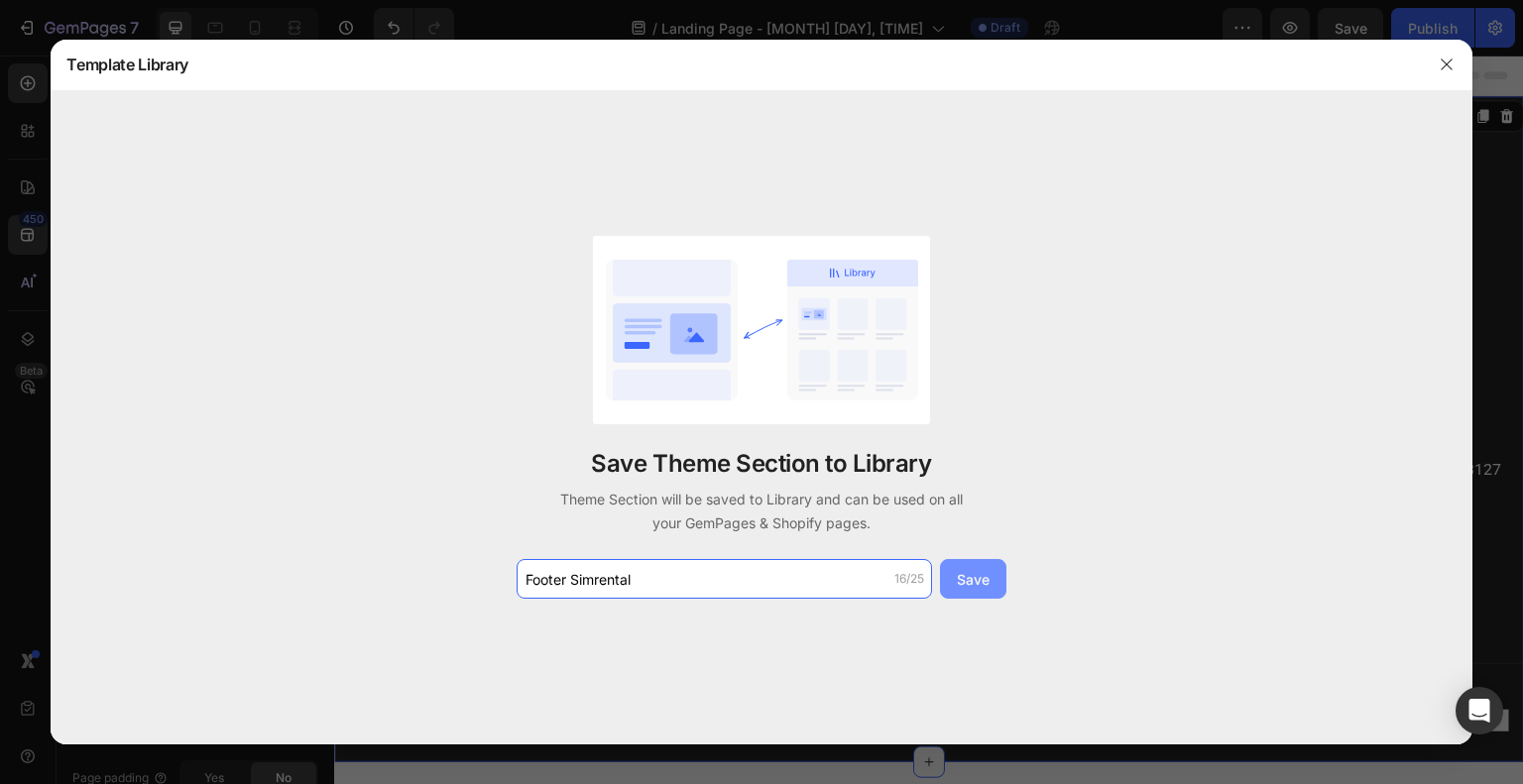 type on "Footer Simrental" 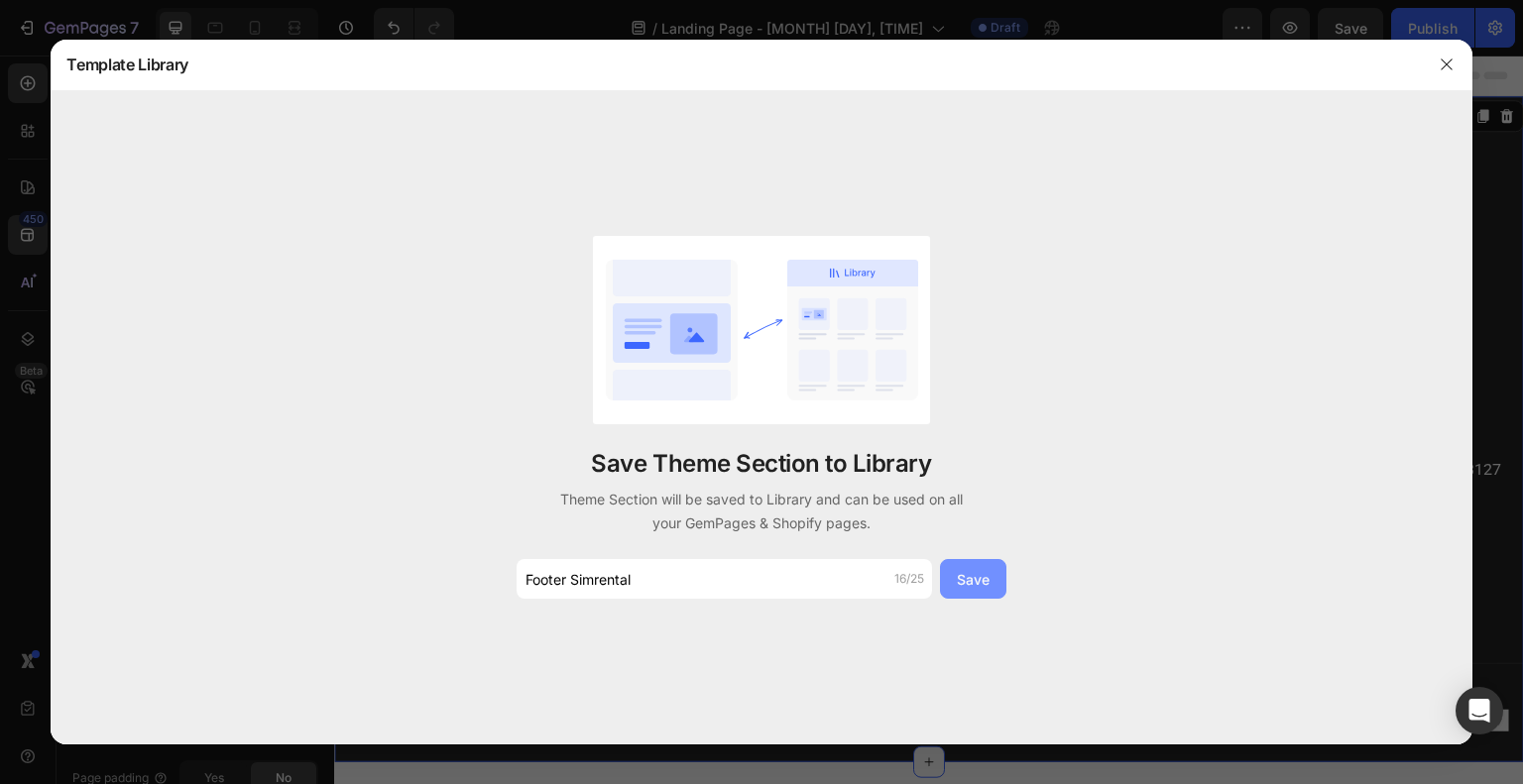 click on "Save" at bounding box center (973, 579) 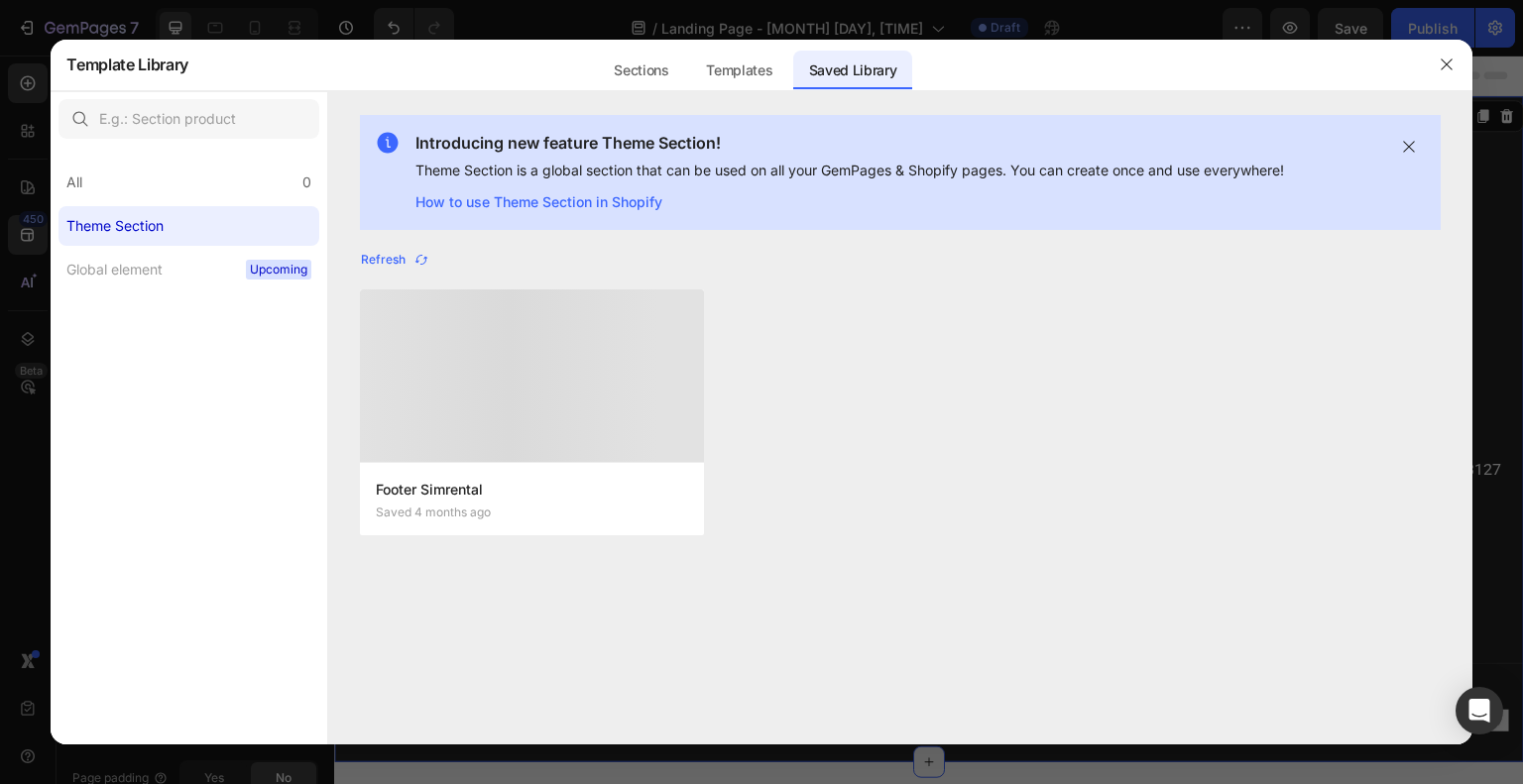 click on "Refresh Footer Simrental Saved 4 months ago Footer Simrental Saved 4 months ago" at bounding box center (900, 475) 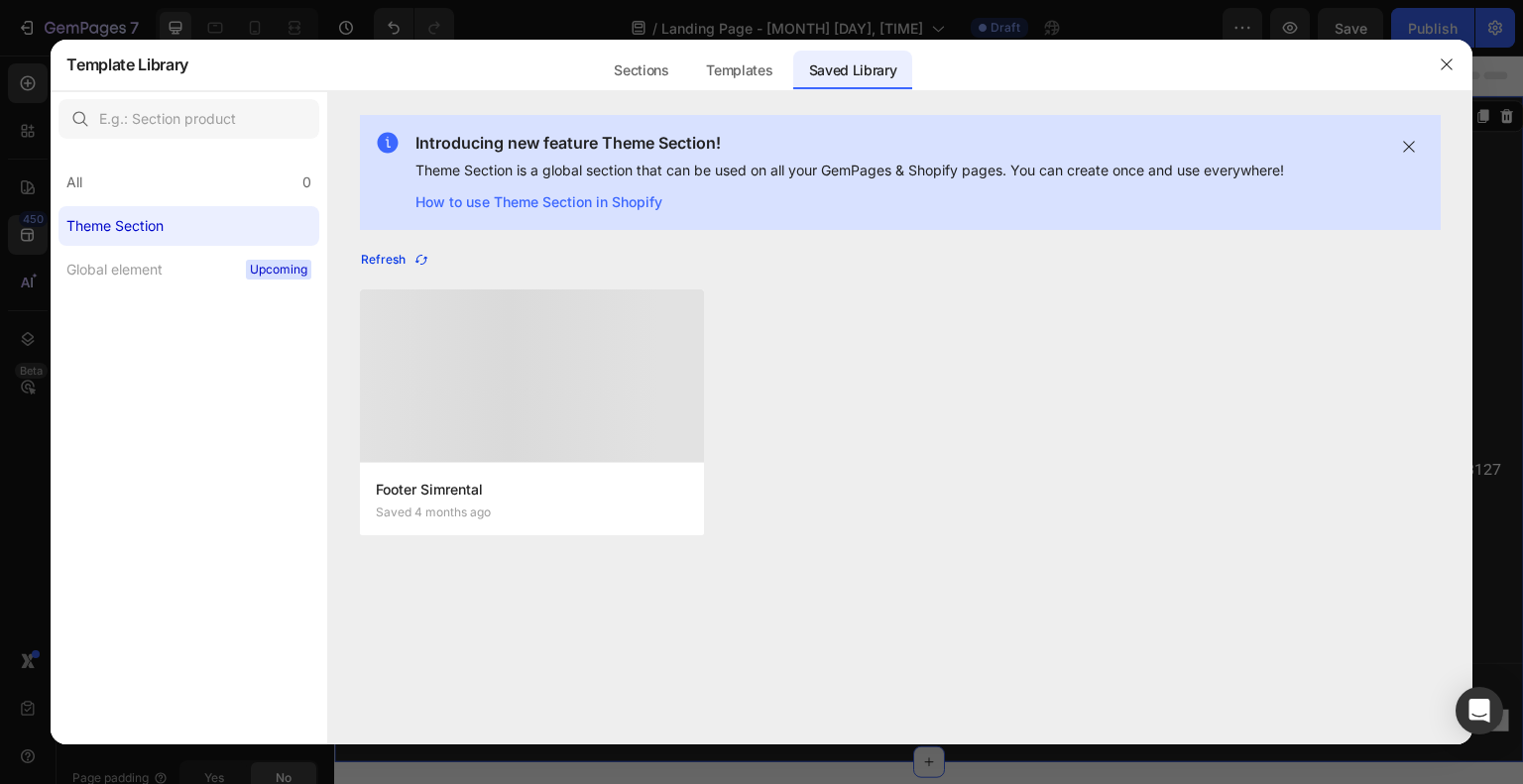 click on "Refresh" at bounding box center (395, 260) 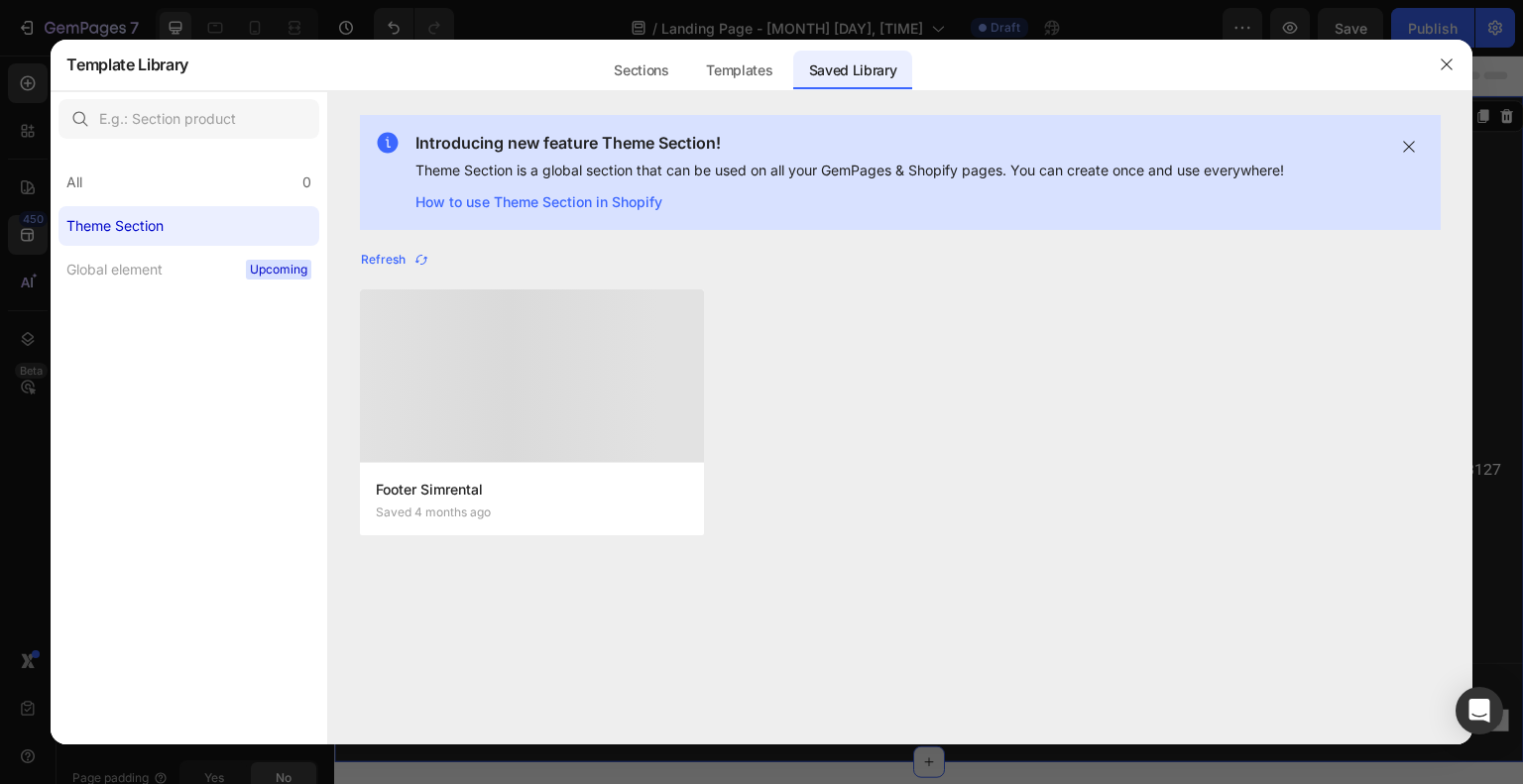 click on "Footer Simrental Saved 4 months ago Footer Simrental Saved 4 months ago" at bounding box center (900, 424) 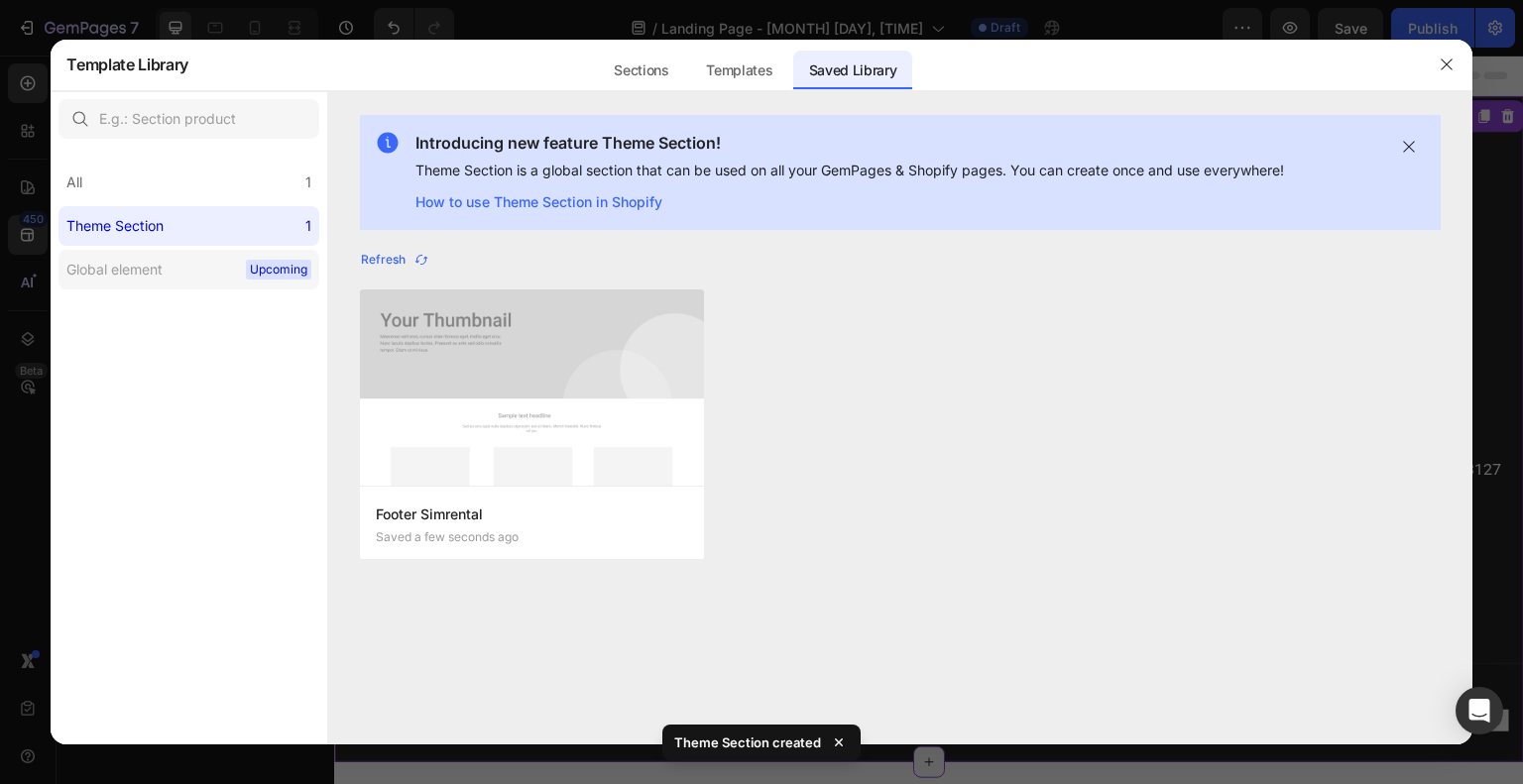 click on "Global element" at bounding box center [114, 270] 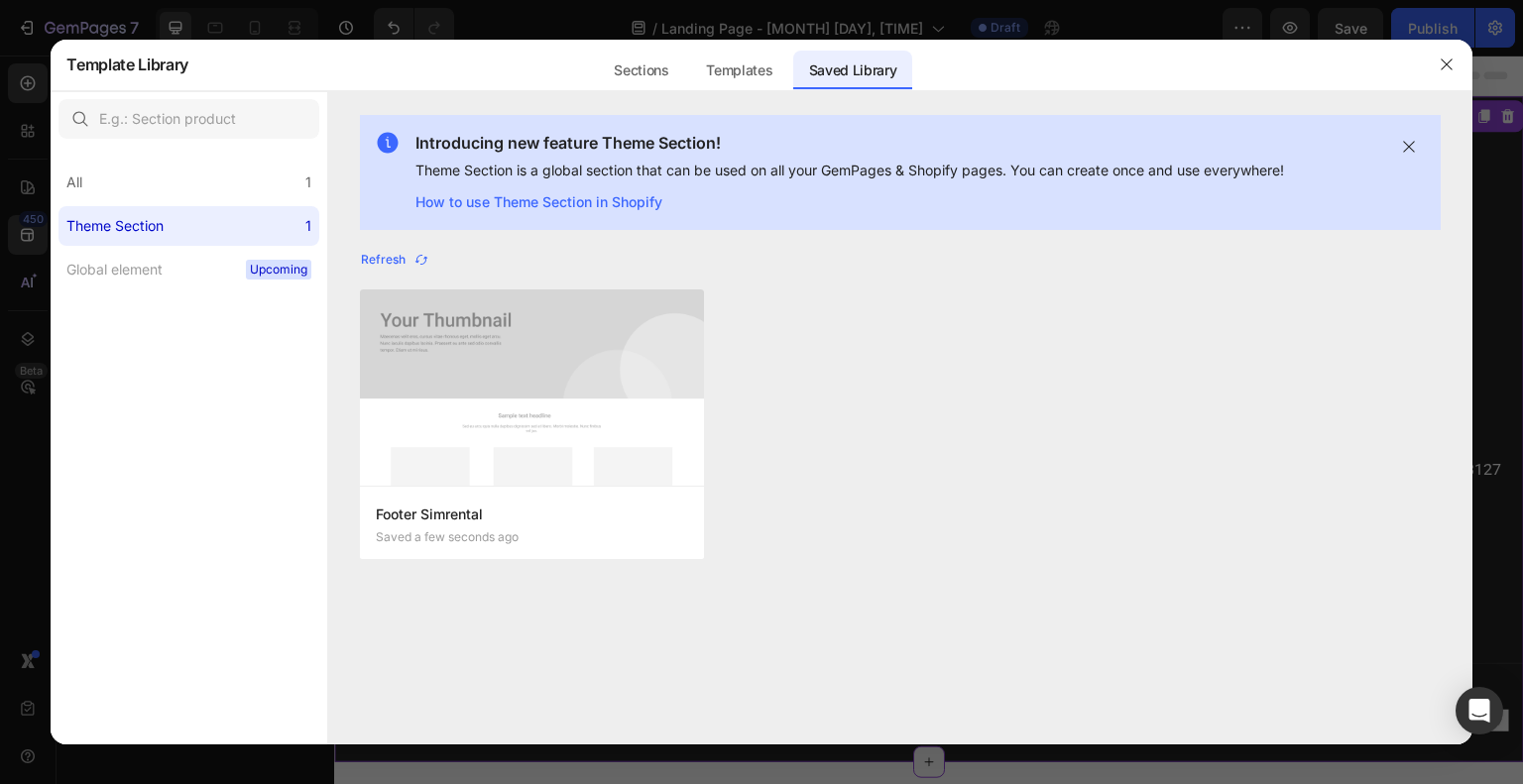 click on "Footer Simrental Saved a few seconds ago Add to page Edit Footer Simrental Saved a few seconds ago Add to page Edit" at bounding box center (900, 436) 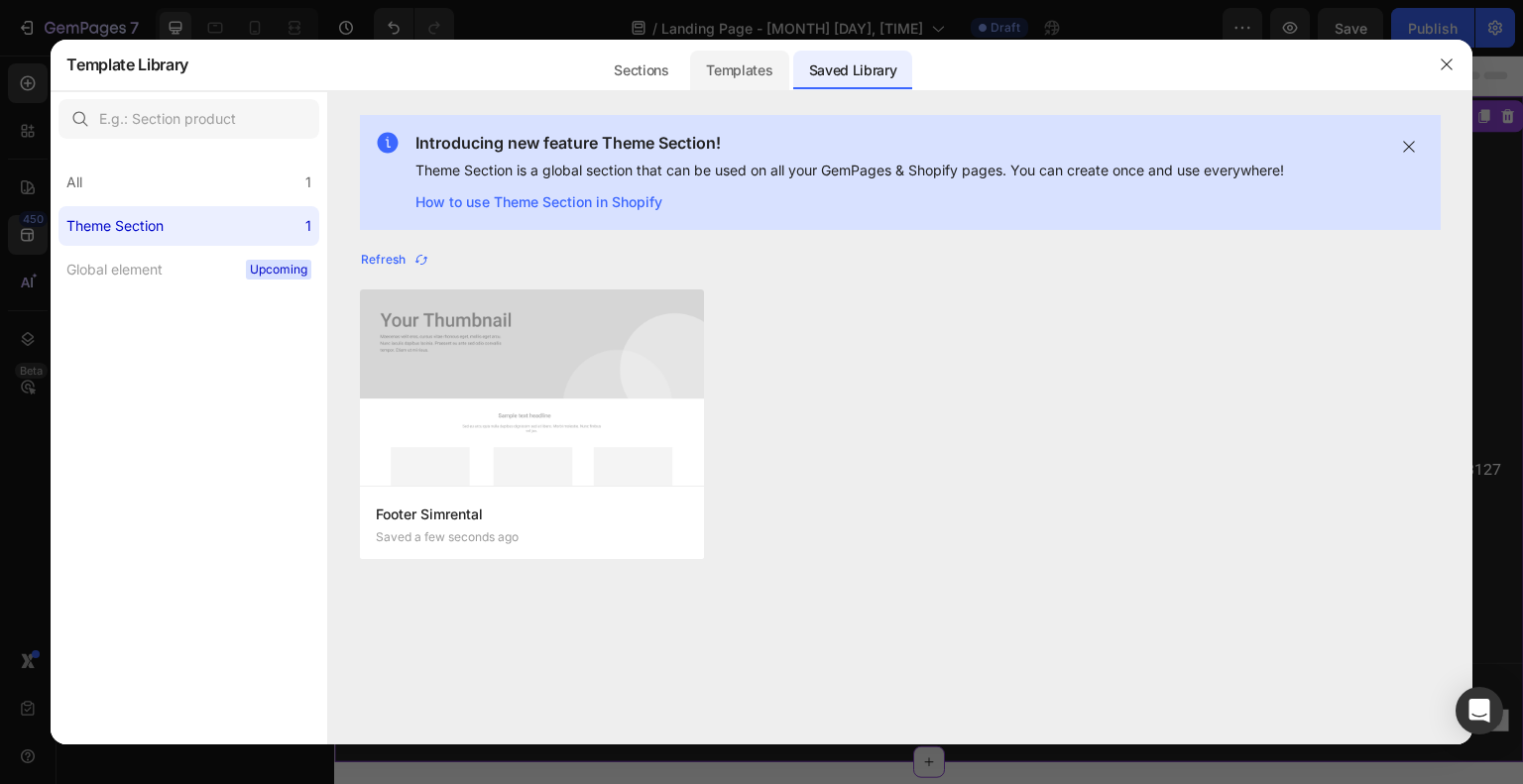 click on "Templates" 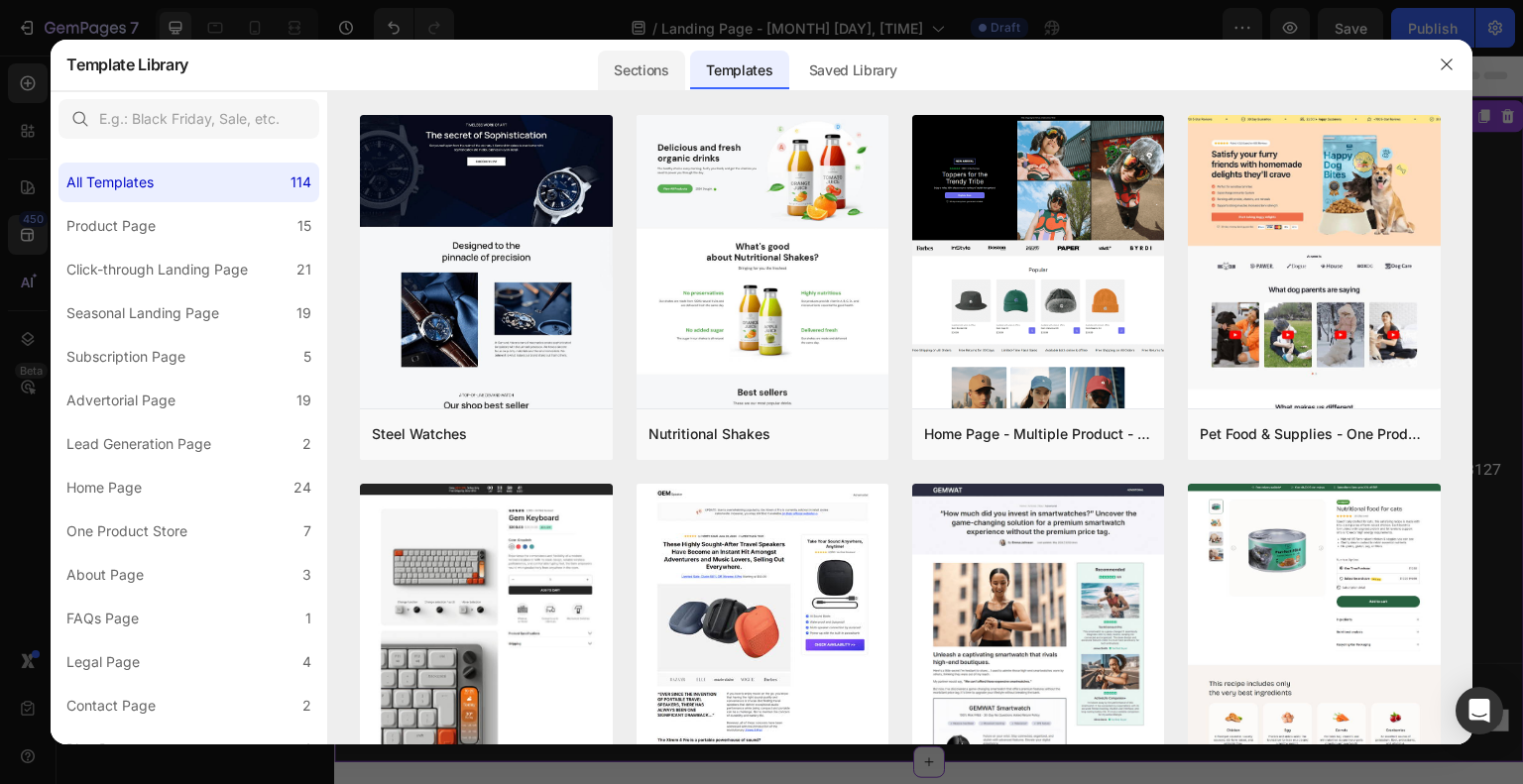 click on "Sections" 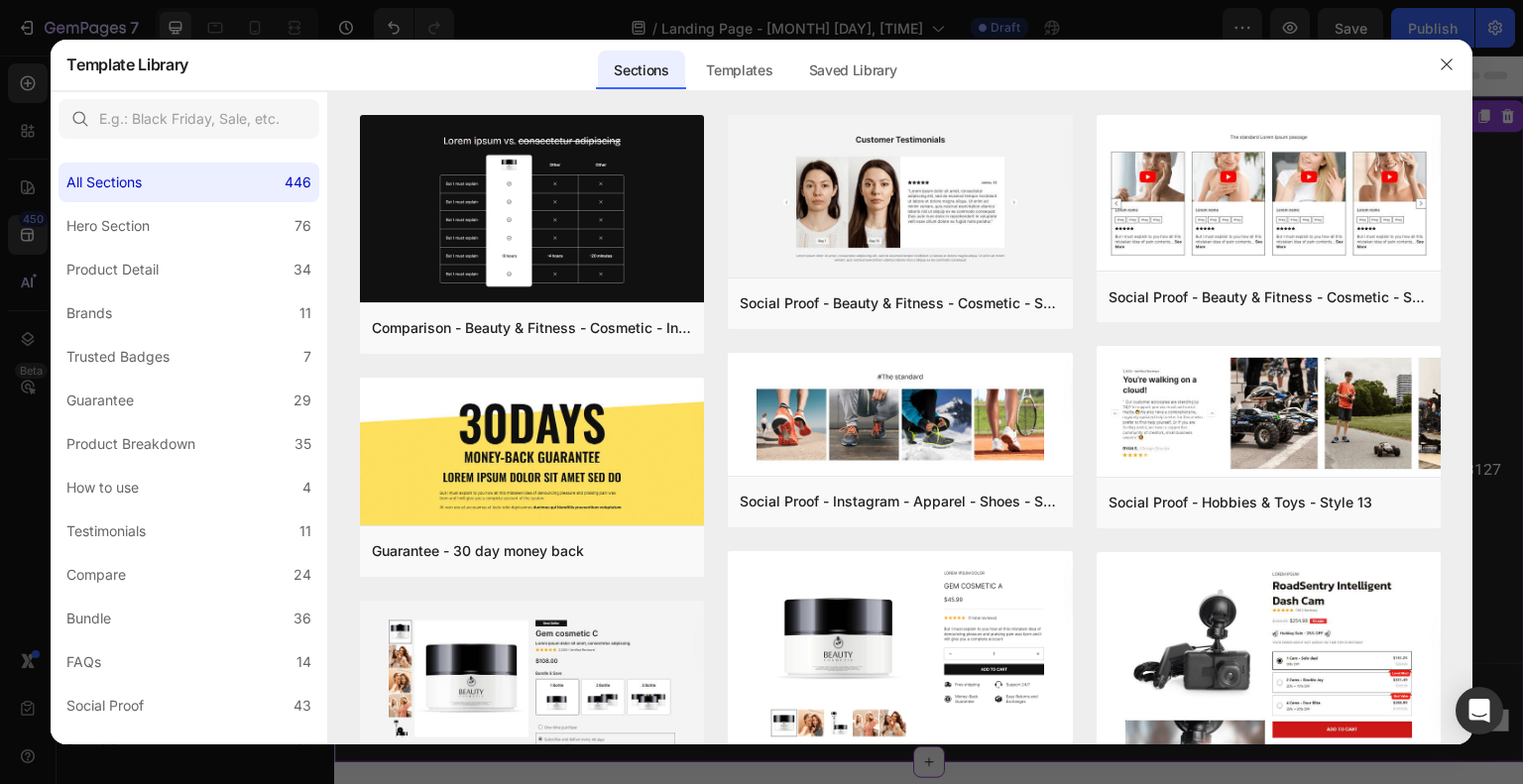 click on "Sections Templates Existing pages Saved Library Templates Saved Library" at bounding box center [755, 64] 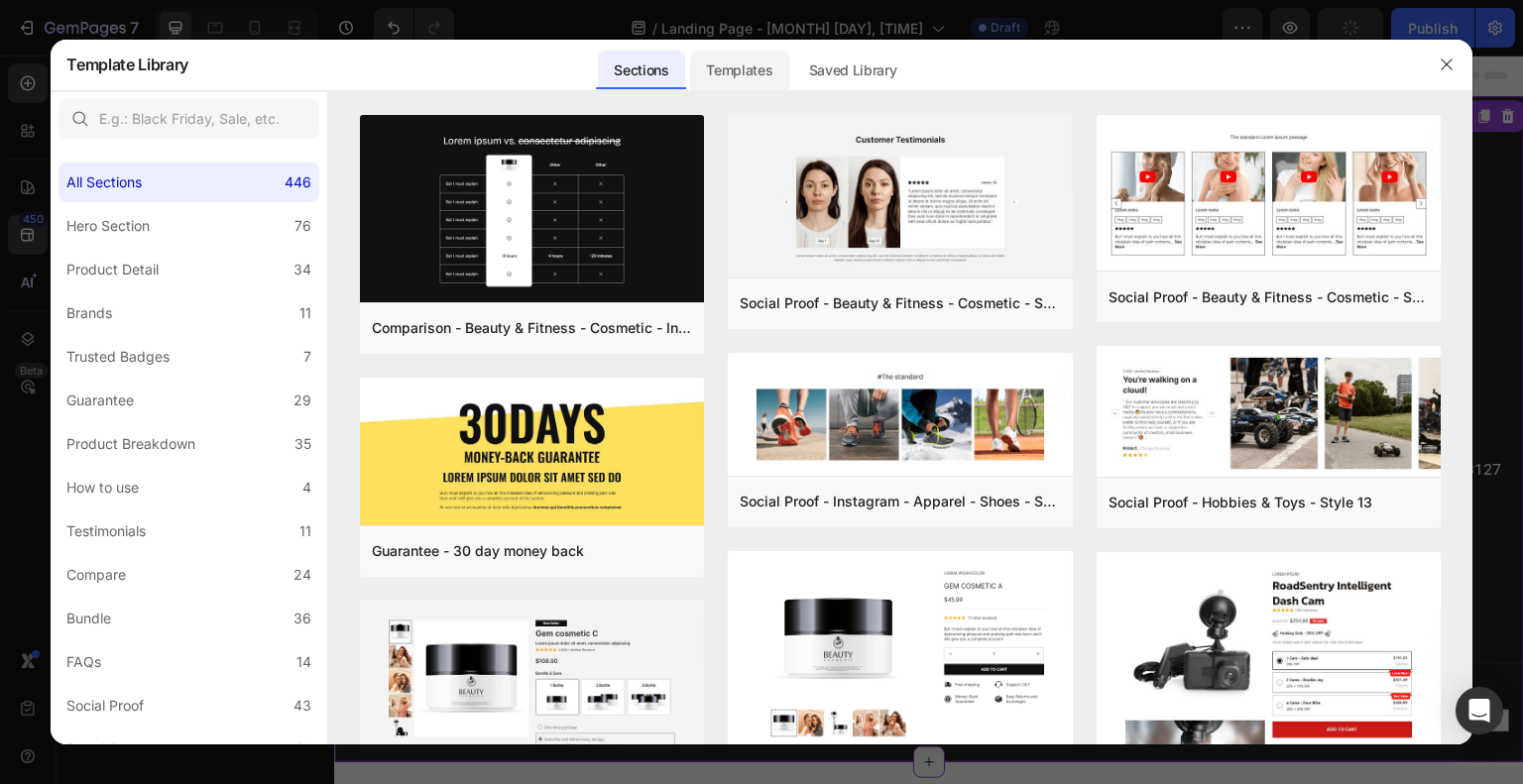 click on "Templates" 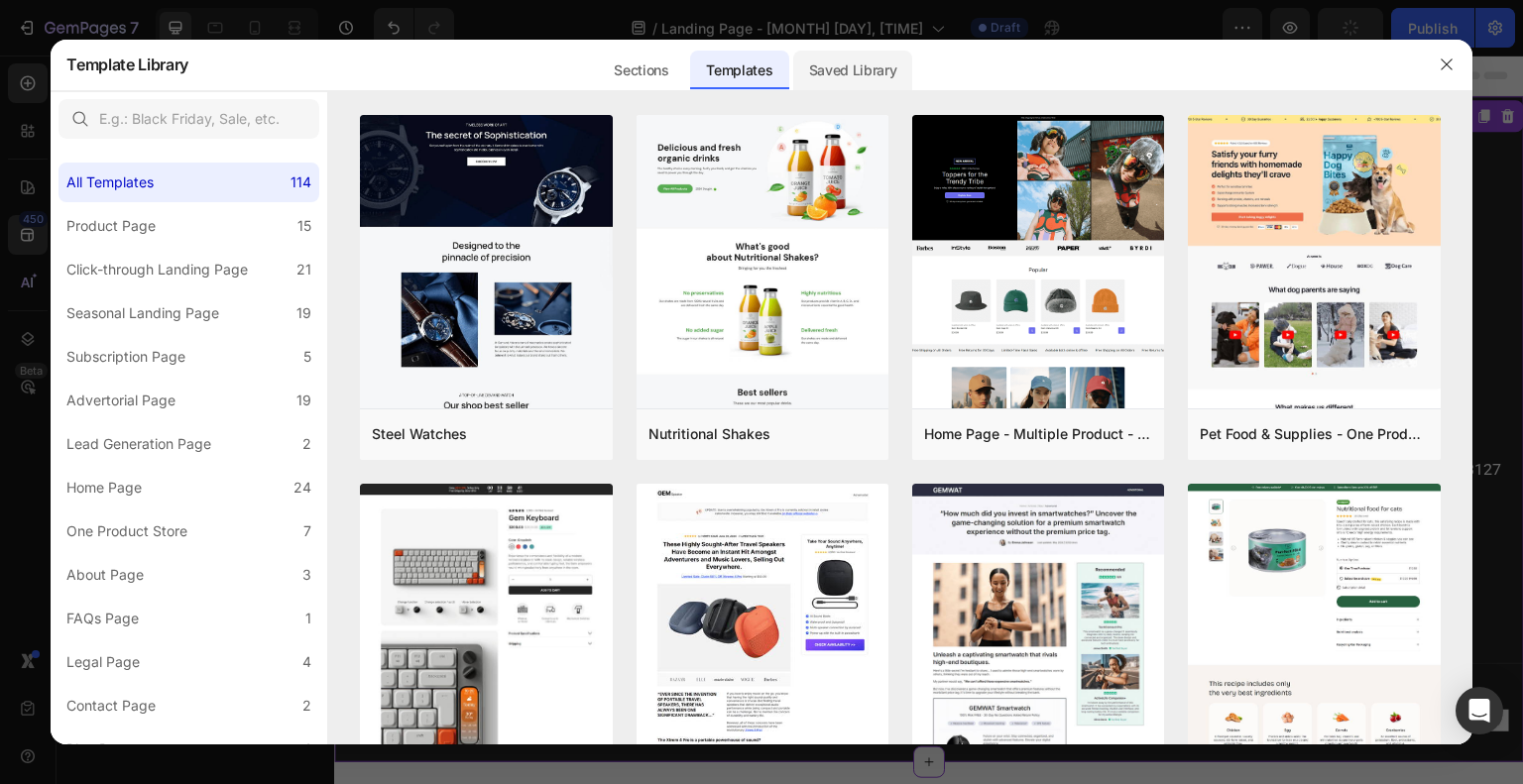 click on "Saved Library" 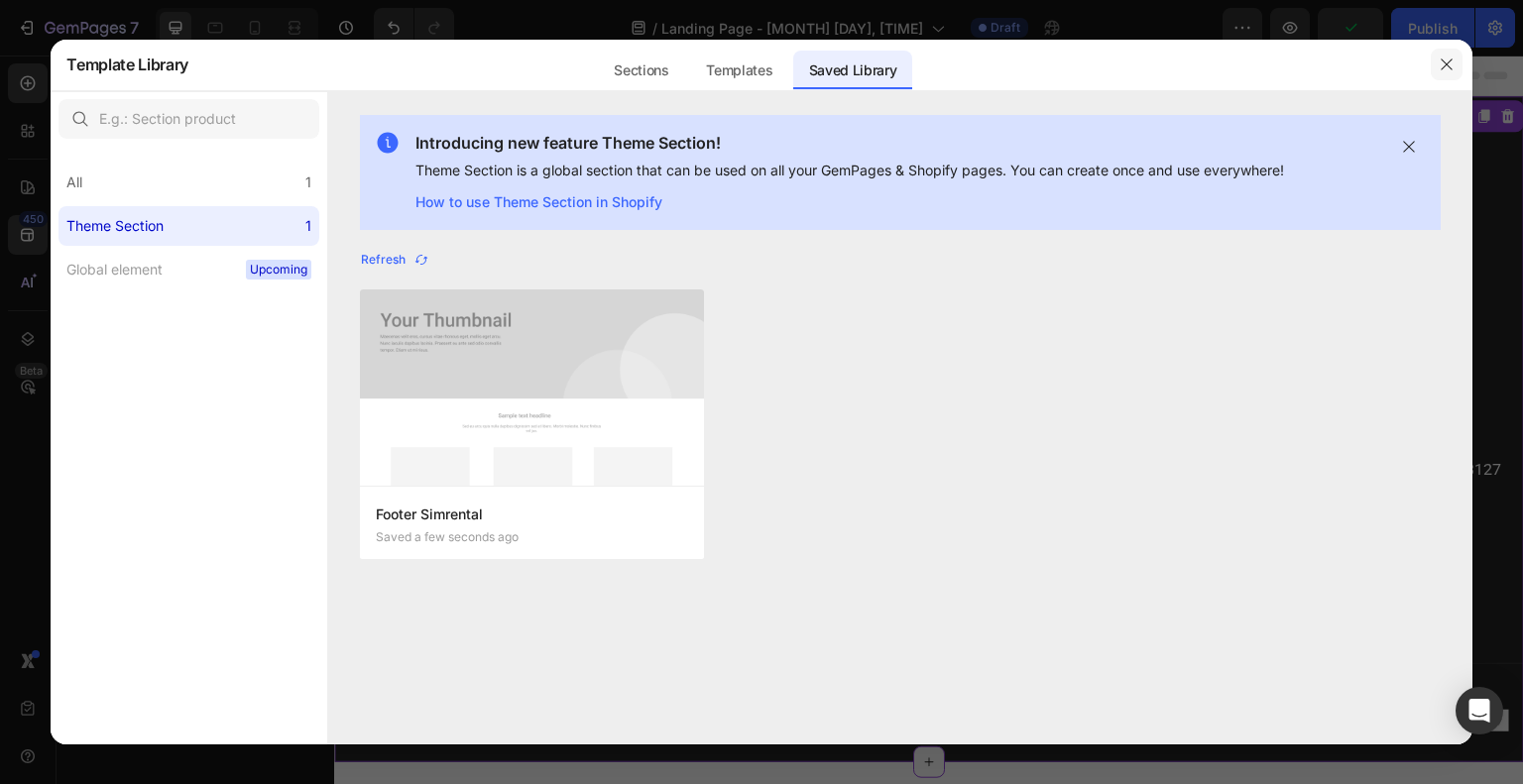 click 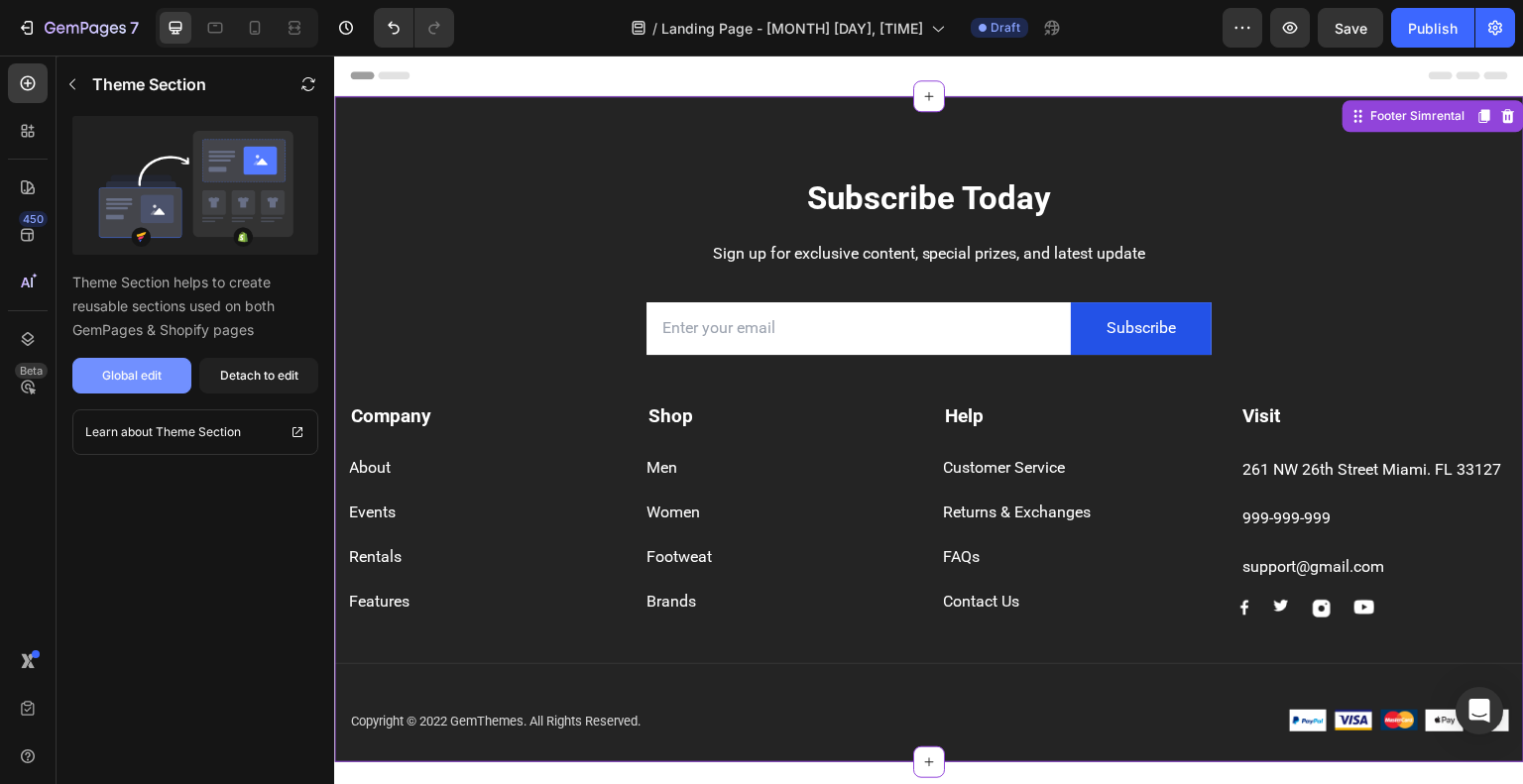 click on "Global edit" at bounding box center (132, 376) 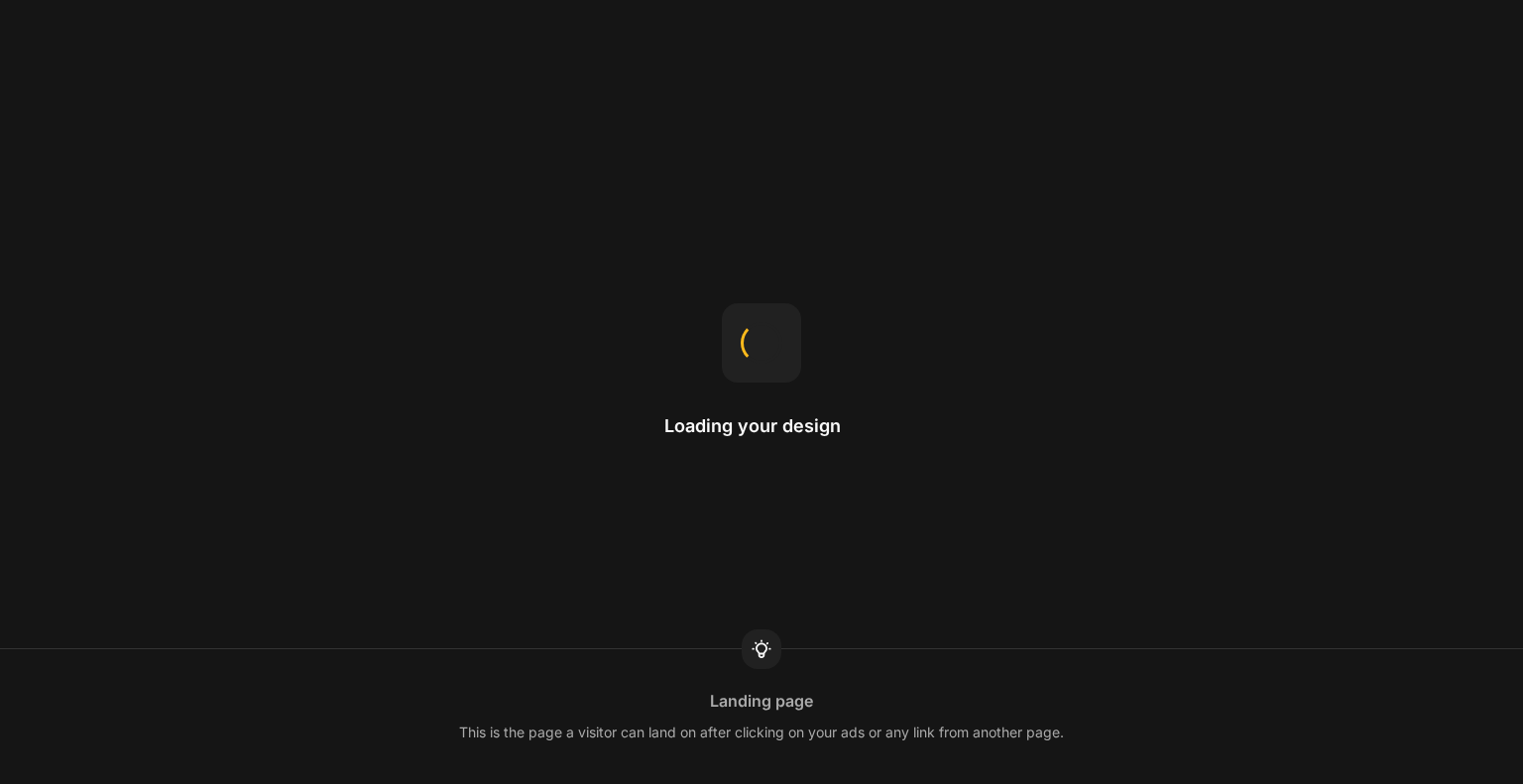 scroll, scrollTop: 0, scrollLeft: 0, axis: both 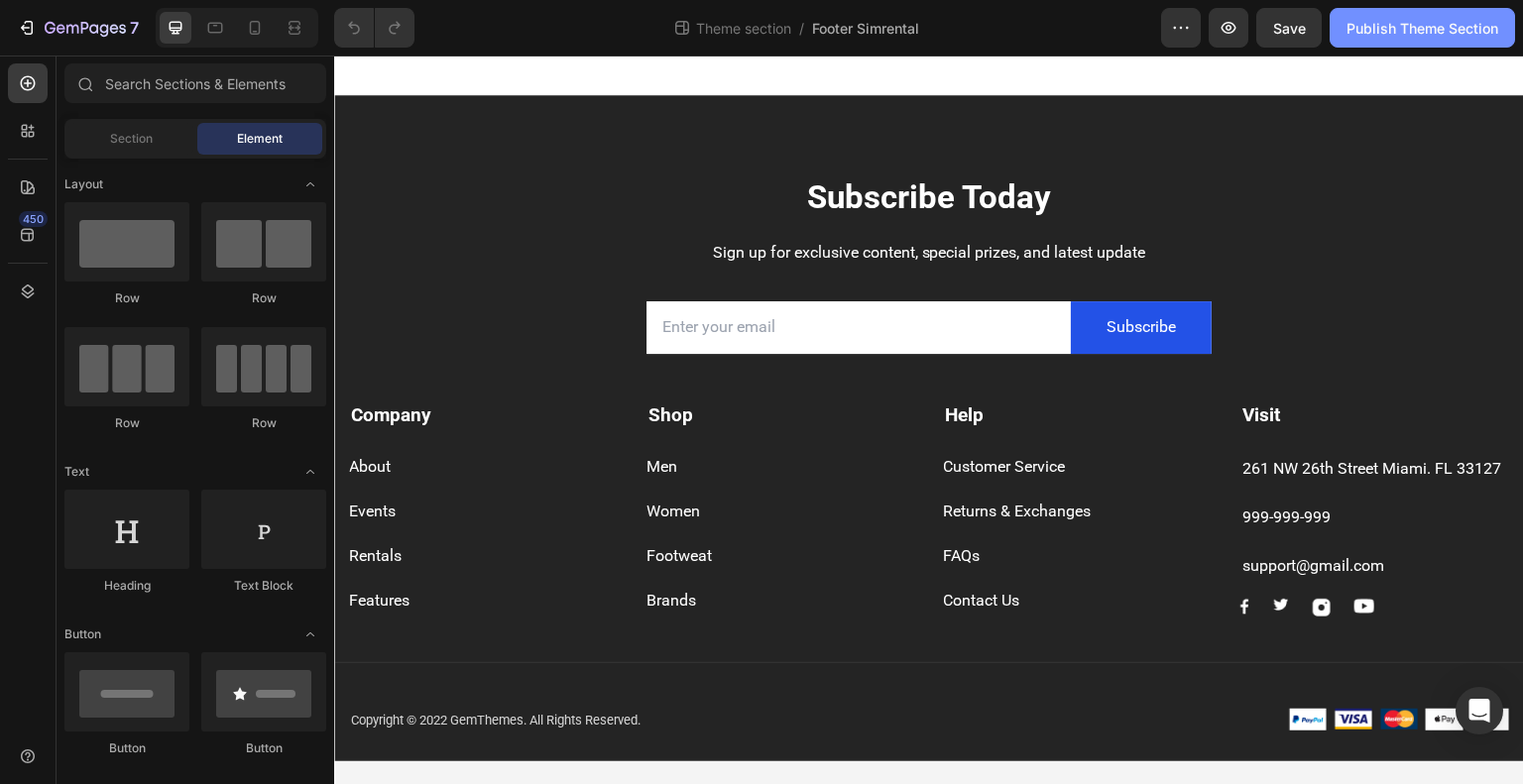 click on "Publish Theme Section" at bounding box center [1422, 28] 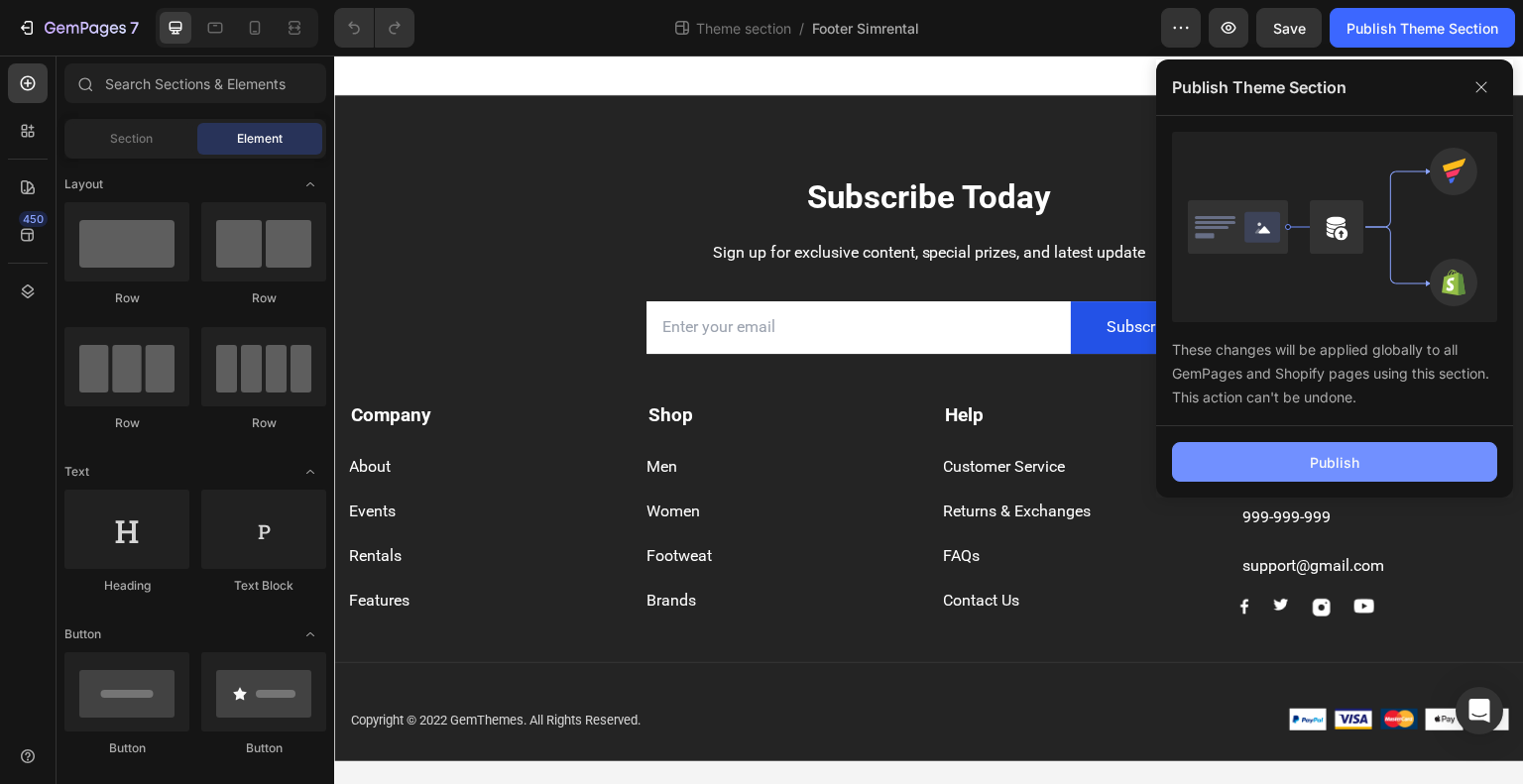 click on "Publish" at bounding box center [1335, 462] 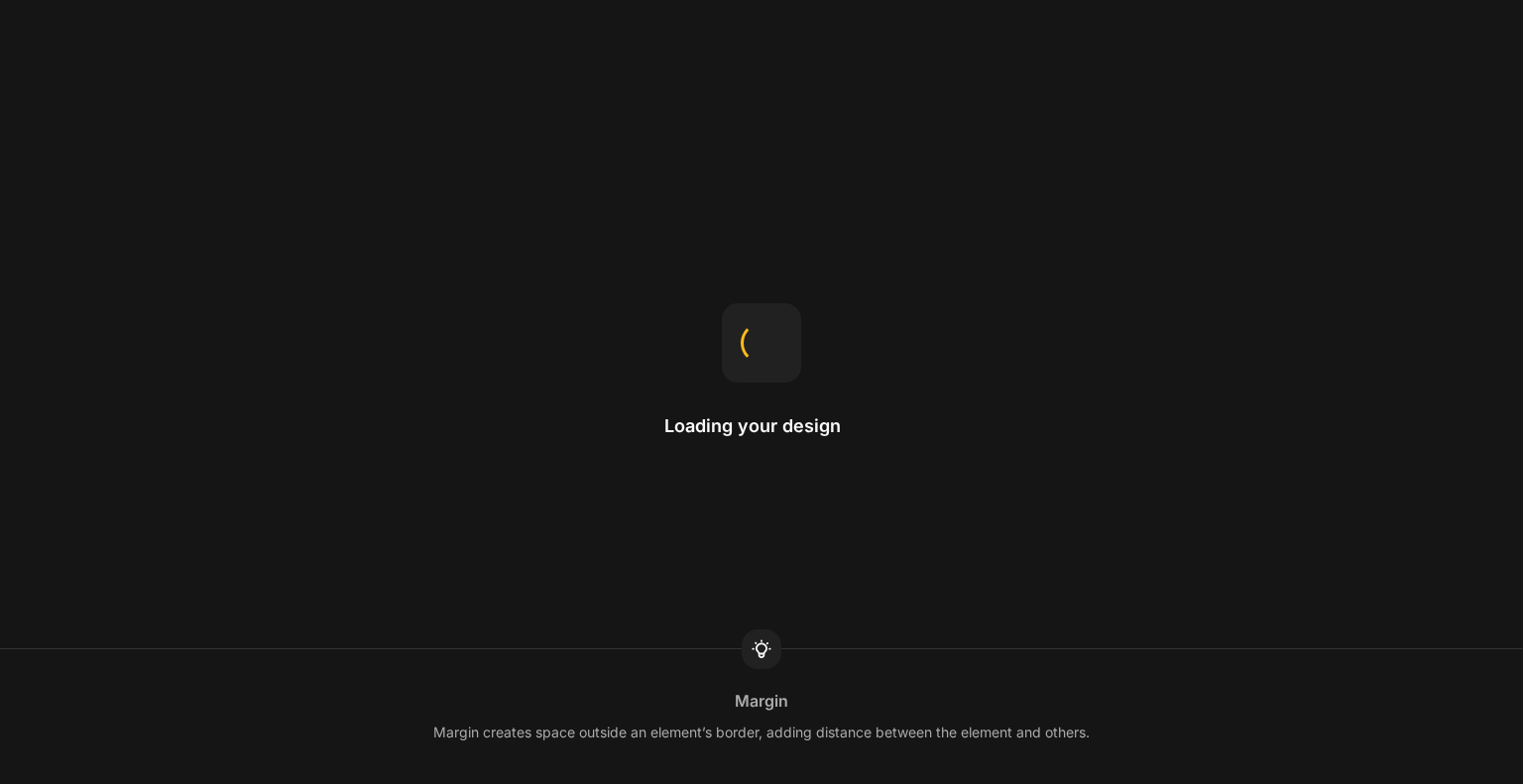 scroll, scrollTop: 0, scrollLeft: 0, axis: both 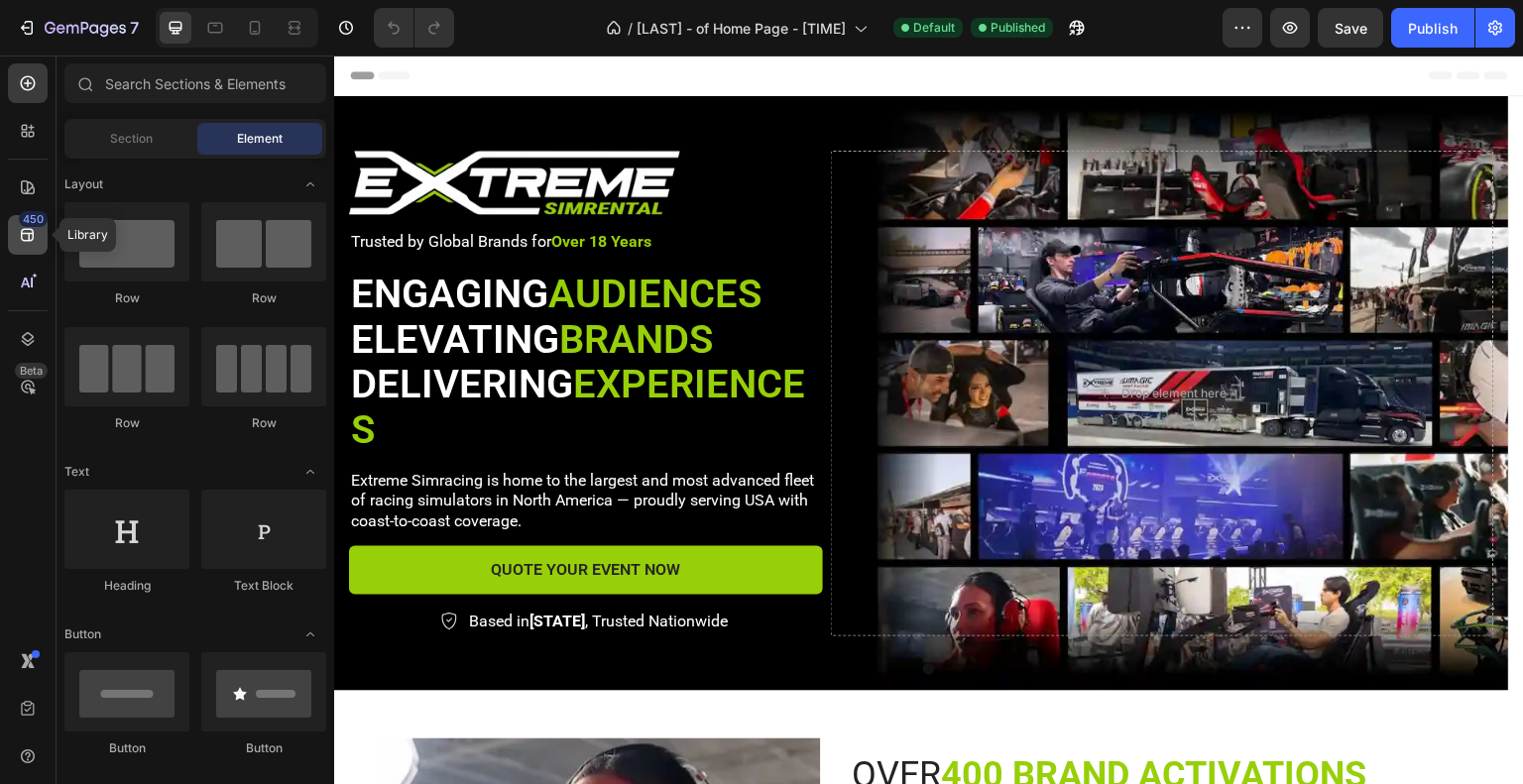 click 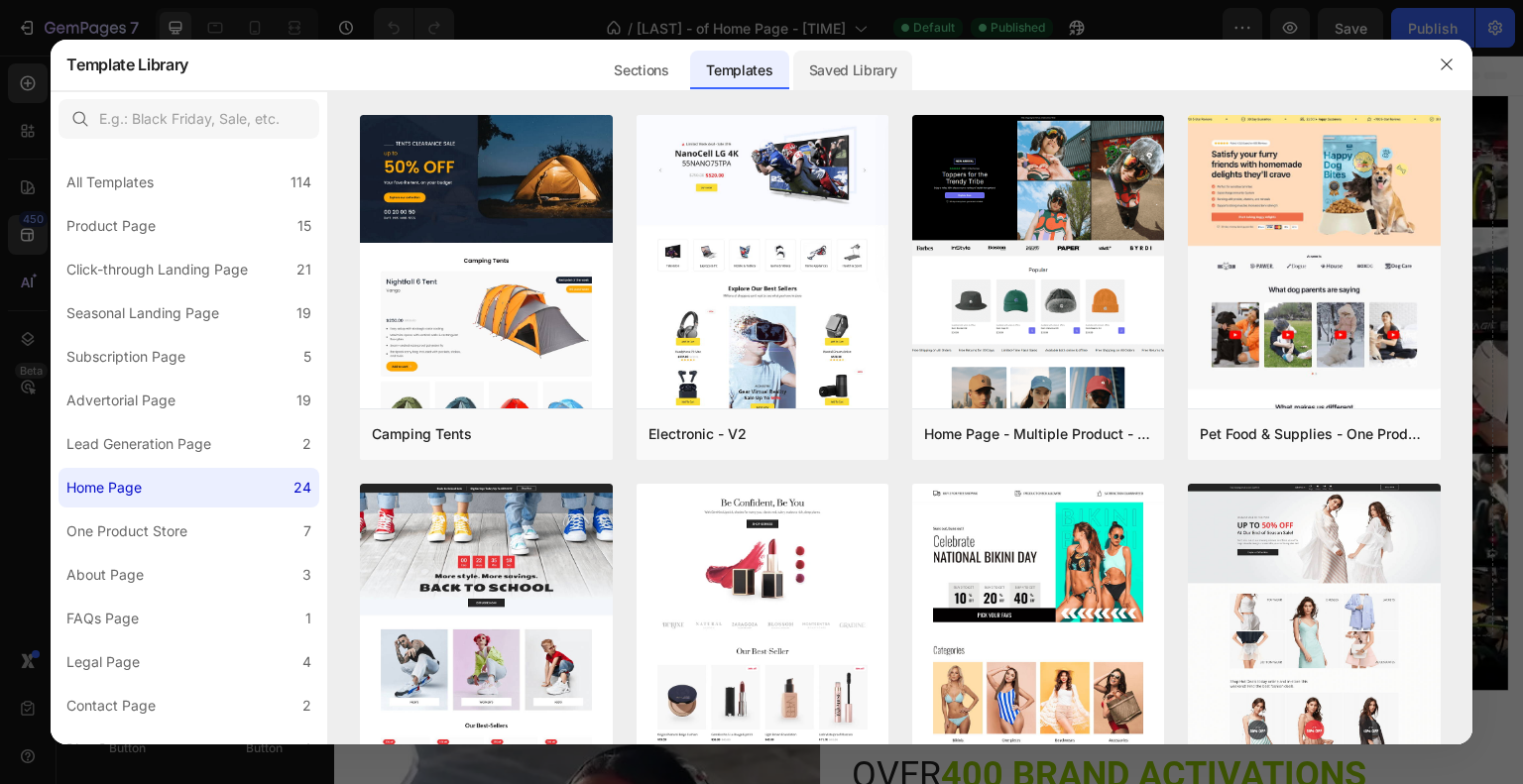 click on "Saved Library" 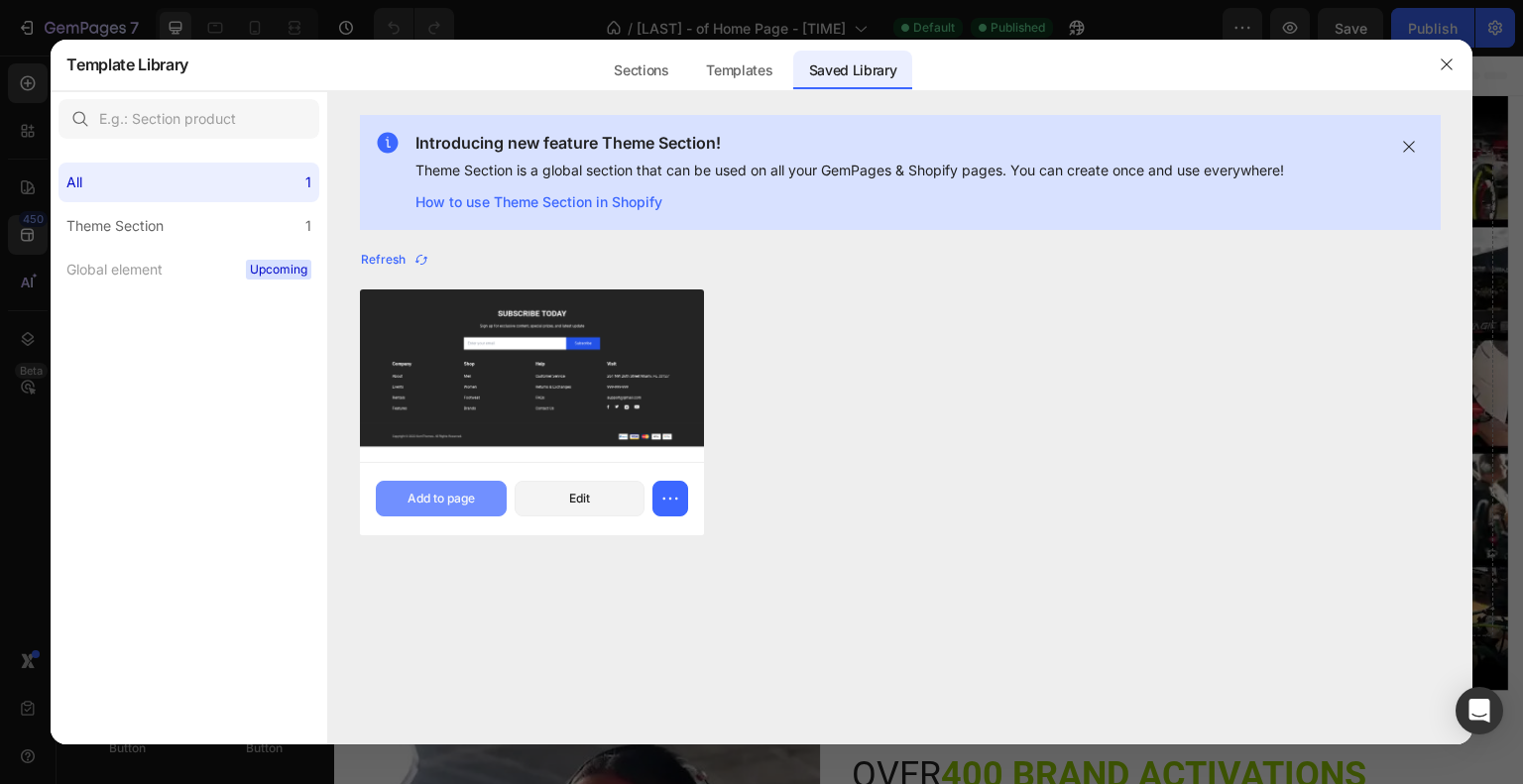 click on "Add to page" at bounding box center (441, 499) 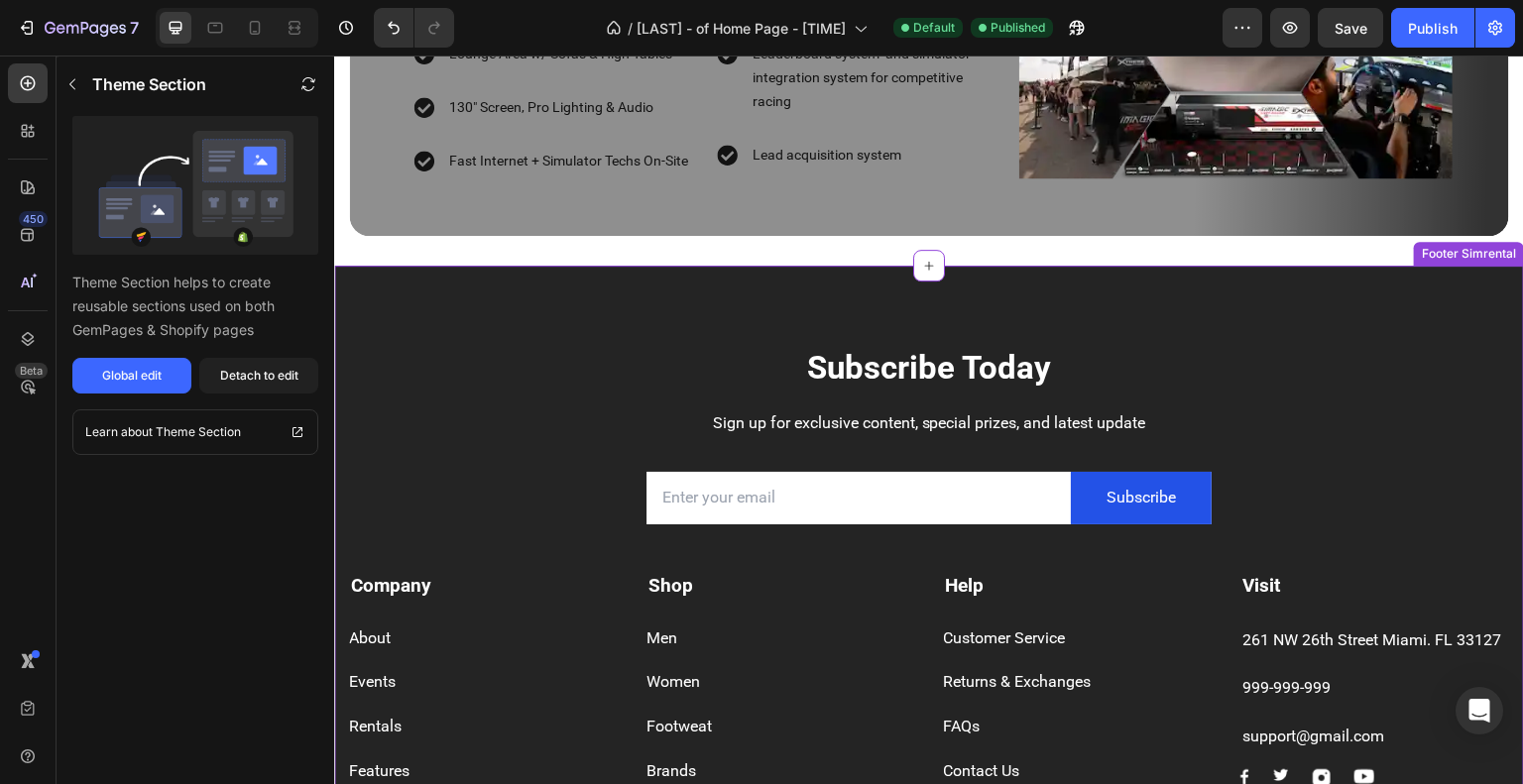 scroll, scrollTop: 5030, scrollLeft: 0, axis: vertical 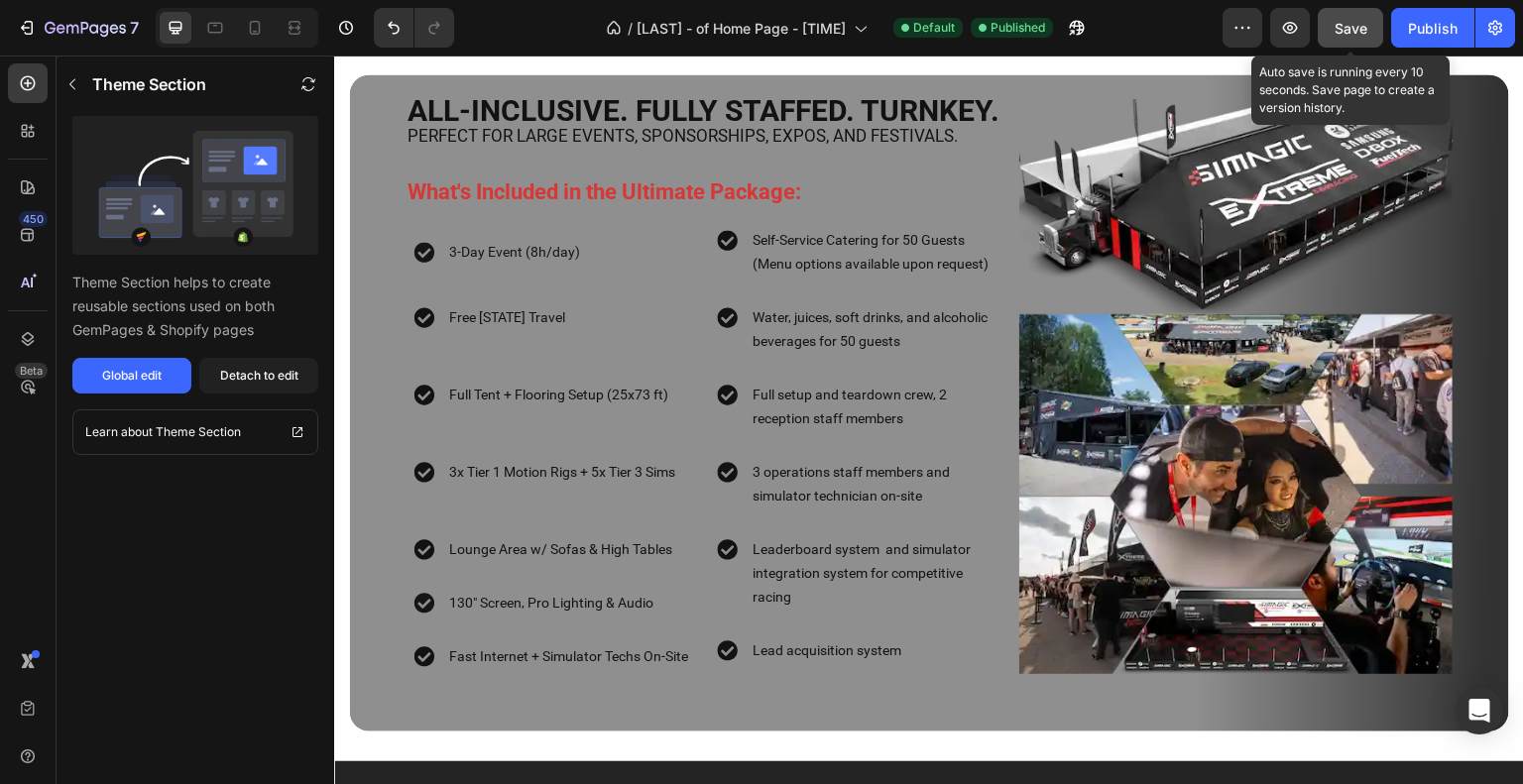 click on "Save" at bounding box center [1350, 28] 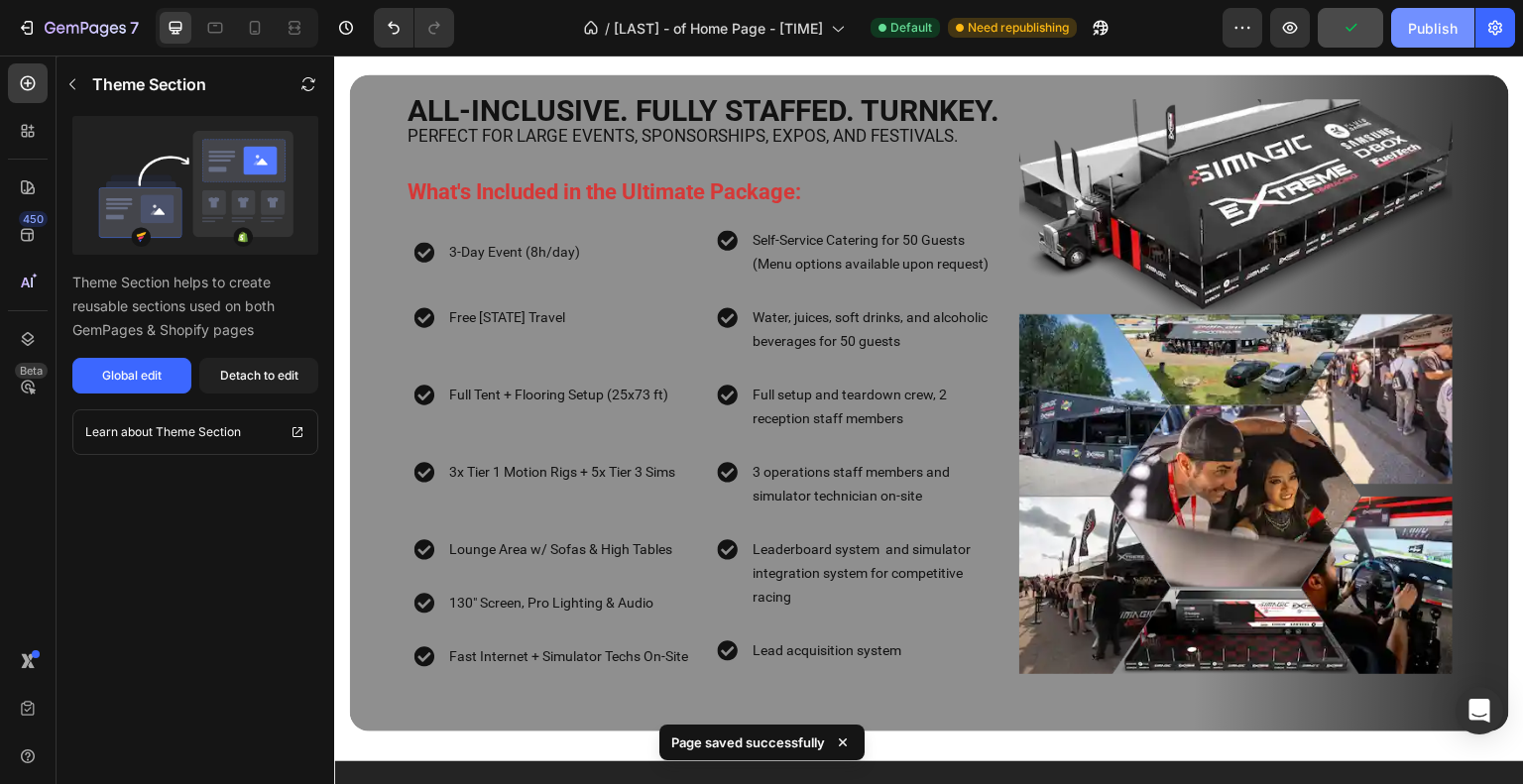 click on "Publish" at bounding box center [1433, 28] 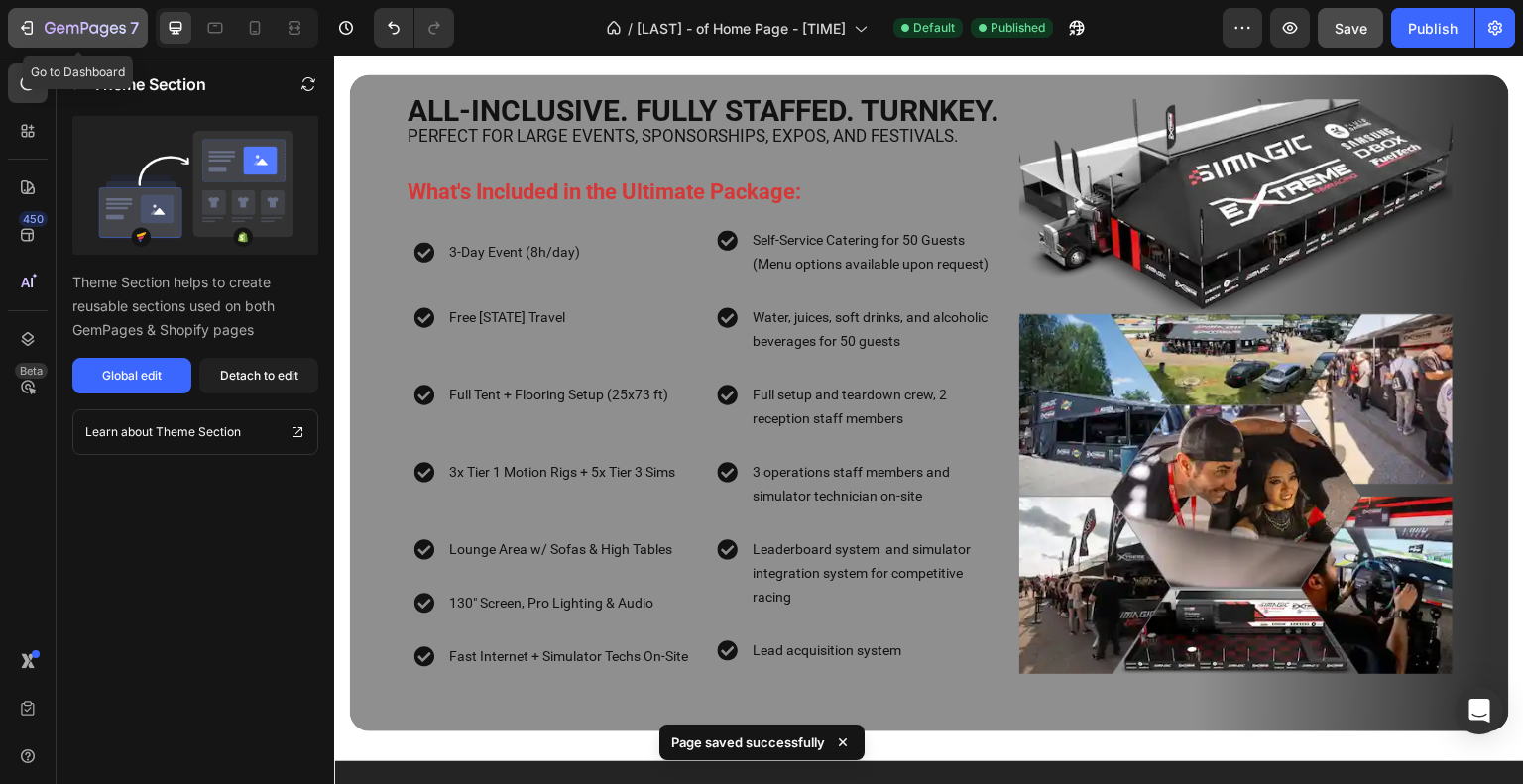 click 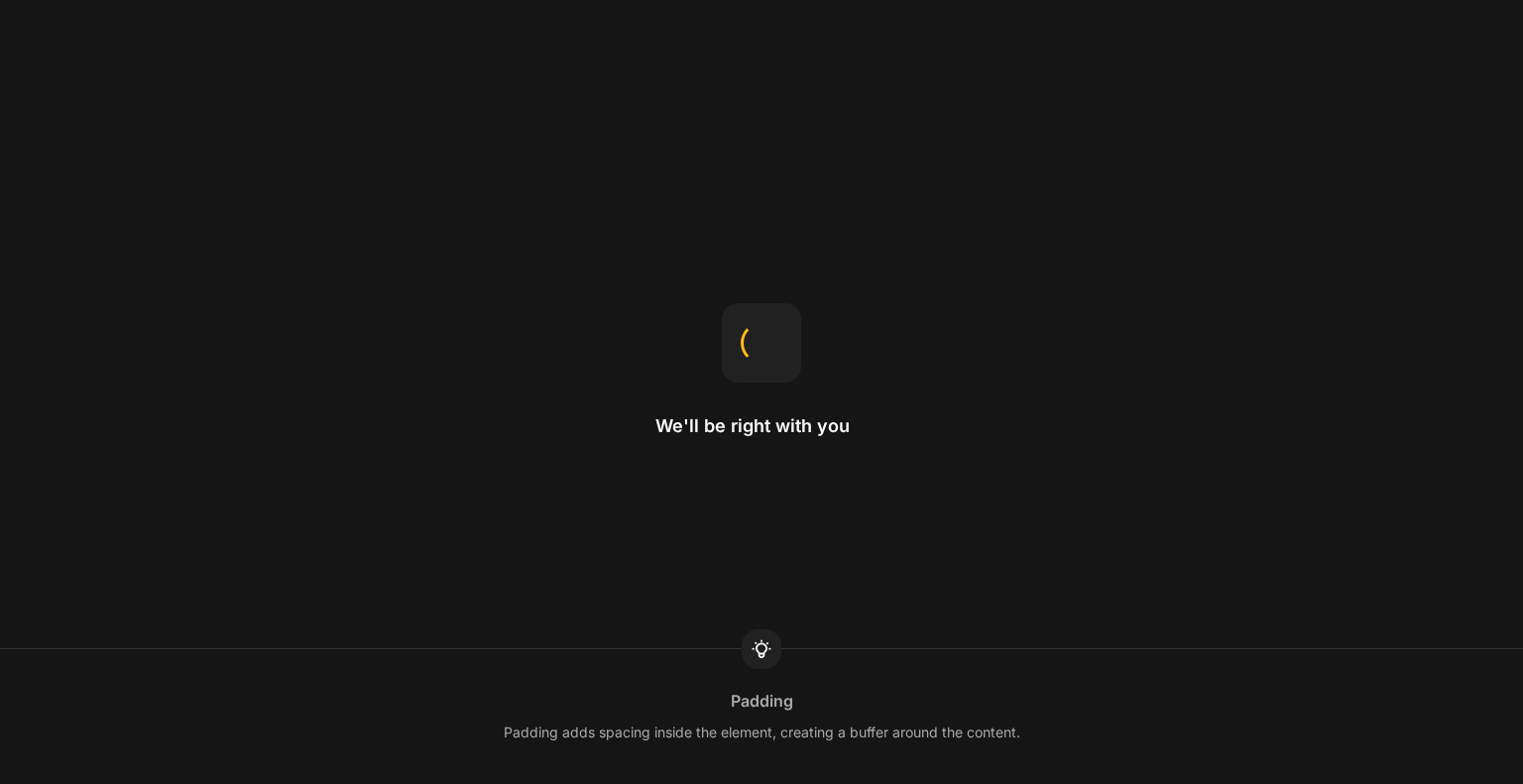 scroll, scrollTop: 0, scrollLeft: 0, axis: both 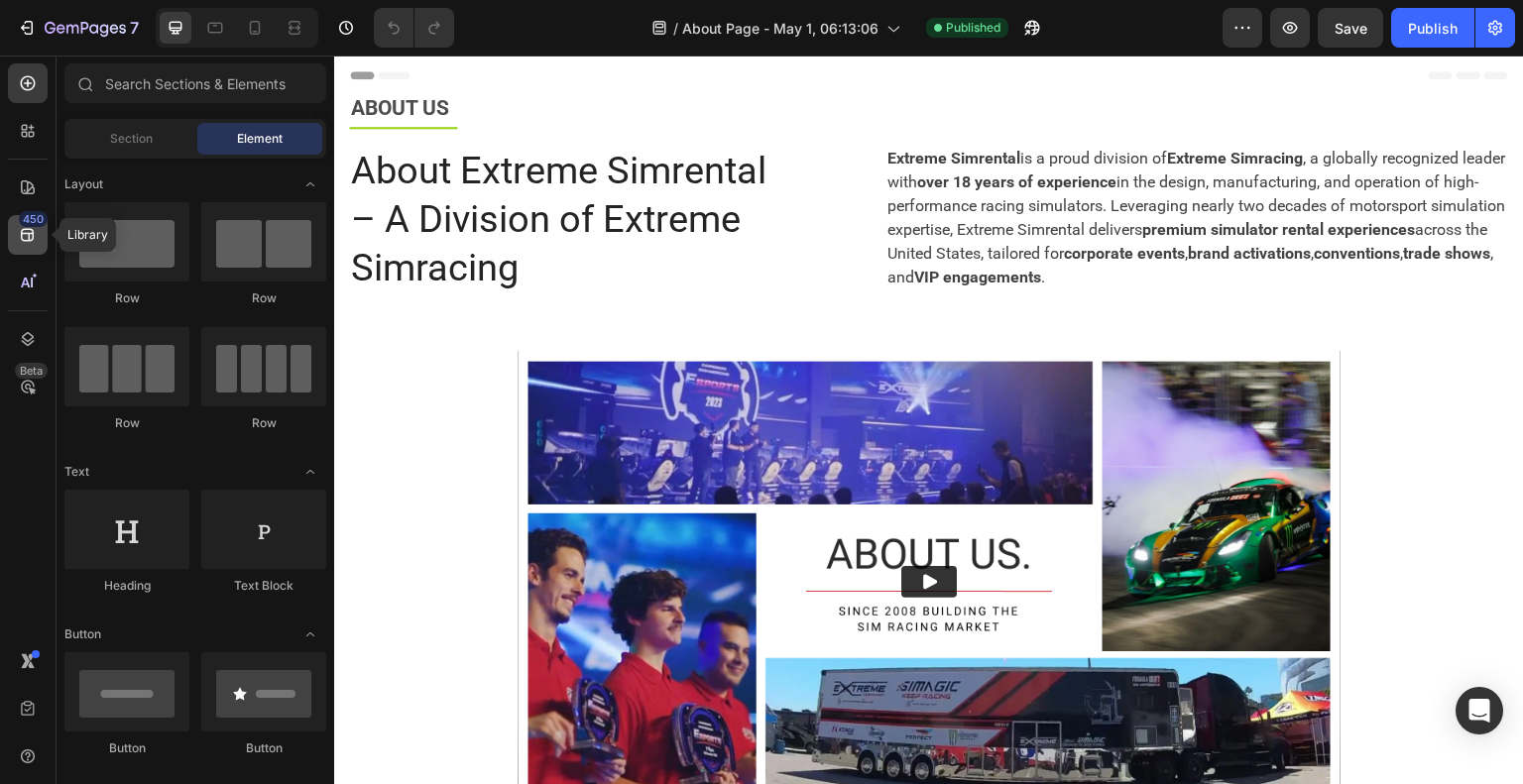 click on "450" at bounding box center [33, 219] 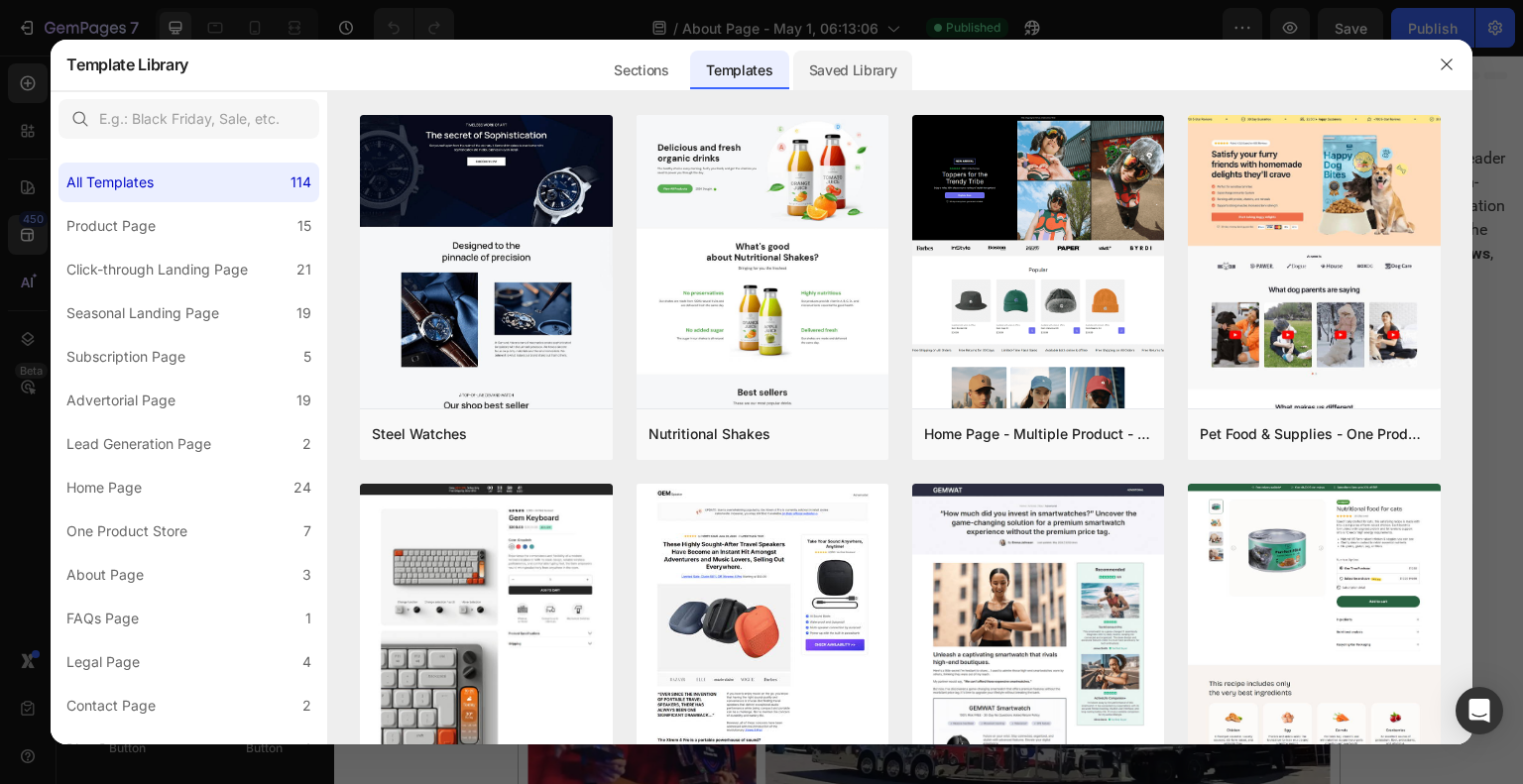 click on "Saved Library" 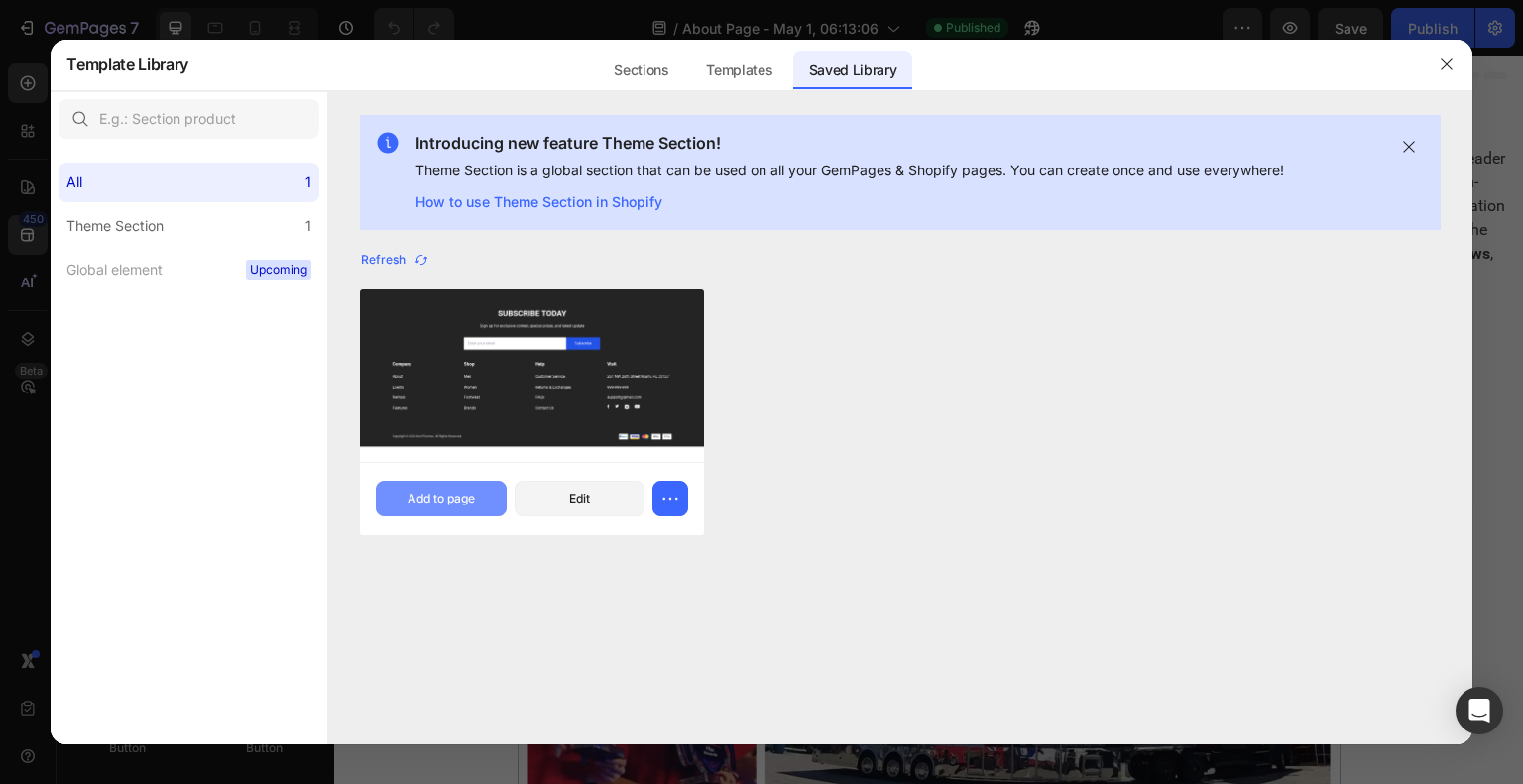 click on "Add to page" at bounding box center (441, 499) 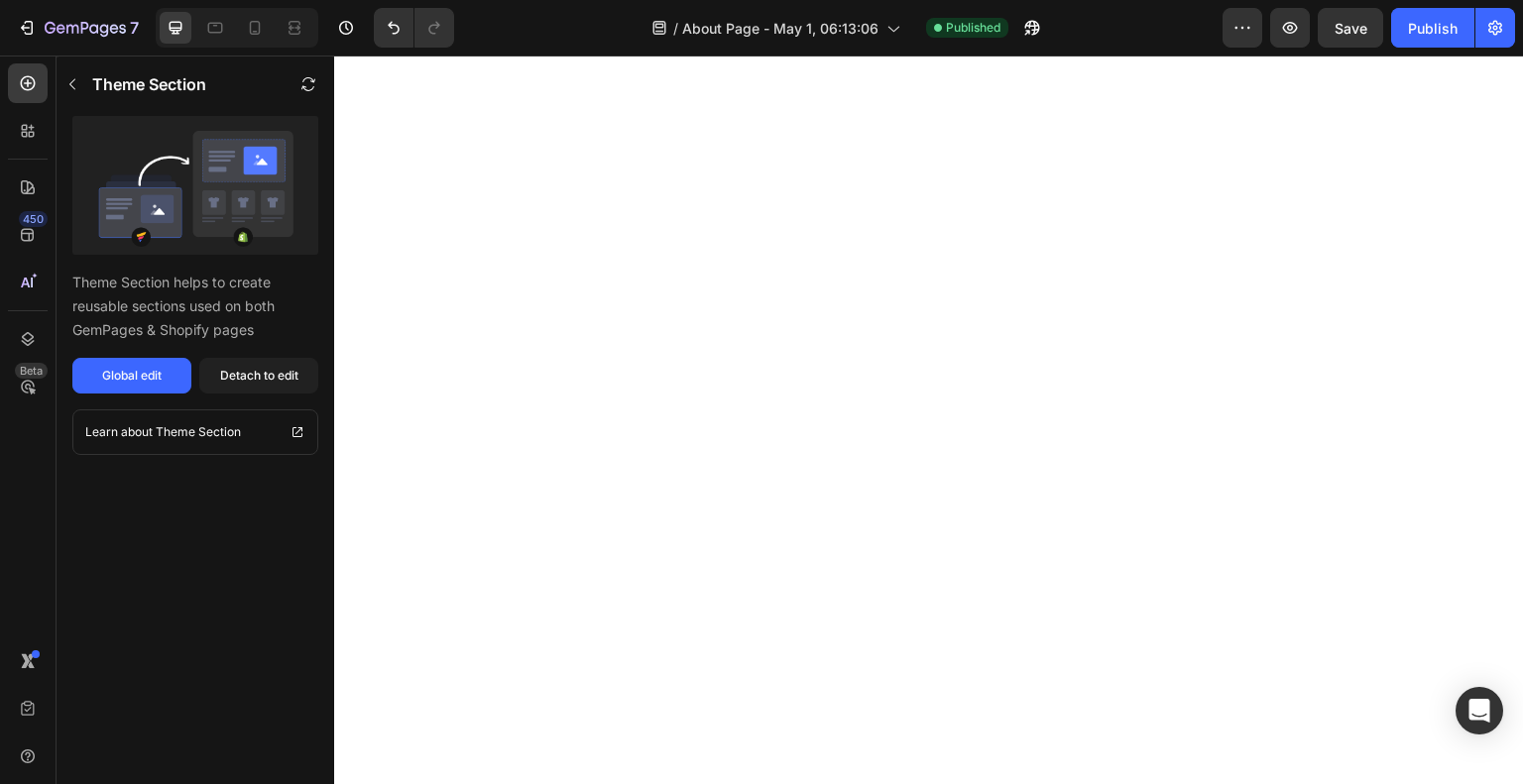 scroll, scrollTop: 4862, scrollLeft: 0, axis: vertical 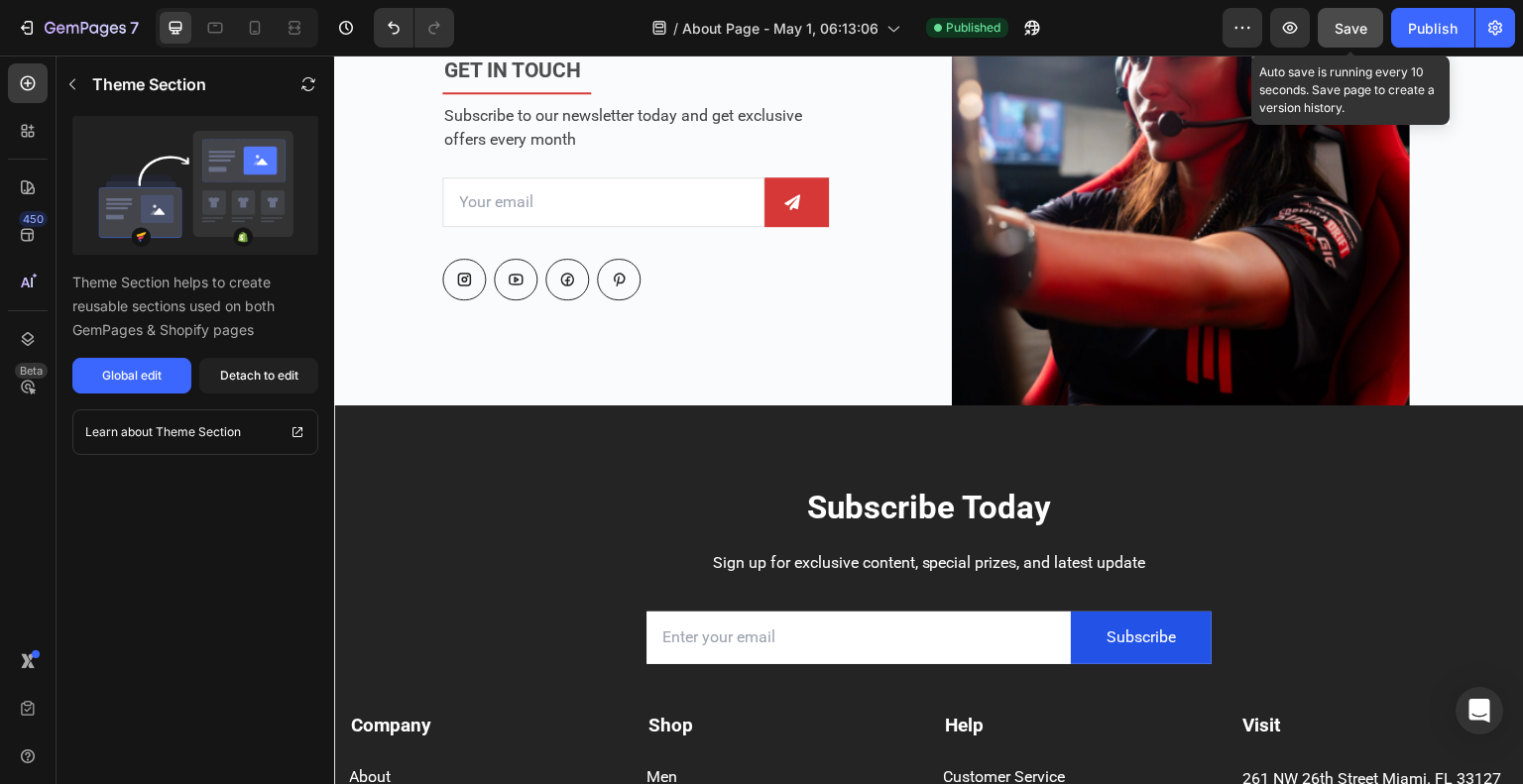 click on "Save" at bounding box center [1350, 28] 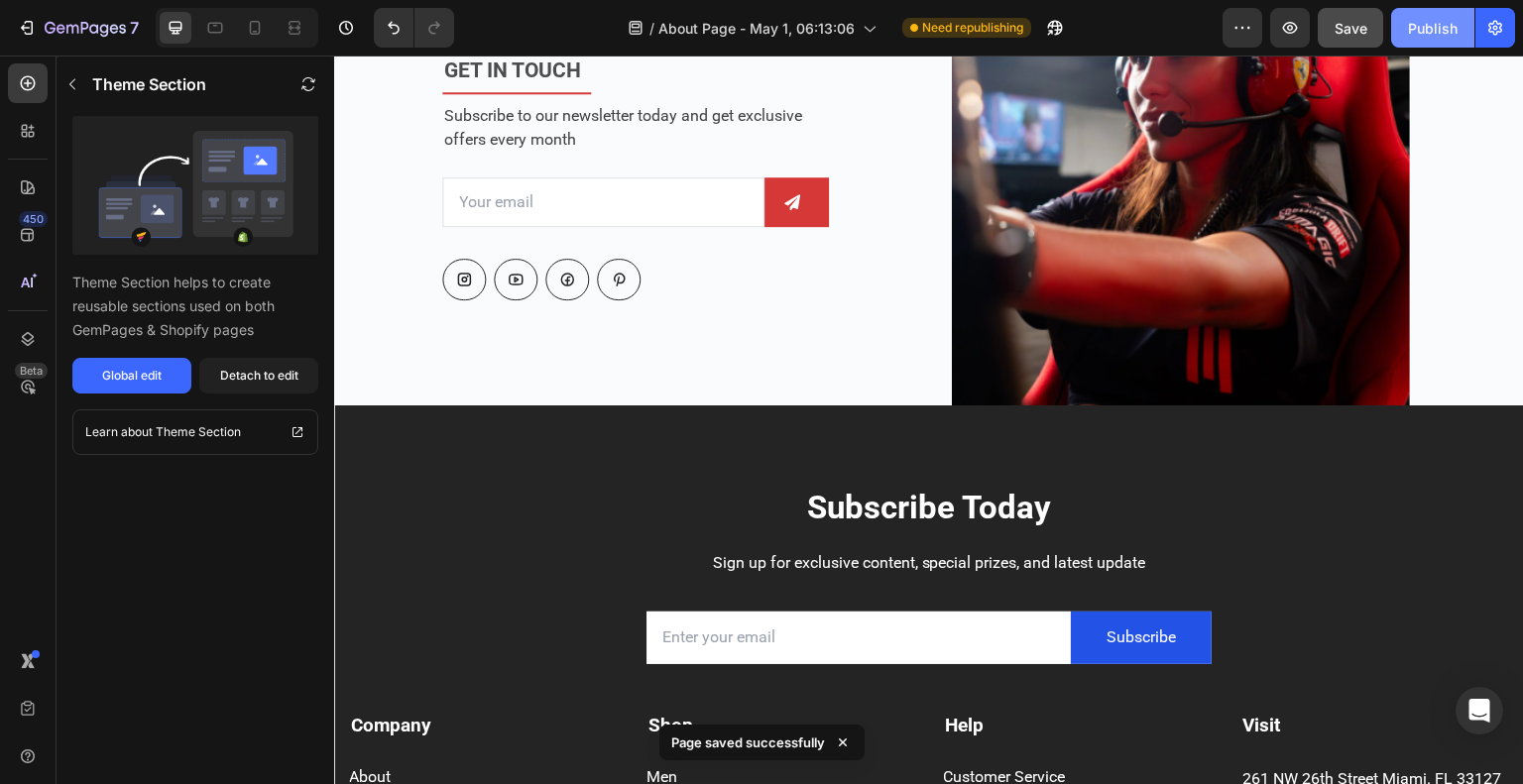 click on "Publish" at bounding box center [1433, 28] 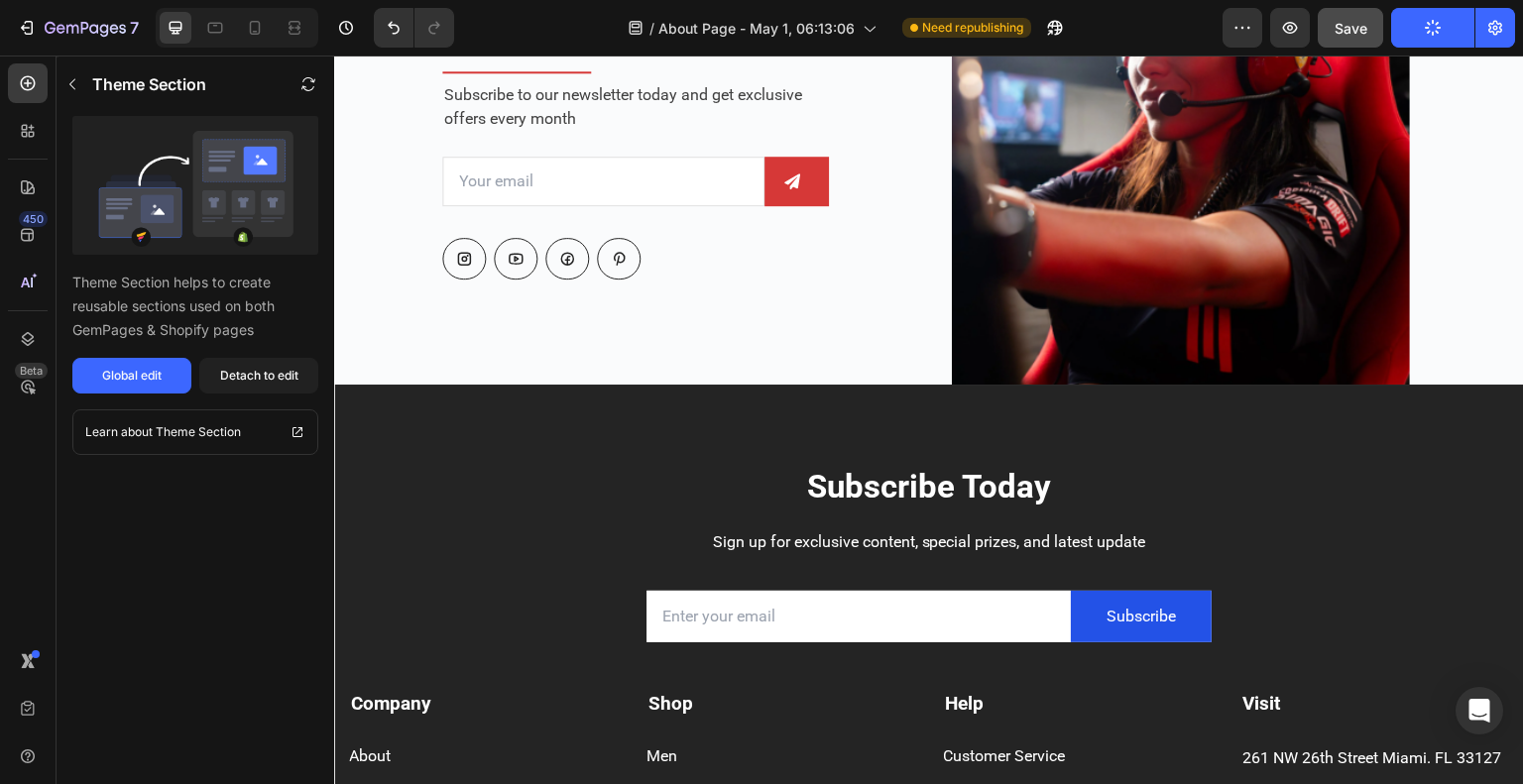 scroll, scrollTop: 5082, scrollLeft: 0, axis: vertical 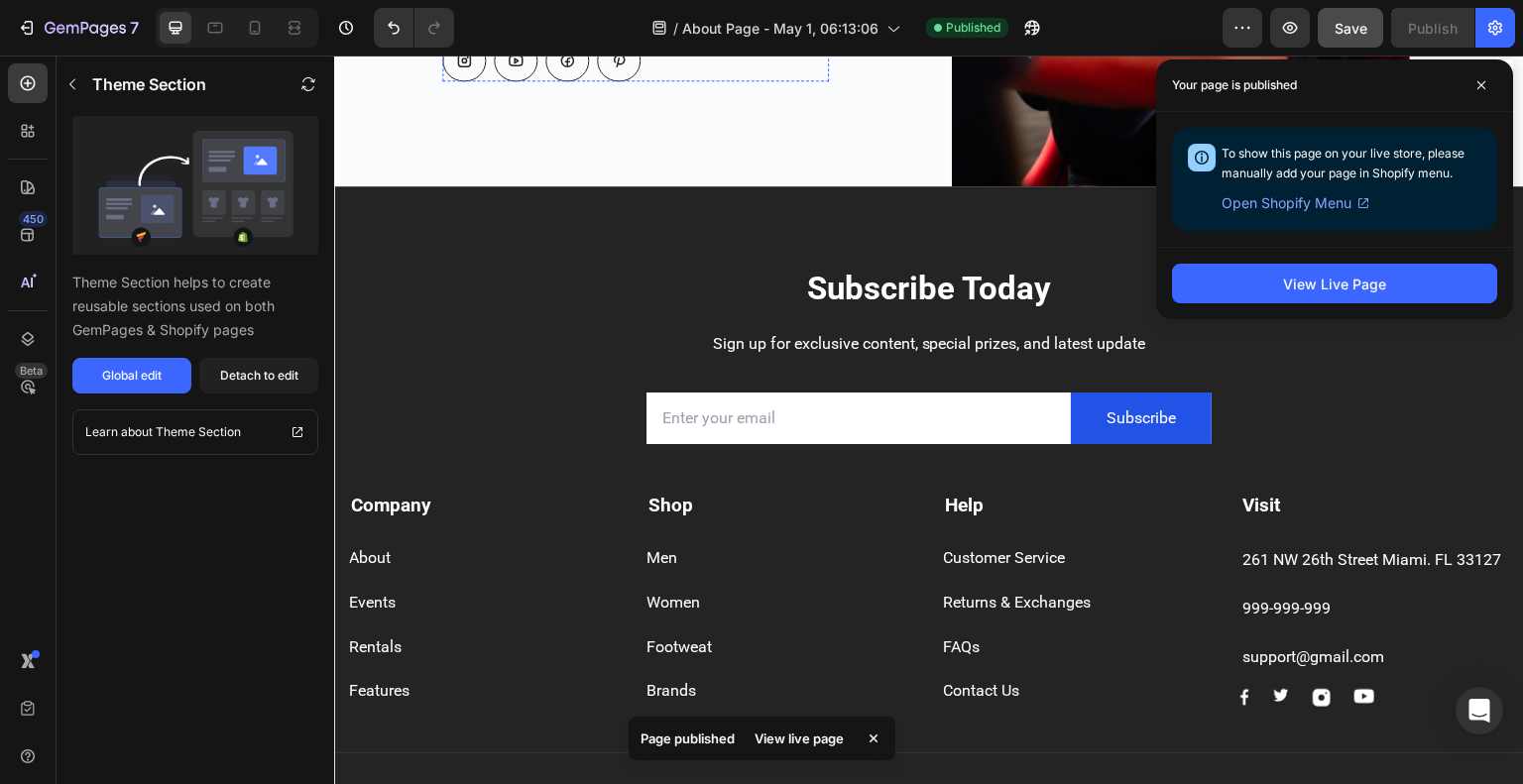 click at bounding box center [517, -126] 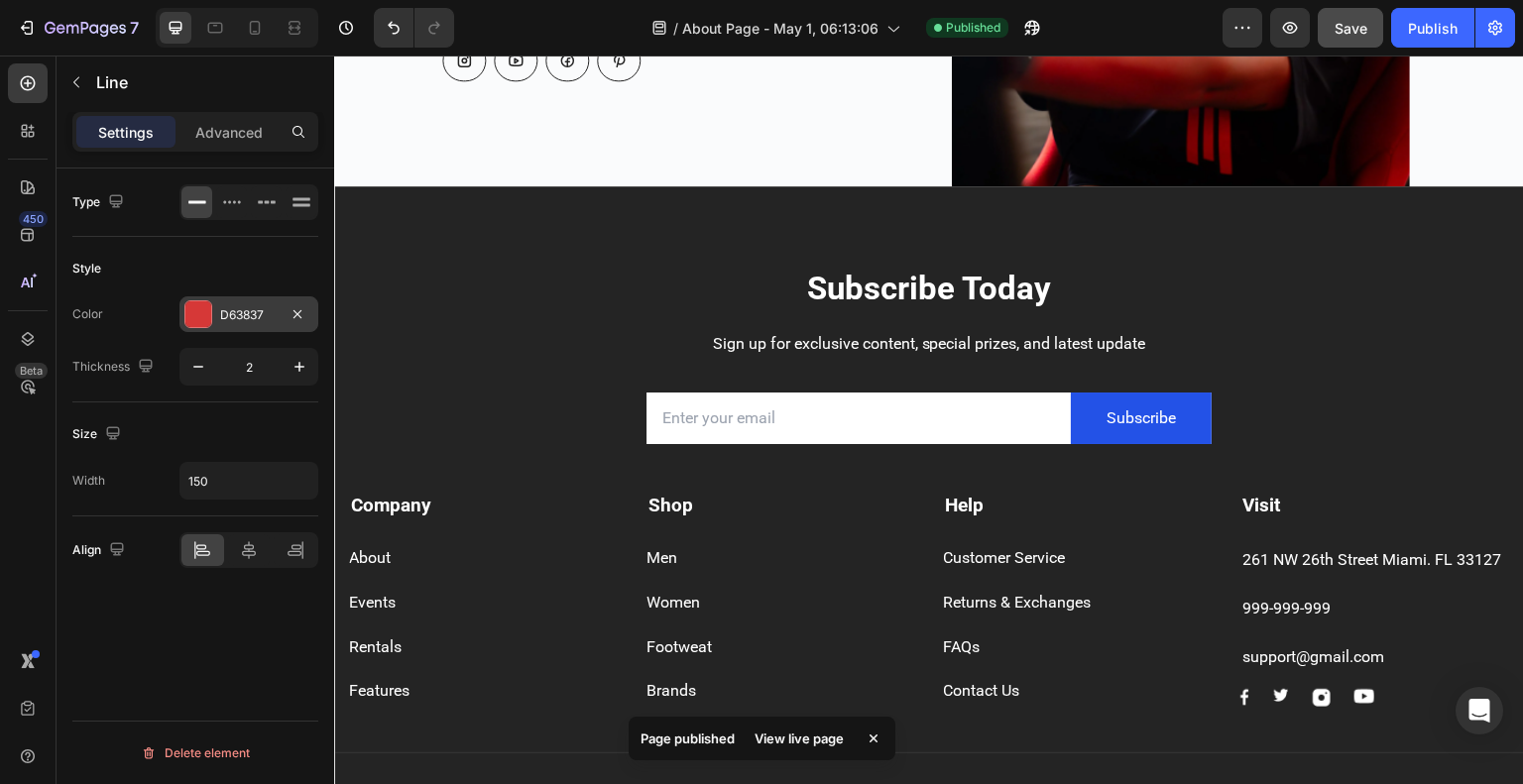 click at bounding box center [198, 314] 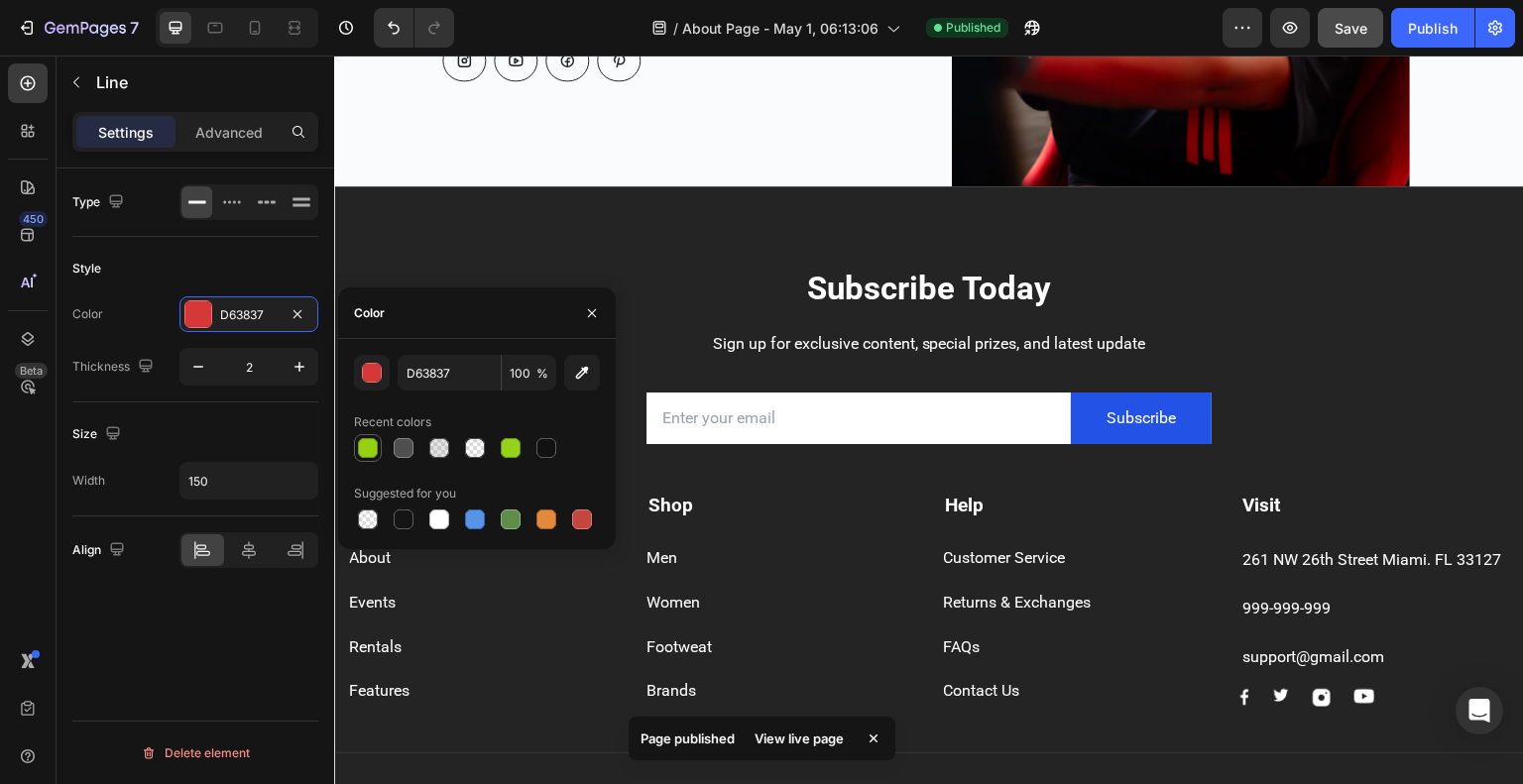 click at bounding box center (368, 448) 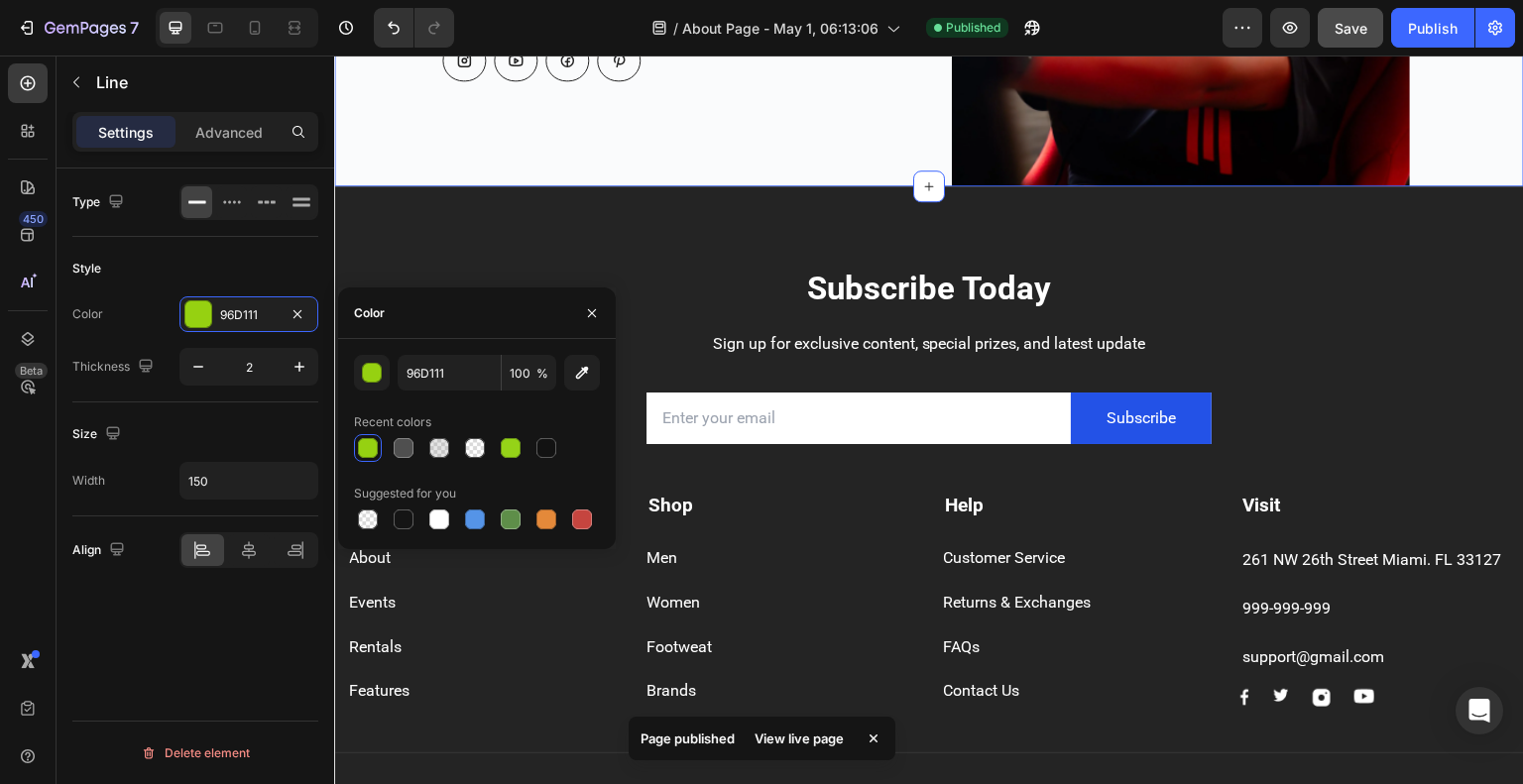 click on "GET IN TOUCH Text block                Title Line   8 Subscribe to our newsletter today and get exclusive offers every month Text block Email Field
Submit Button Row Newsletter
Button
Button
Button
Button Row Row Row" at bounding box center (636, -43) 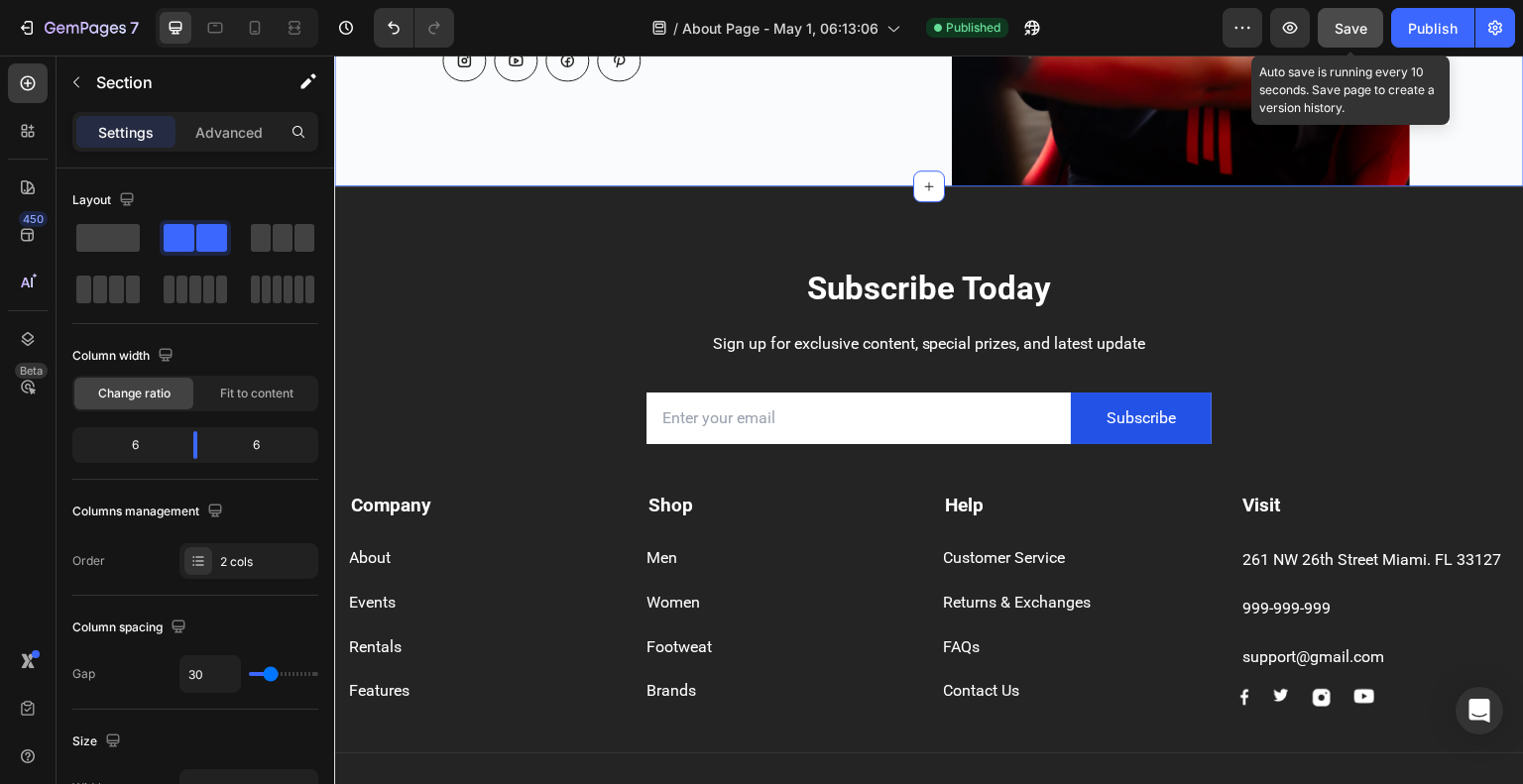 click on "Save" at bounding box center (1350, 28) 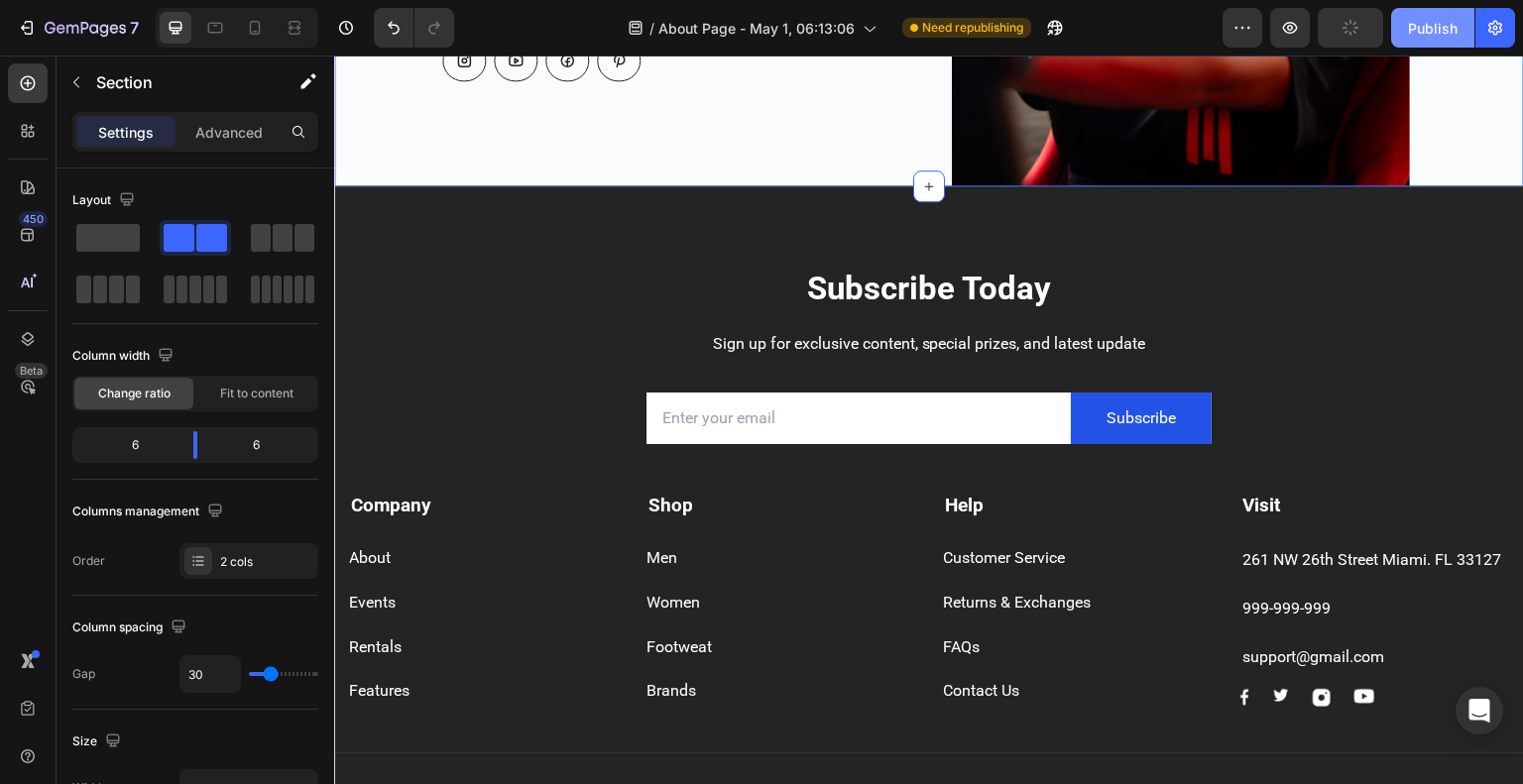 click on "Publish" at bounding box center [1433, 28] 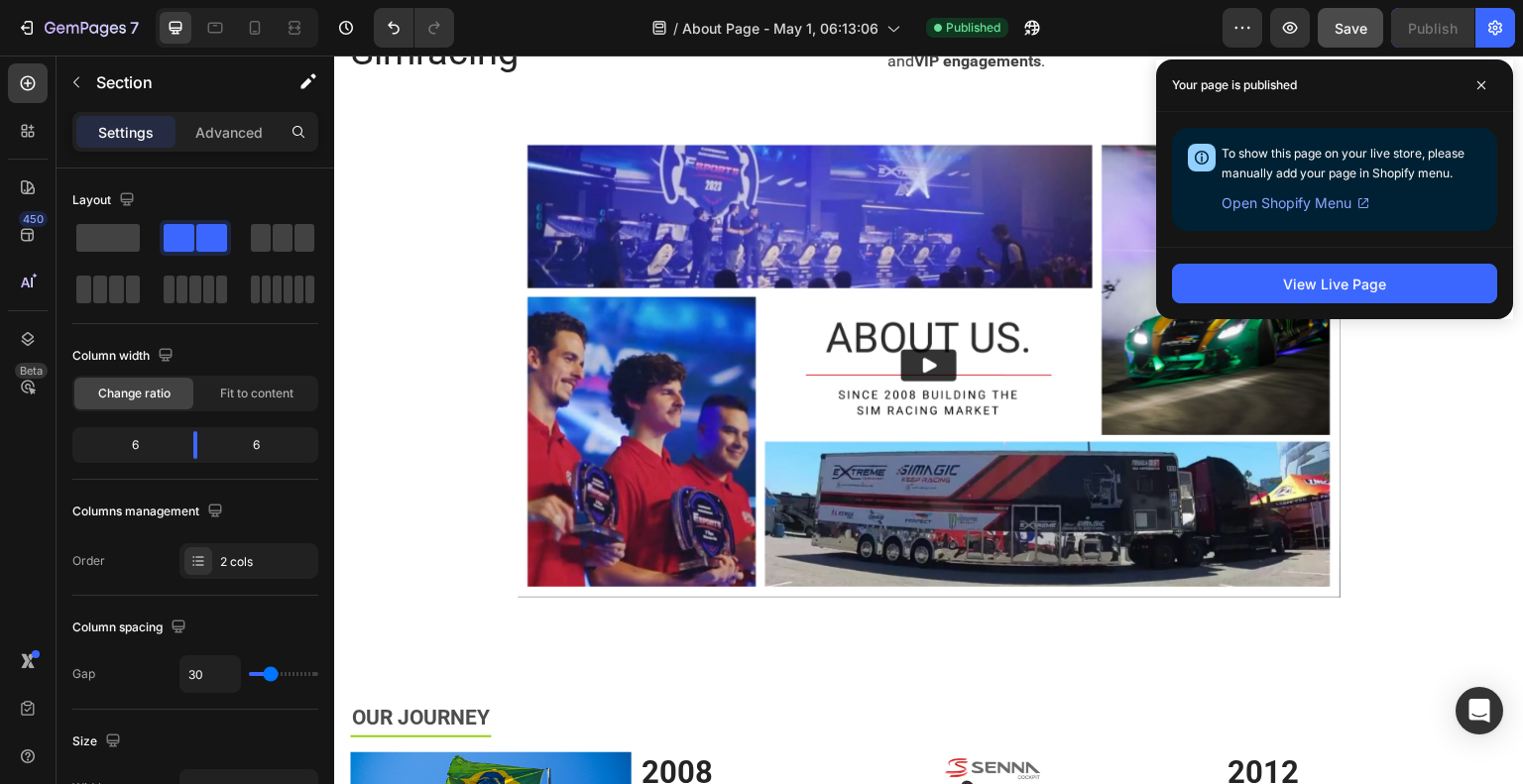 scroll, scrollTop: 0, scrollLeft: 0, axis: both 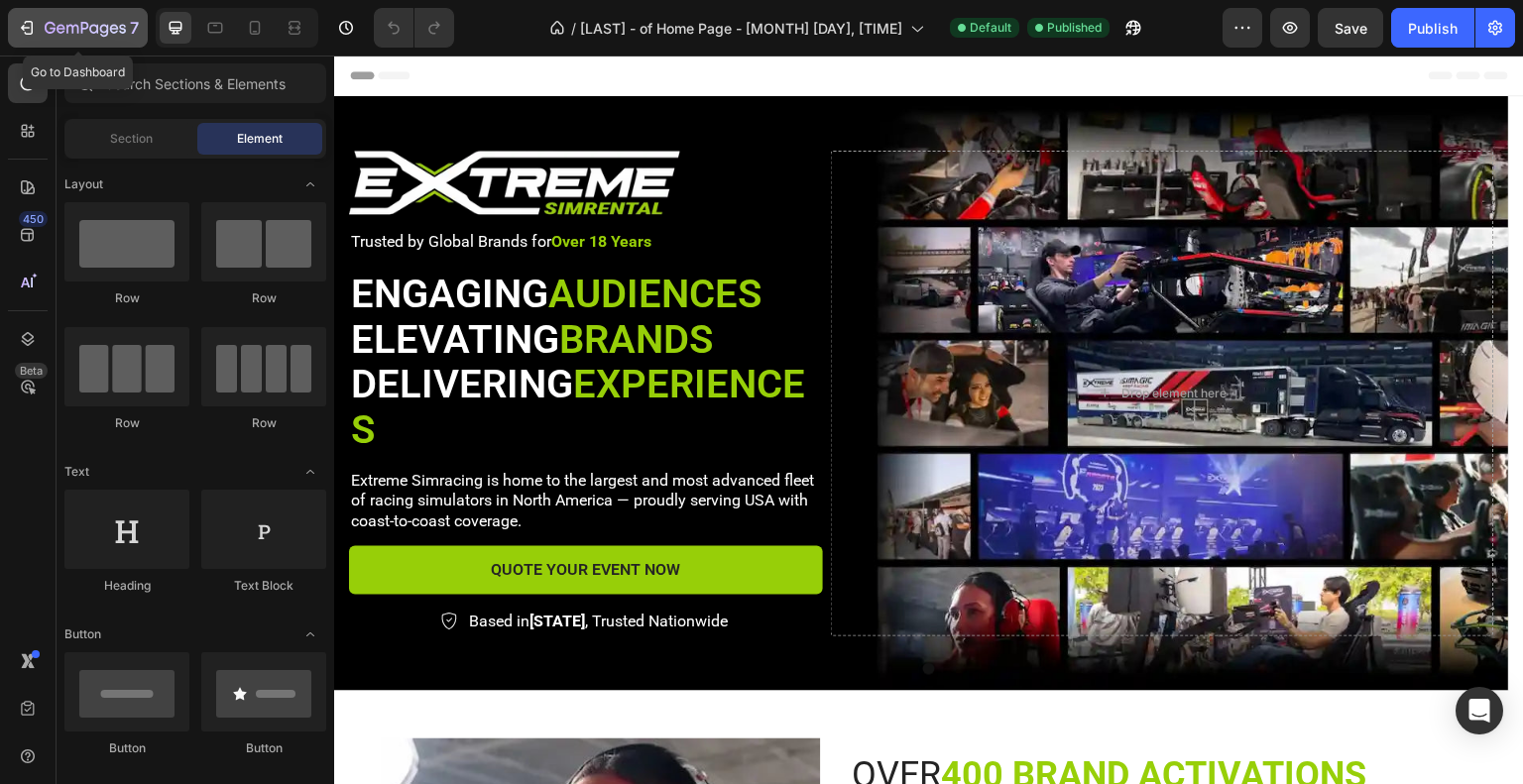 click 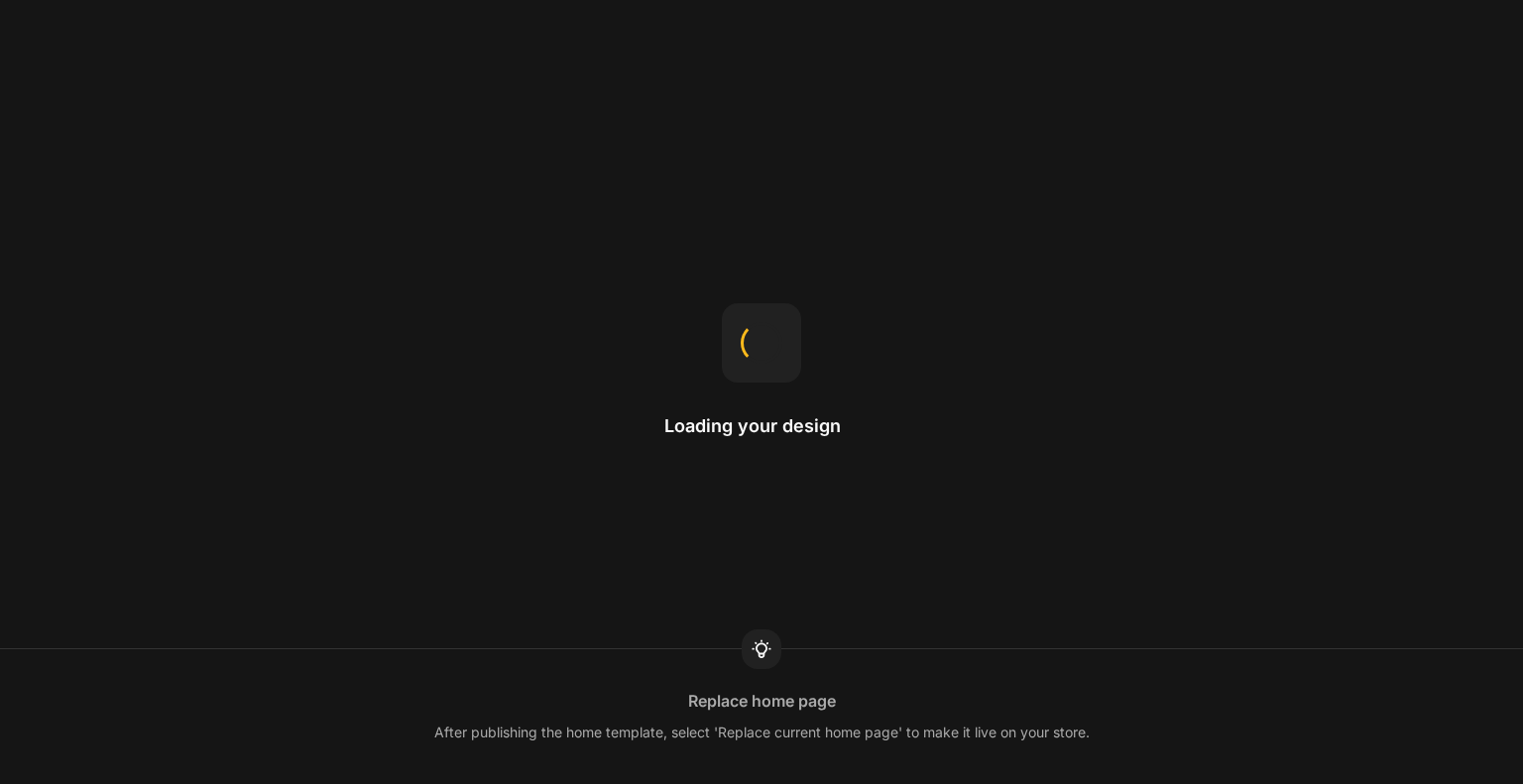 scroll, scrollTop: 0, scrollLeft: 0, axis: both 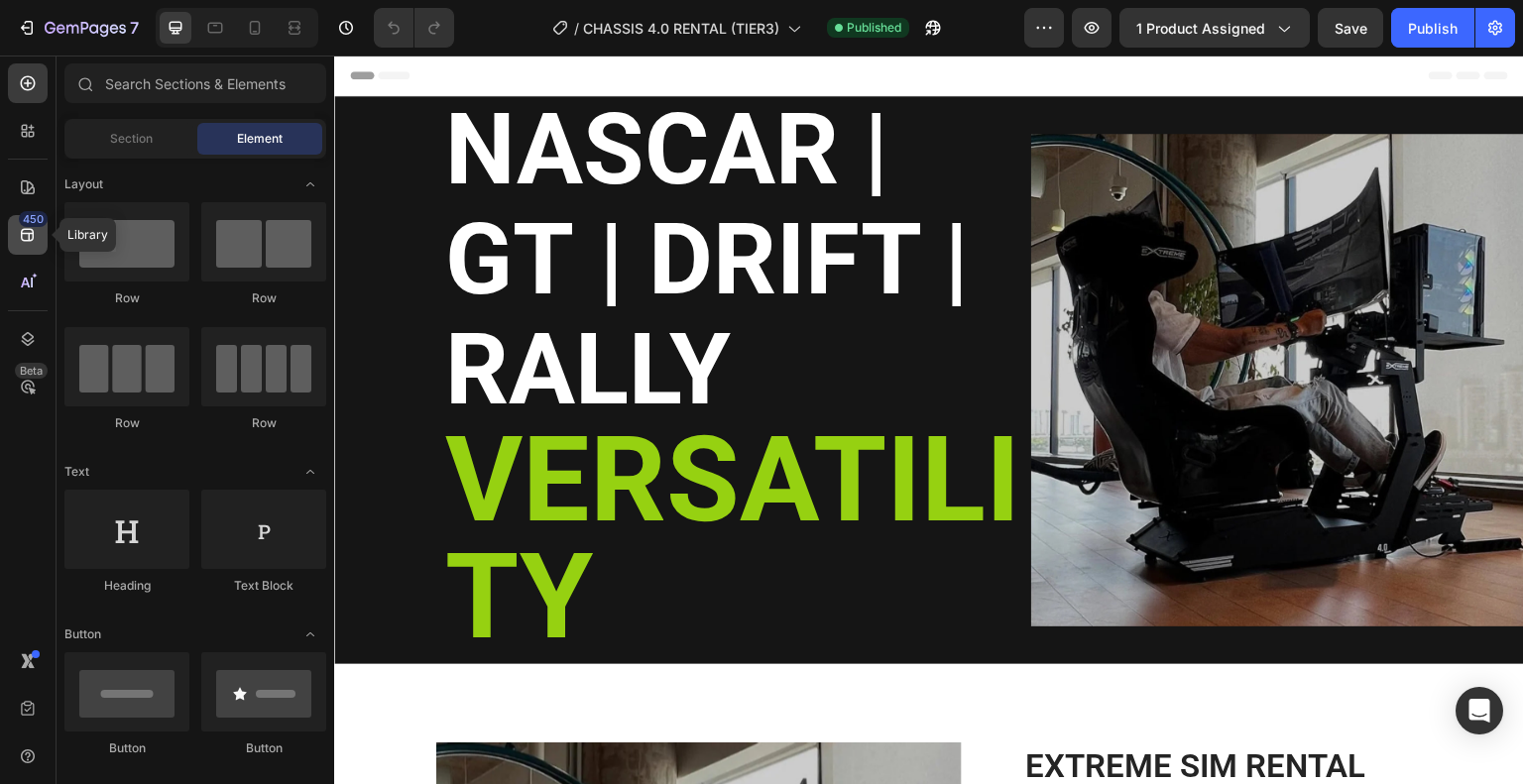 click on "450" at bounding box center [33, 219] 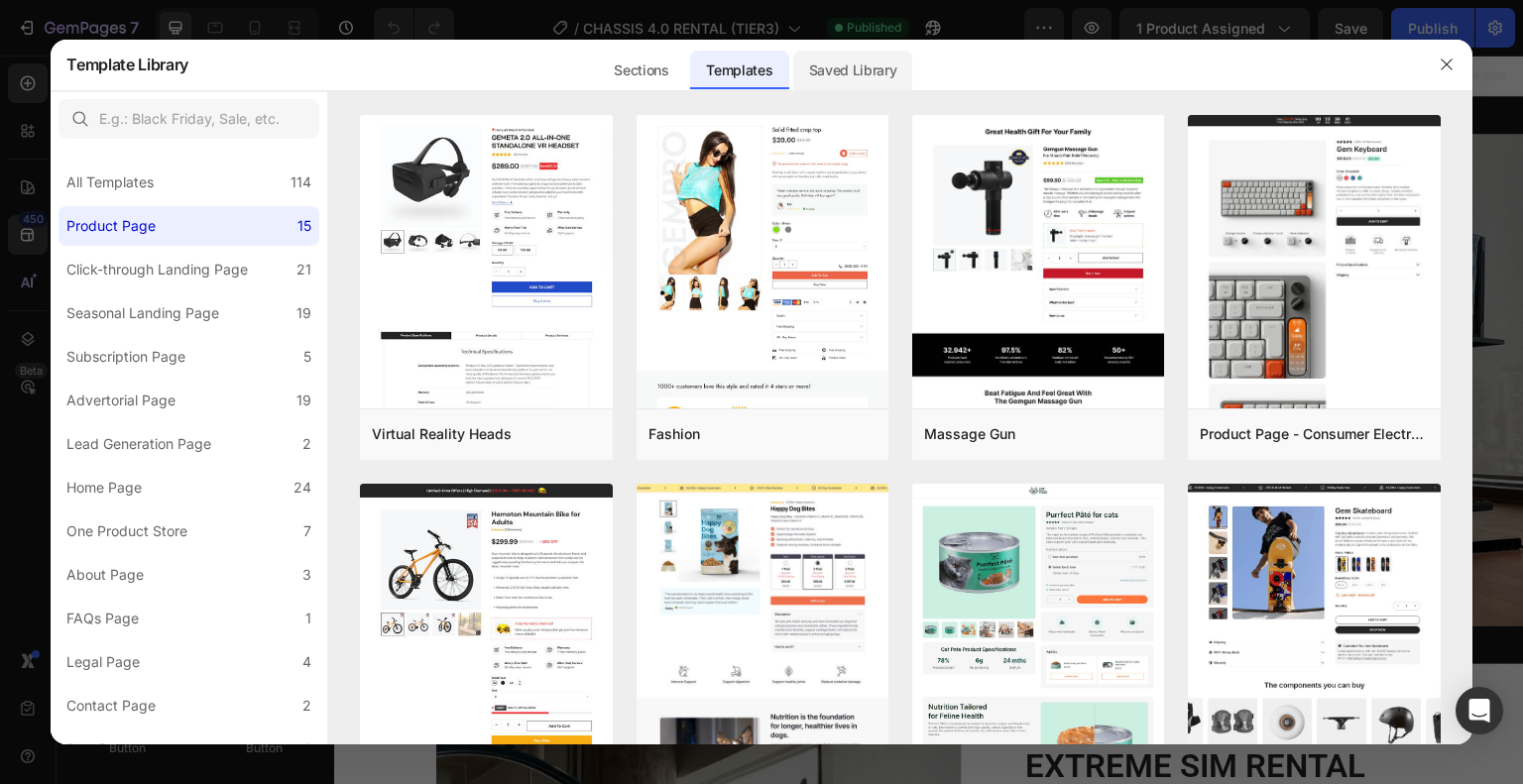 click on "Saved Library" 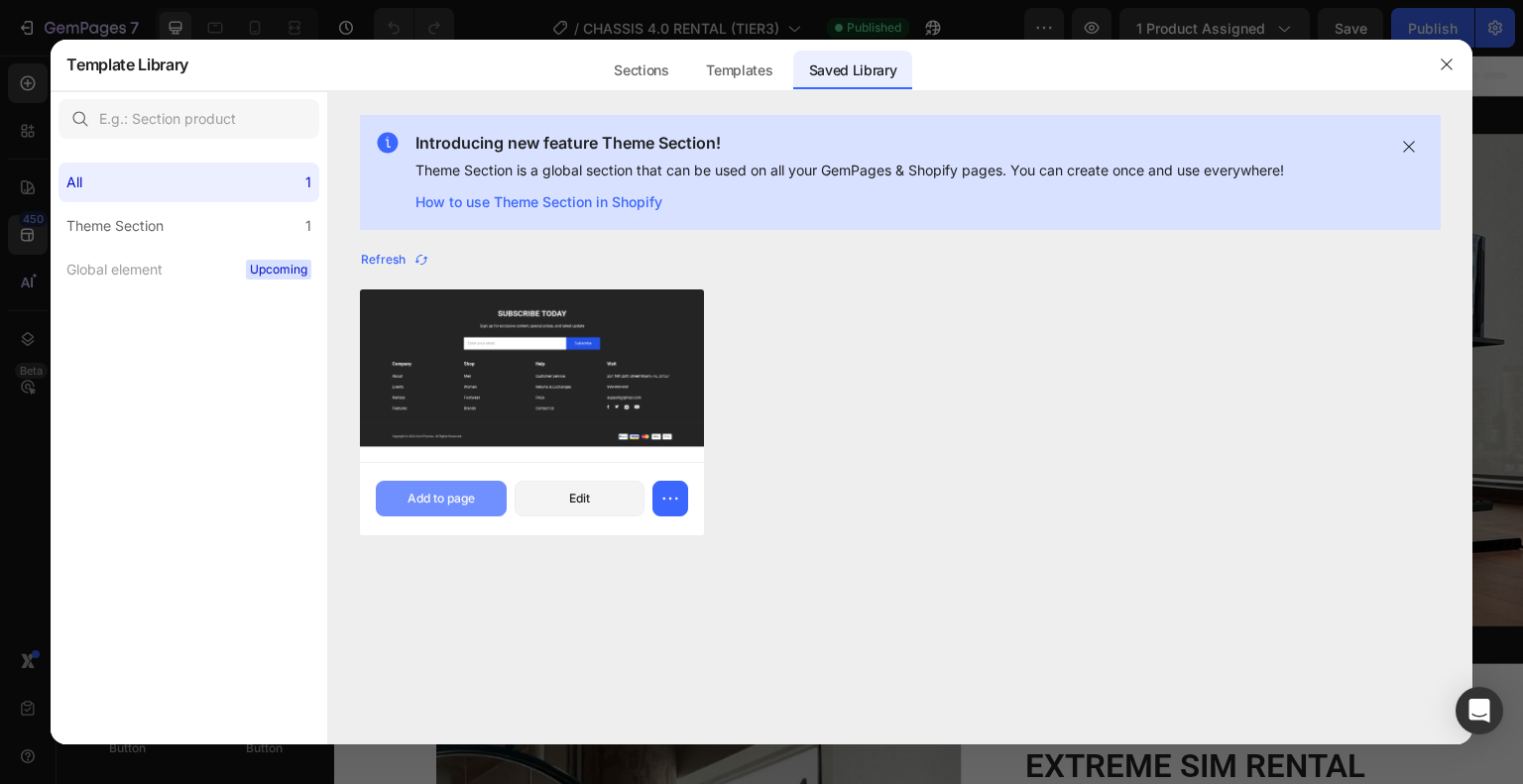 click on "Add to page" at bounding box center [441, 499] 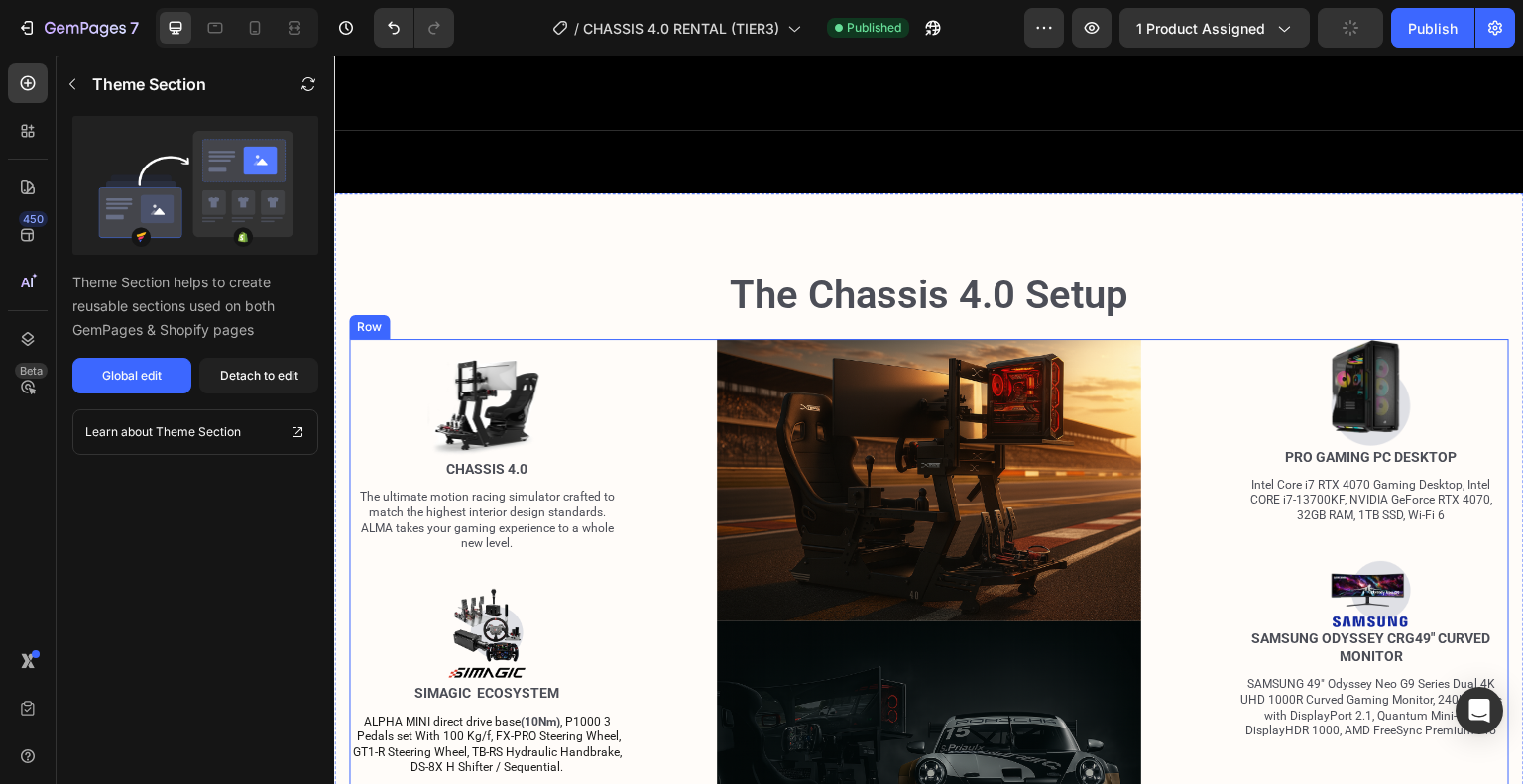 scroll, scrollTop: 3748, scrollLeft: 0, axis: vertical 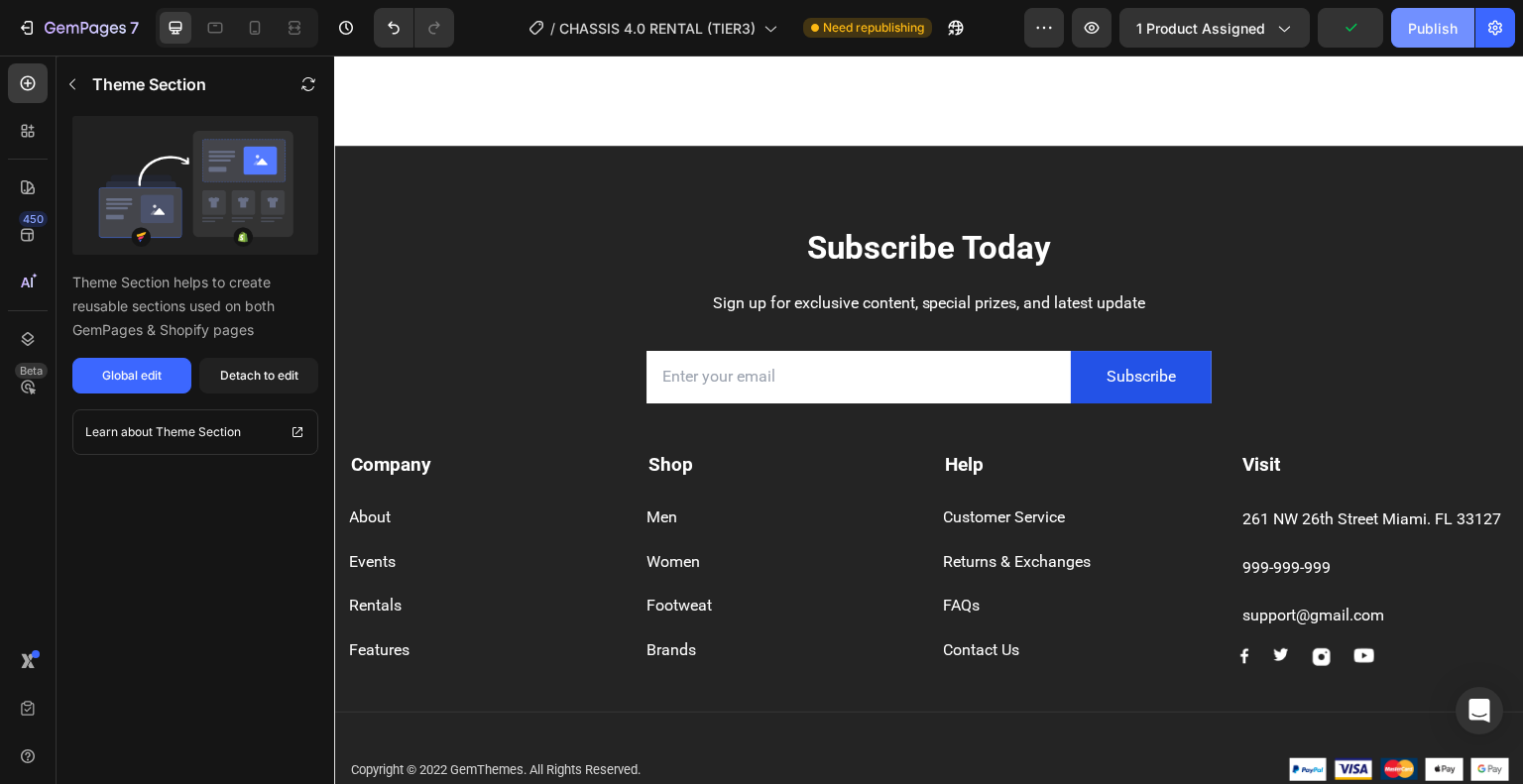 click on "Publish" at bounding box center (1433, 28) 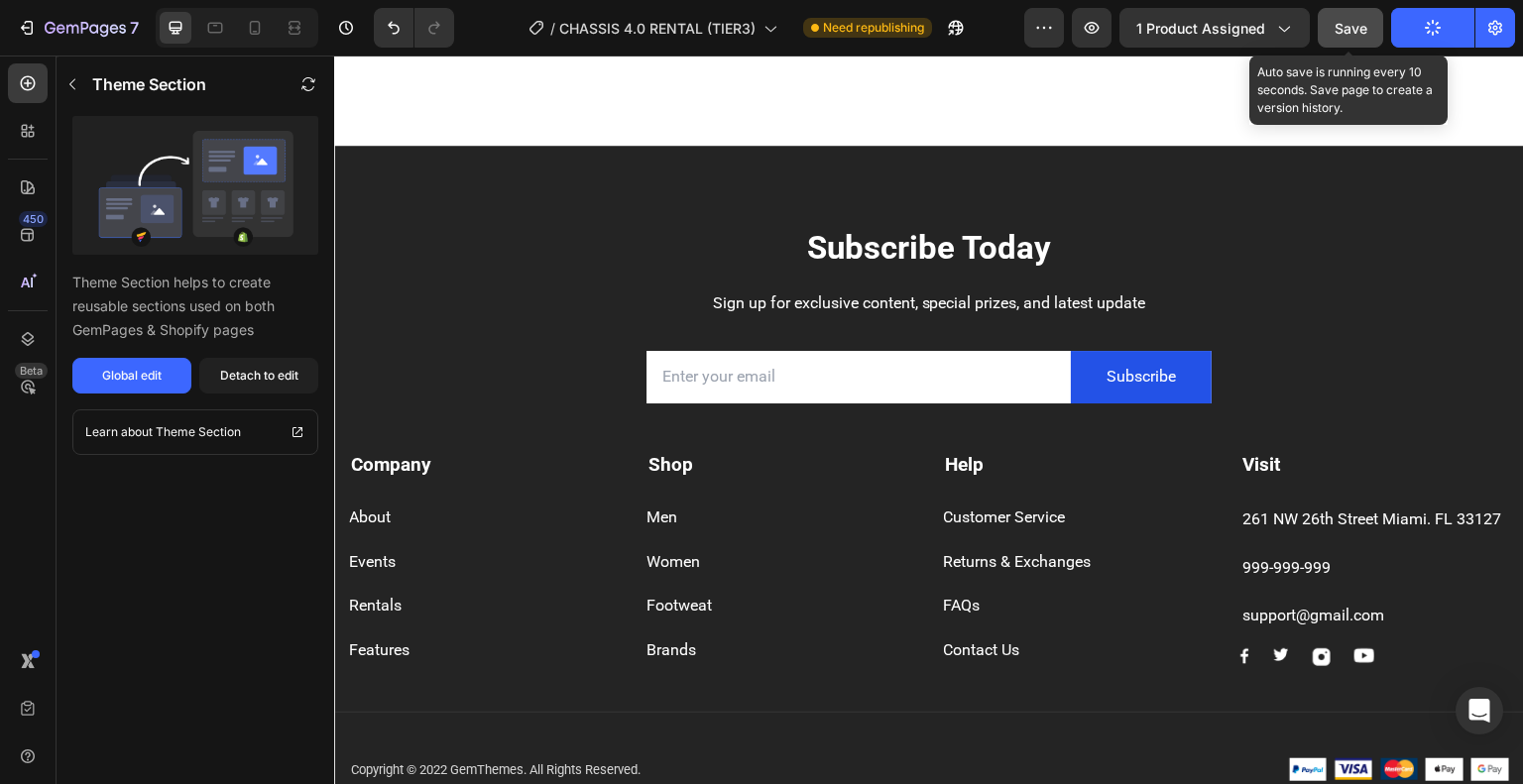 click on "Save" at bounding box center (1350, 28) 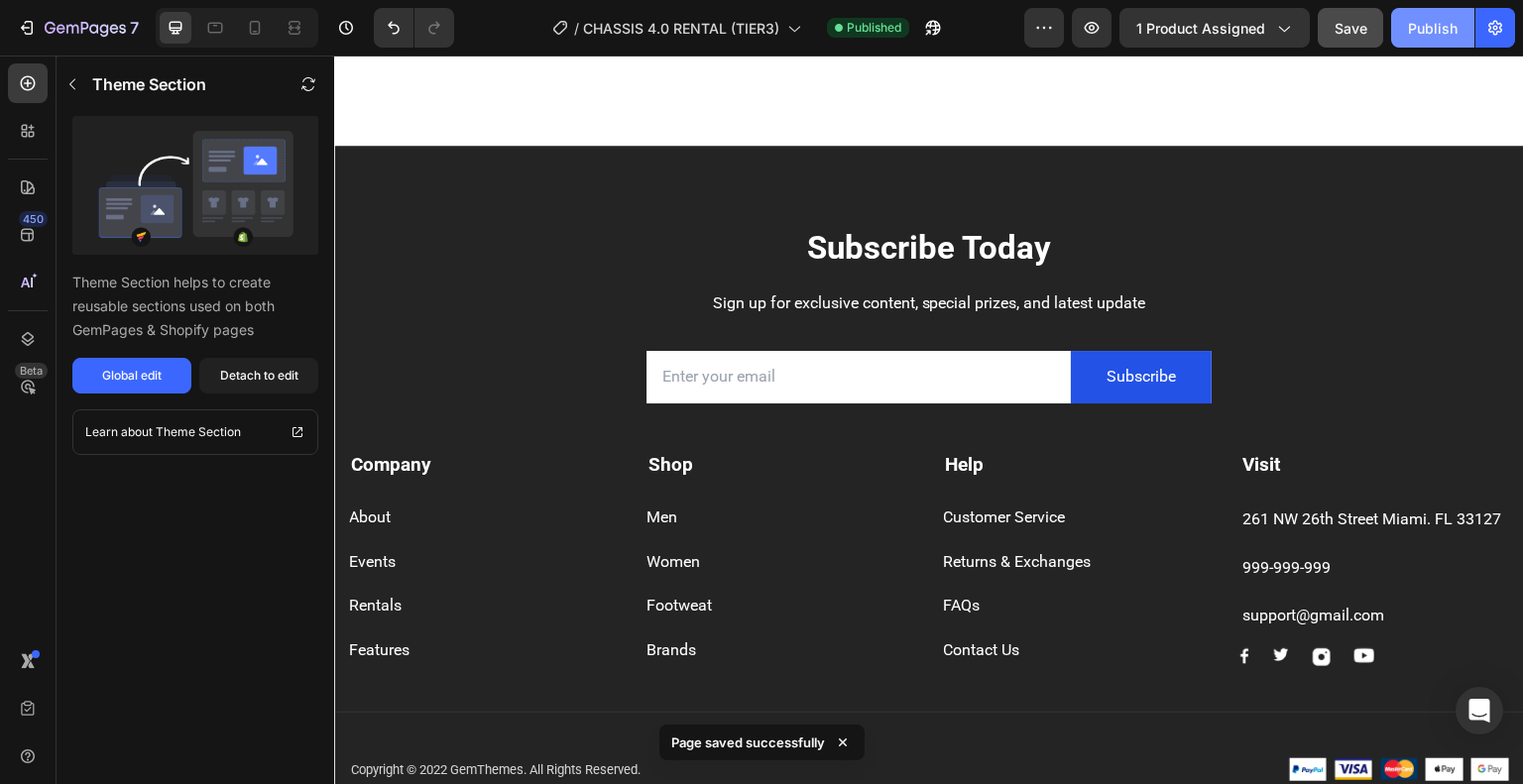 click on "Publish" at bounding box center (1433, 28) 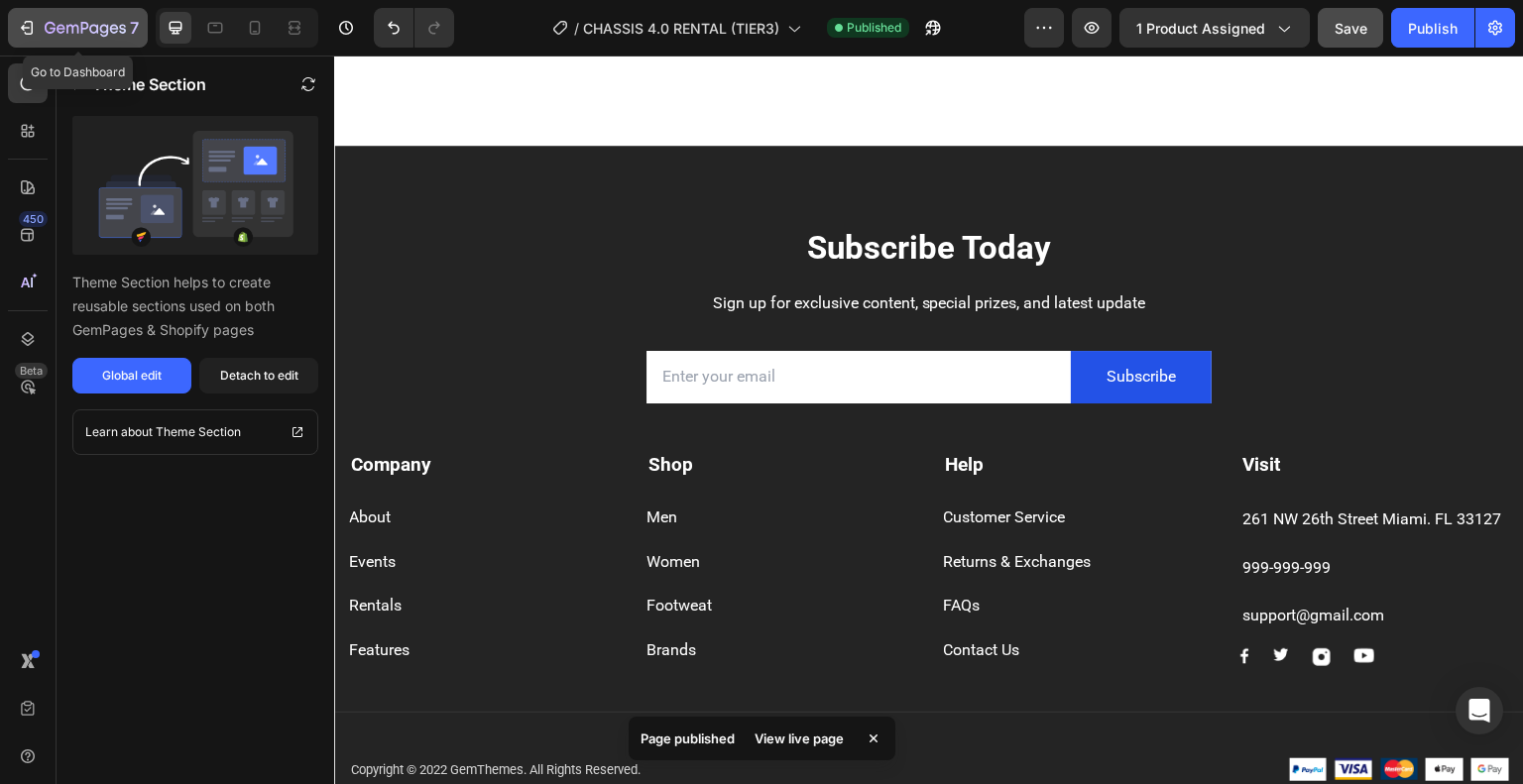 click 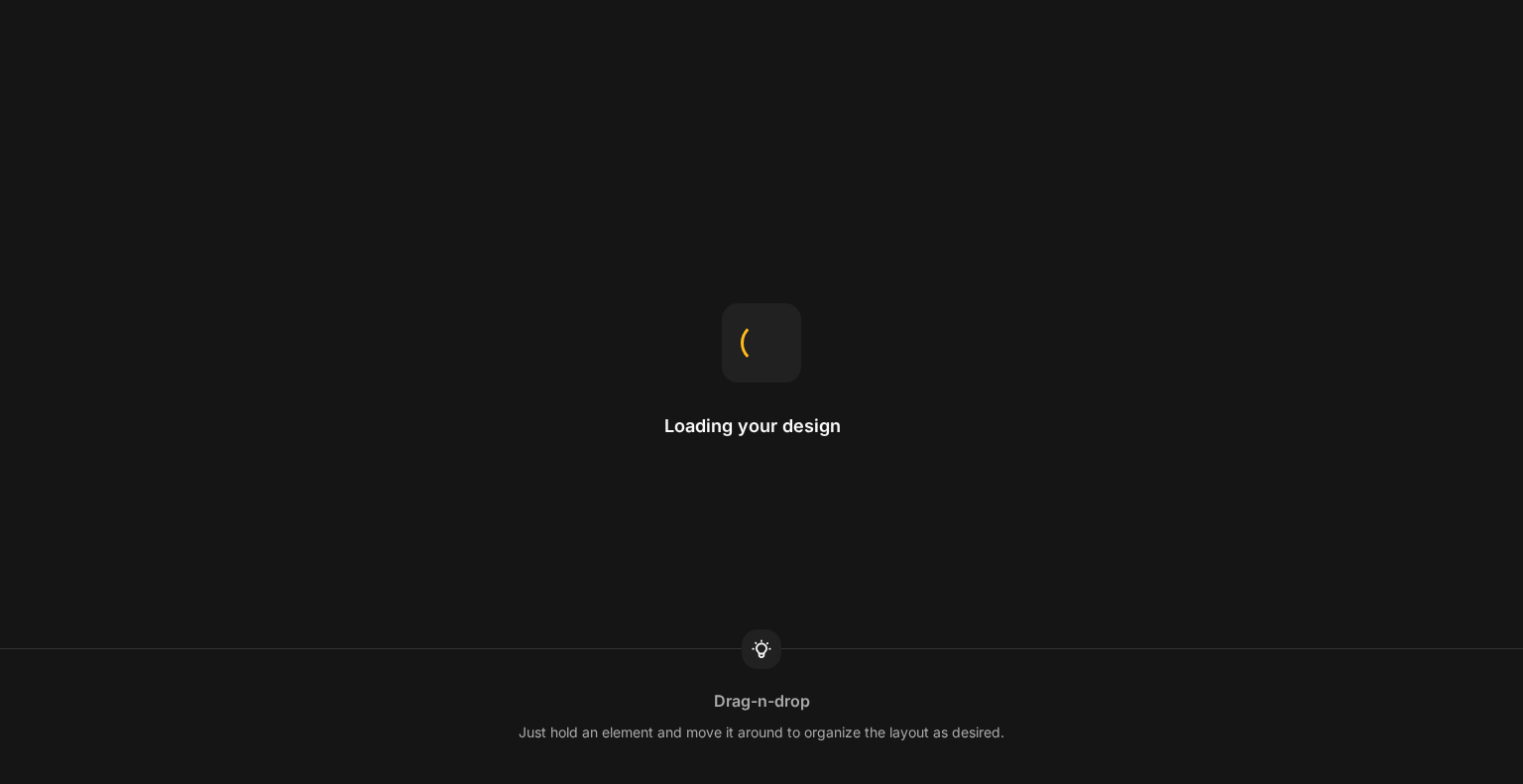 scroll, scrollTop: 0, scrollLeft: 0, axis: both 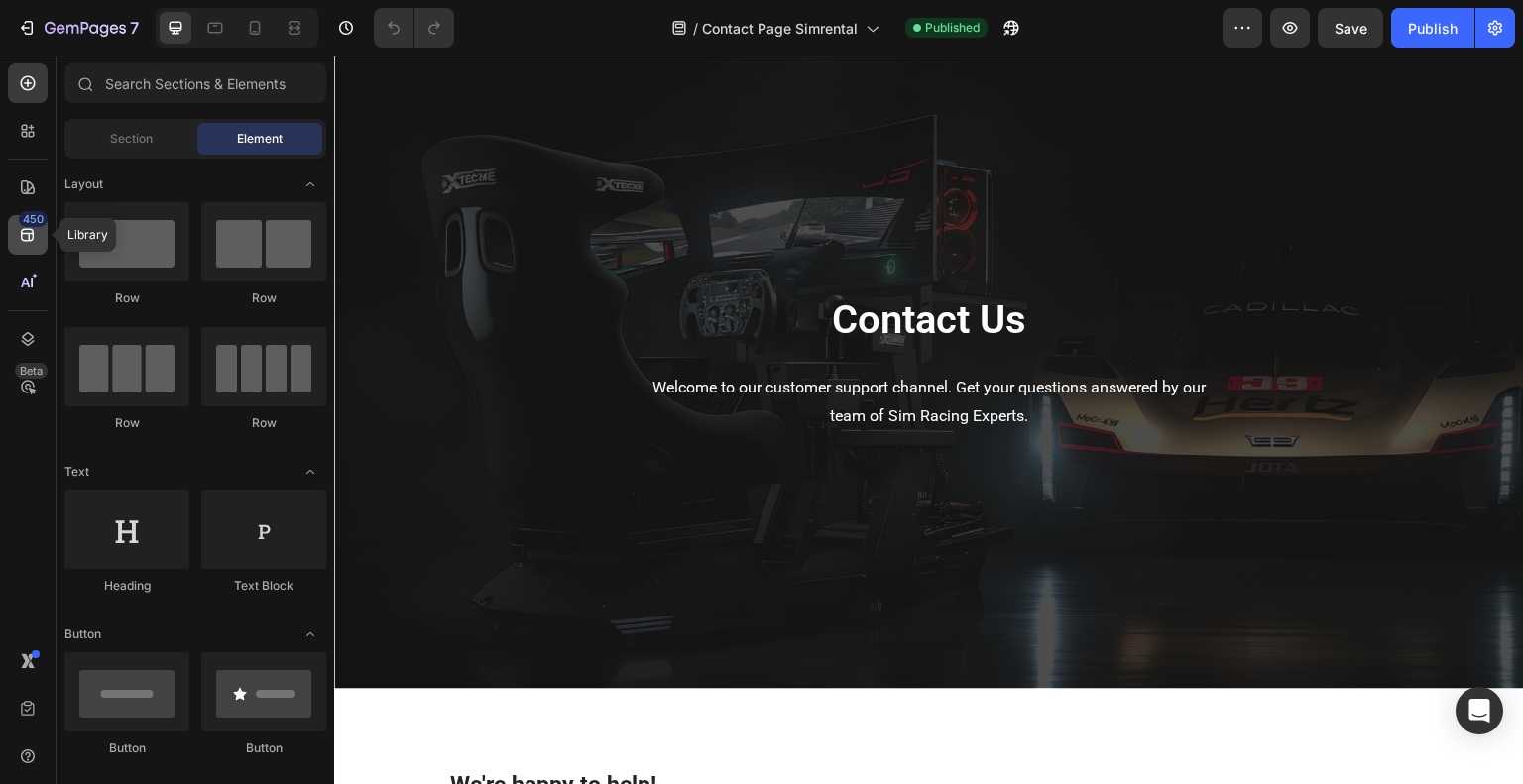 click 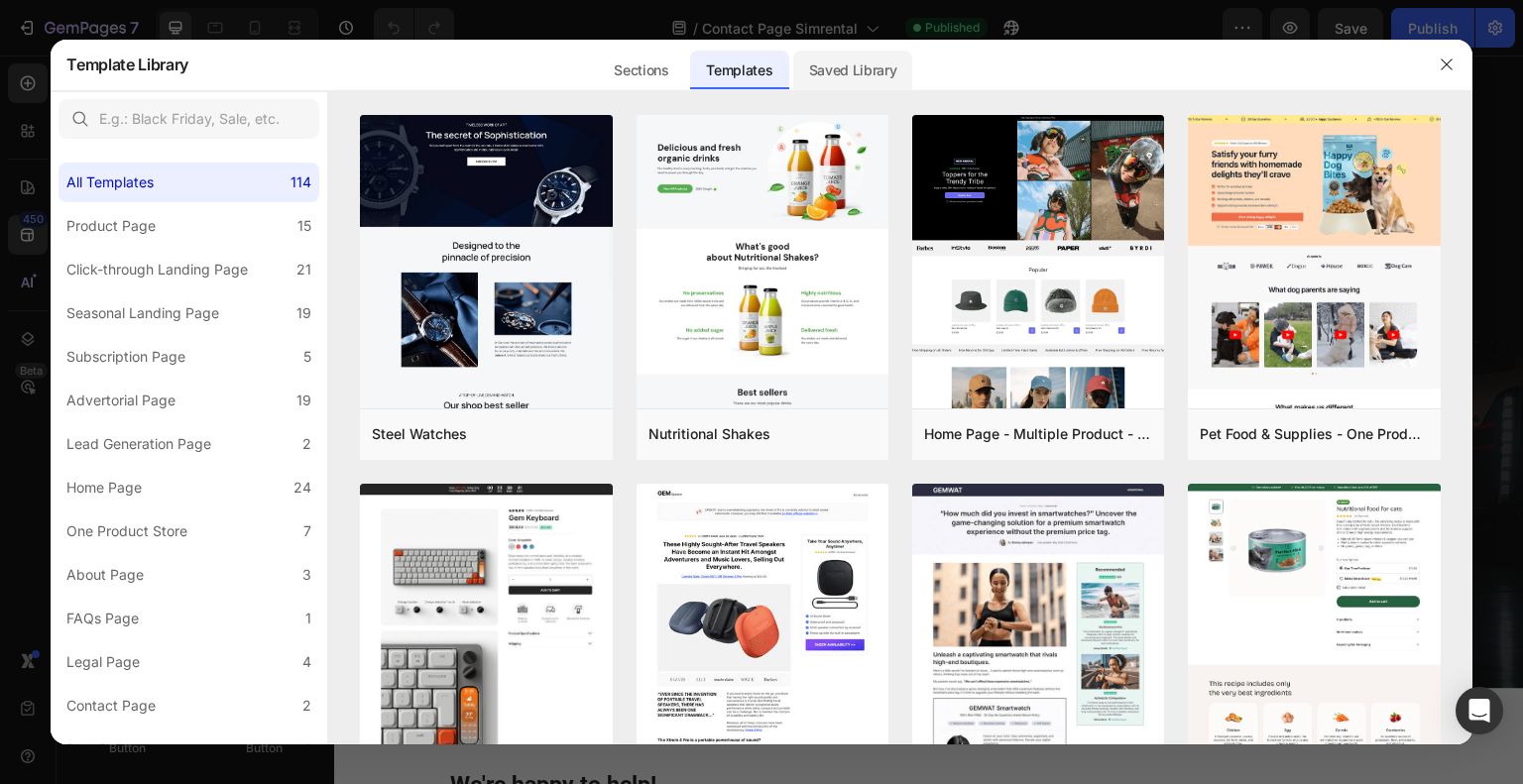 click on "Saved Library" 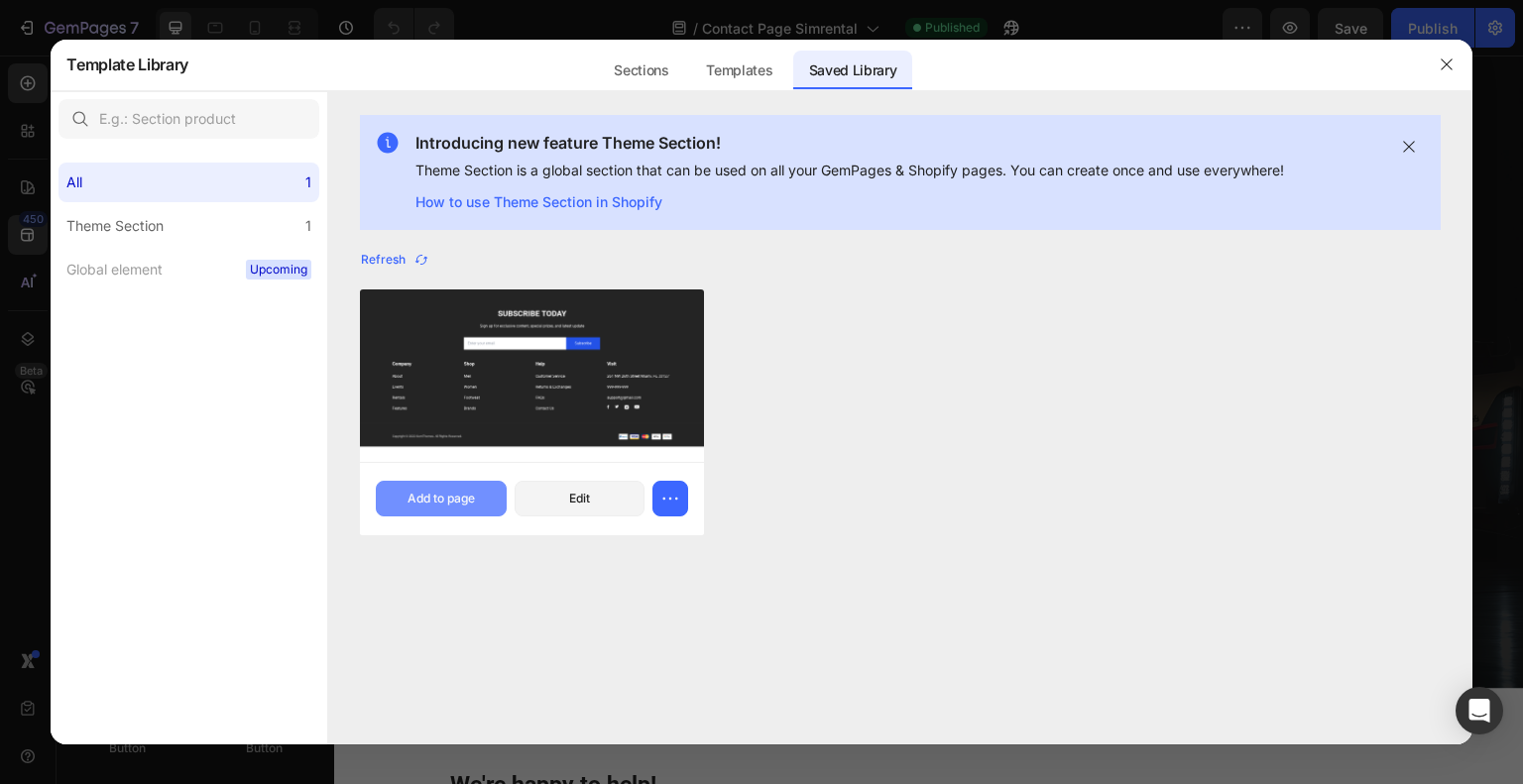 click on "Add to page" at bounding box center (441, 499) 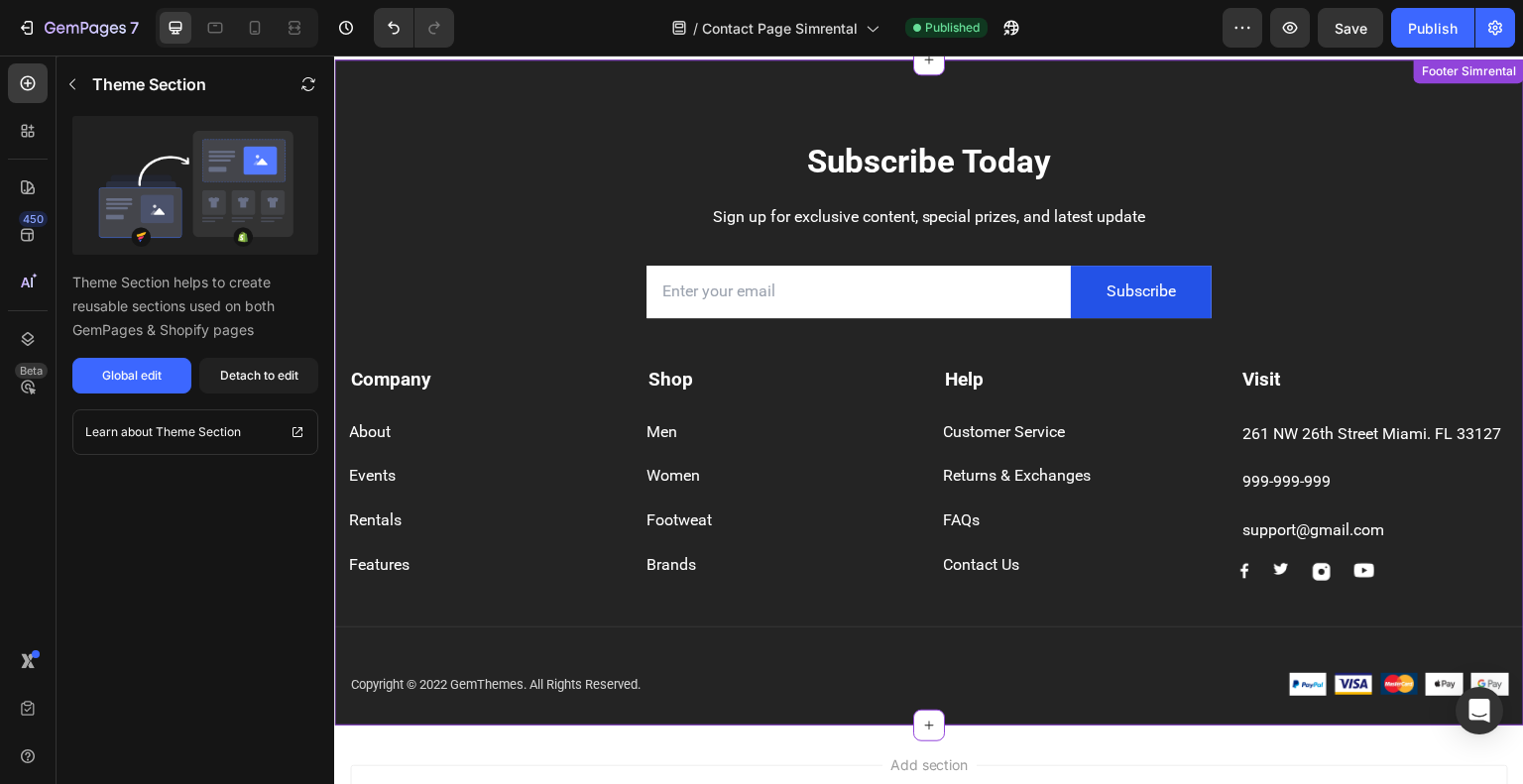 scroll, scrollTop: 1217, scrollLeft: 0, axis: vertical 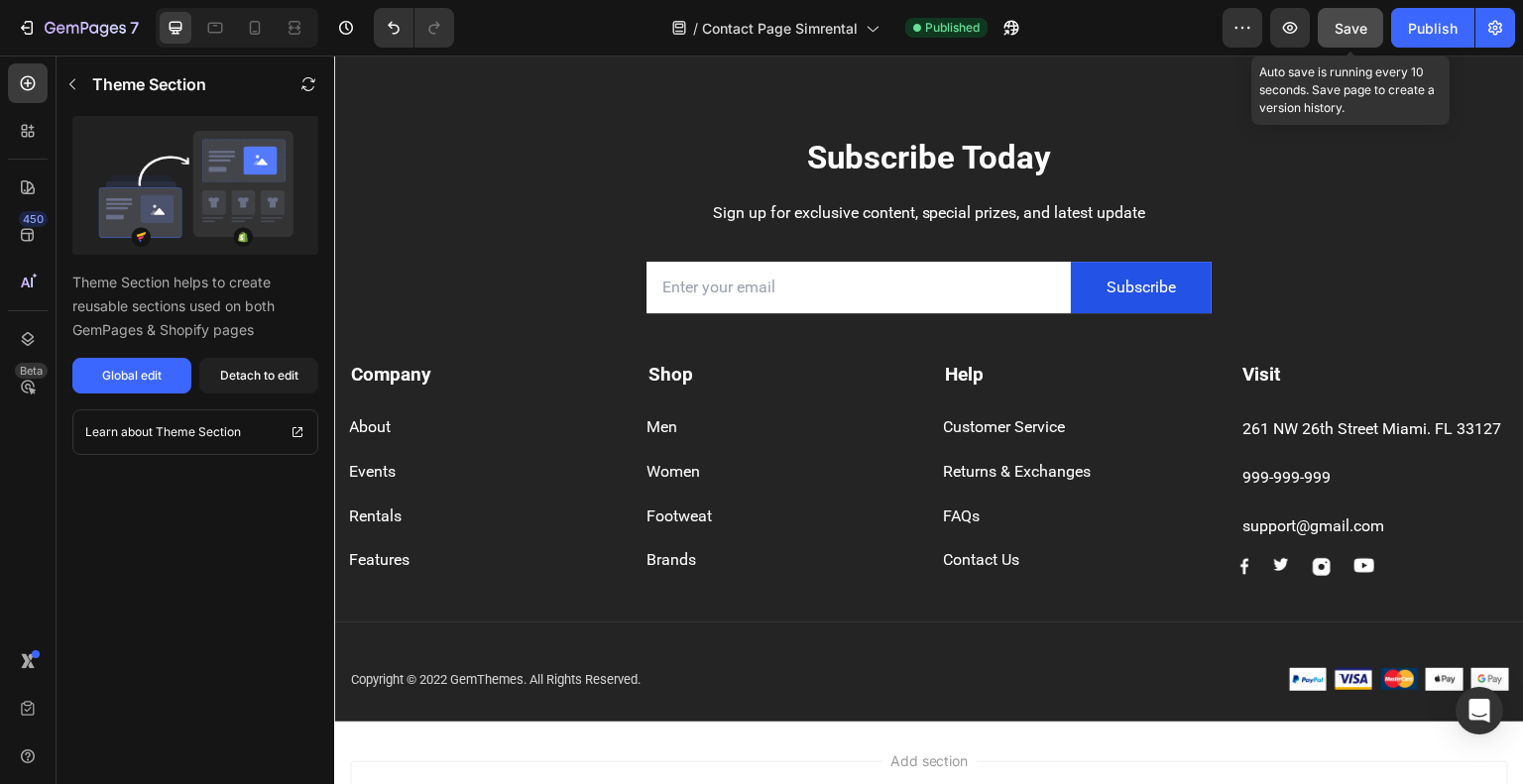 click on "Save" 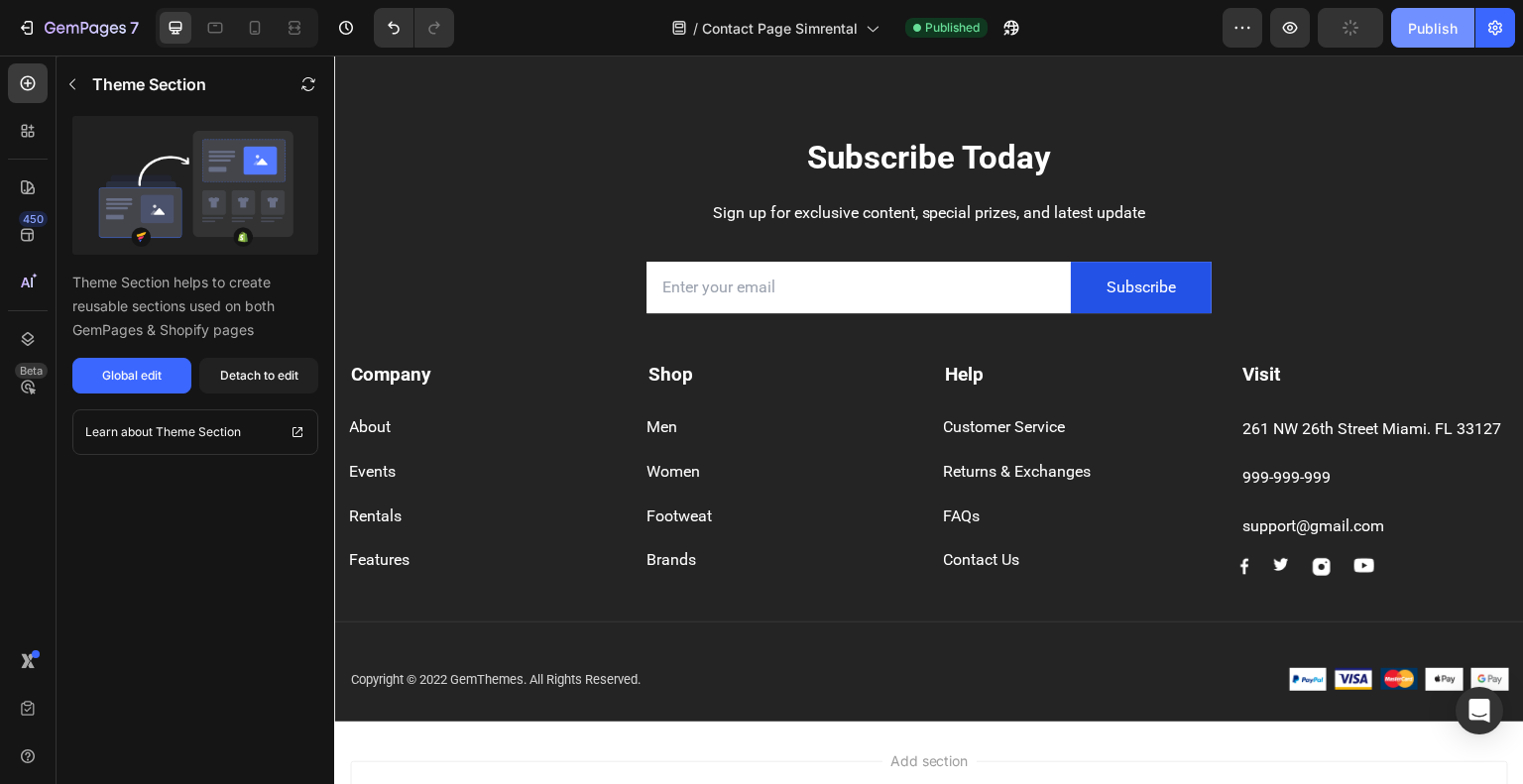 click on "Publish" at bounding box center [1433, 28] 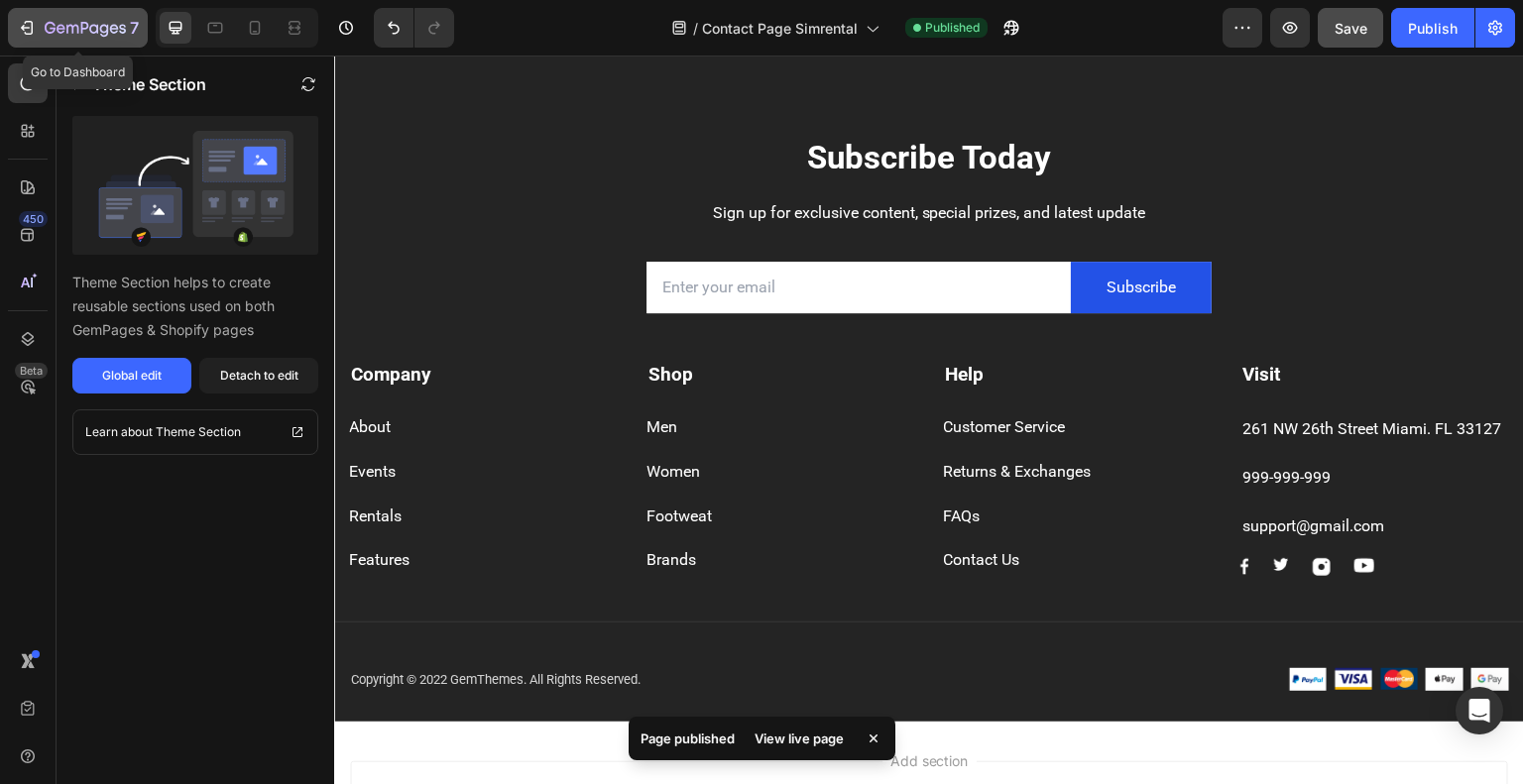 click 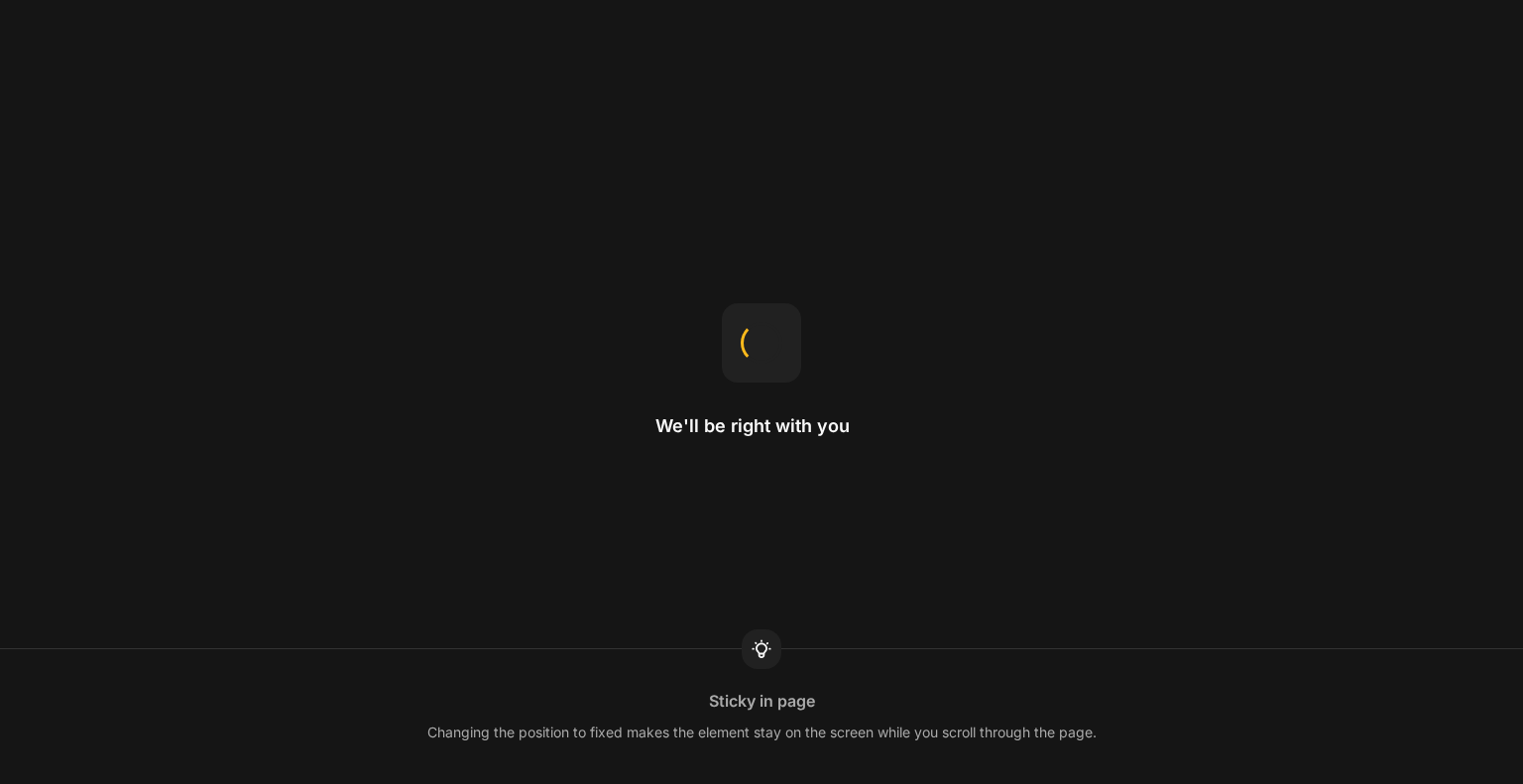 scroll, scrollTop: 0, scrollLeft: 0, axis: both 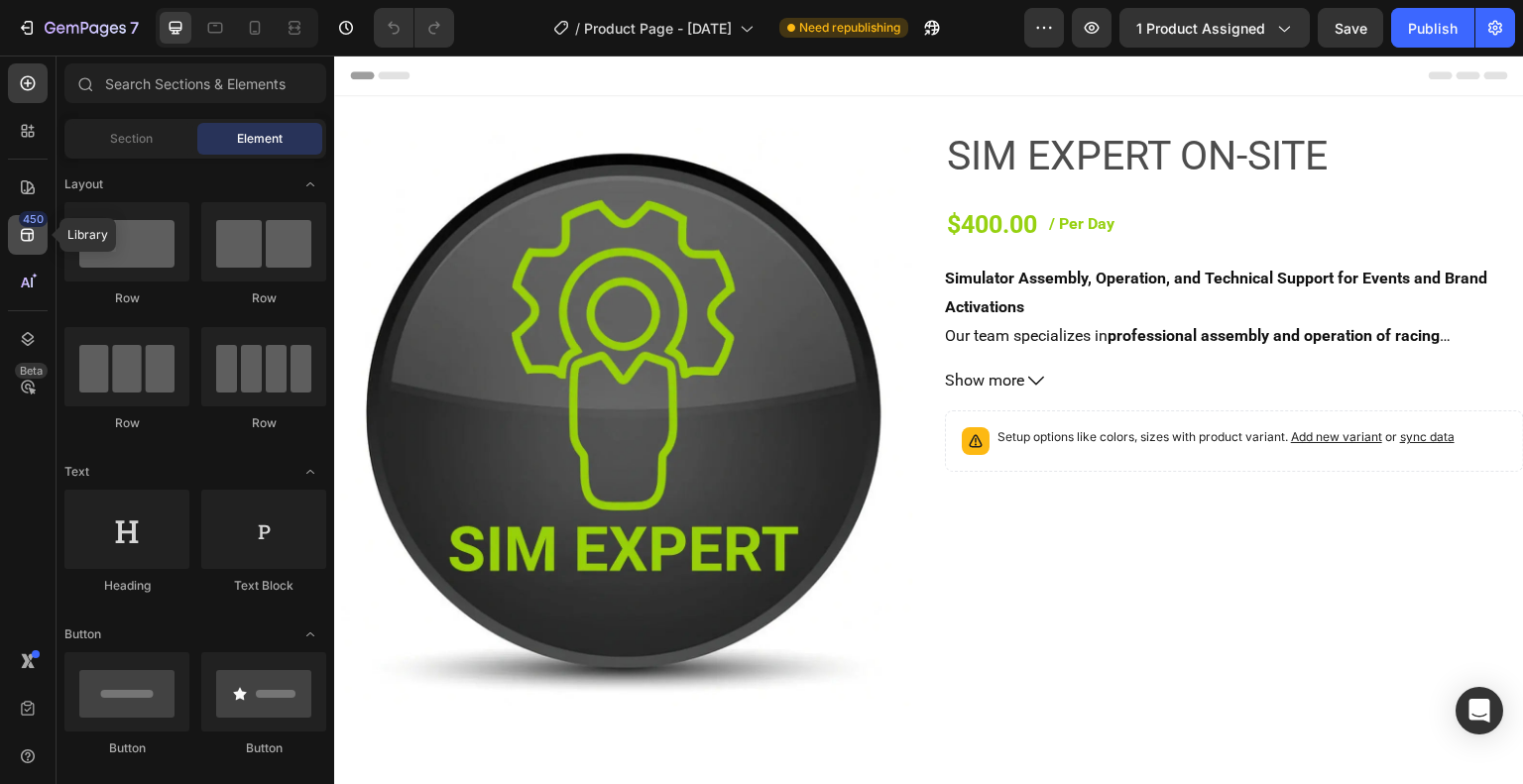 click 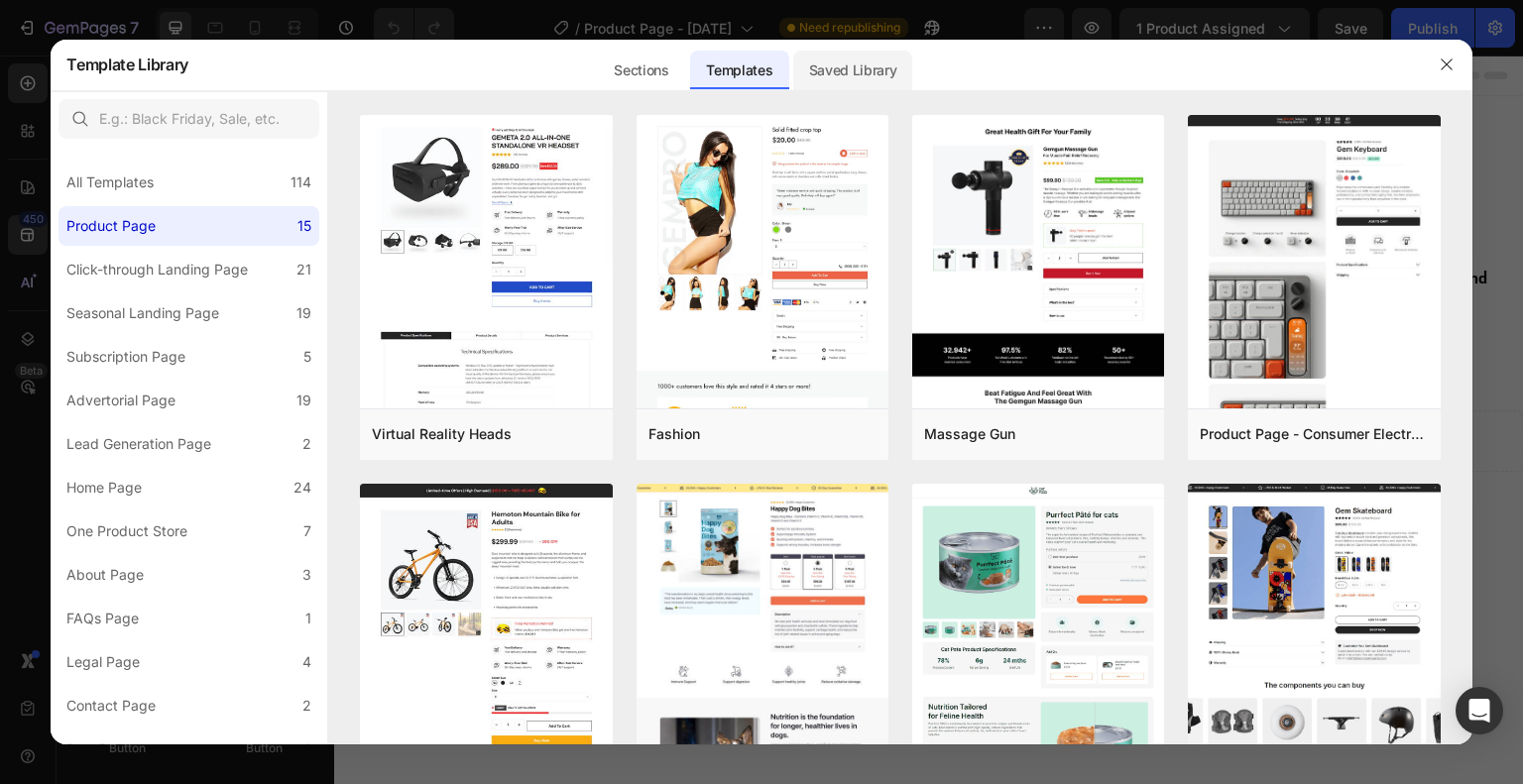 click on "Saved Library" 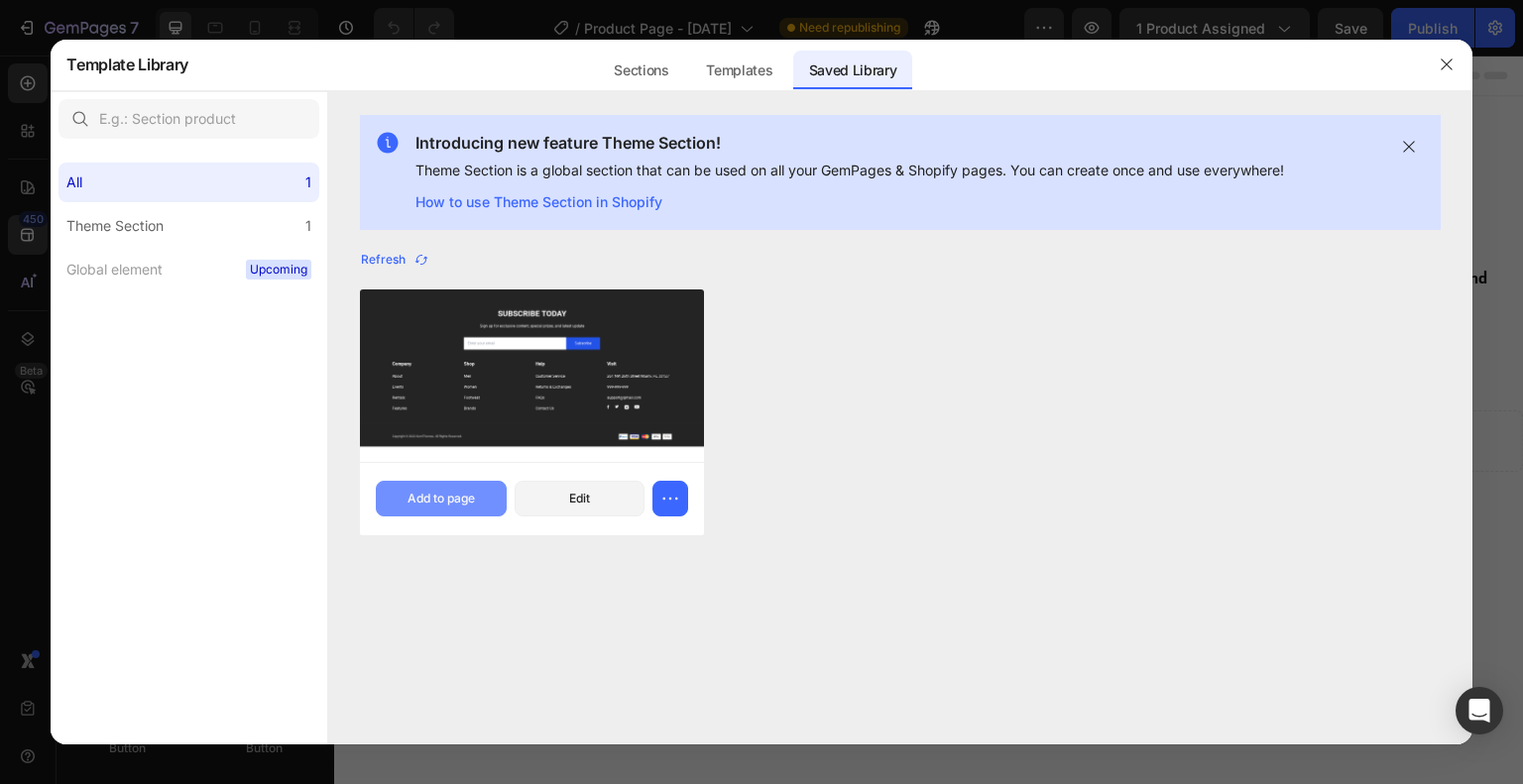 click on "Add to page" at bounding box center (441, 499) 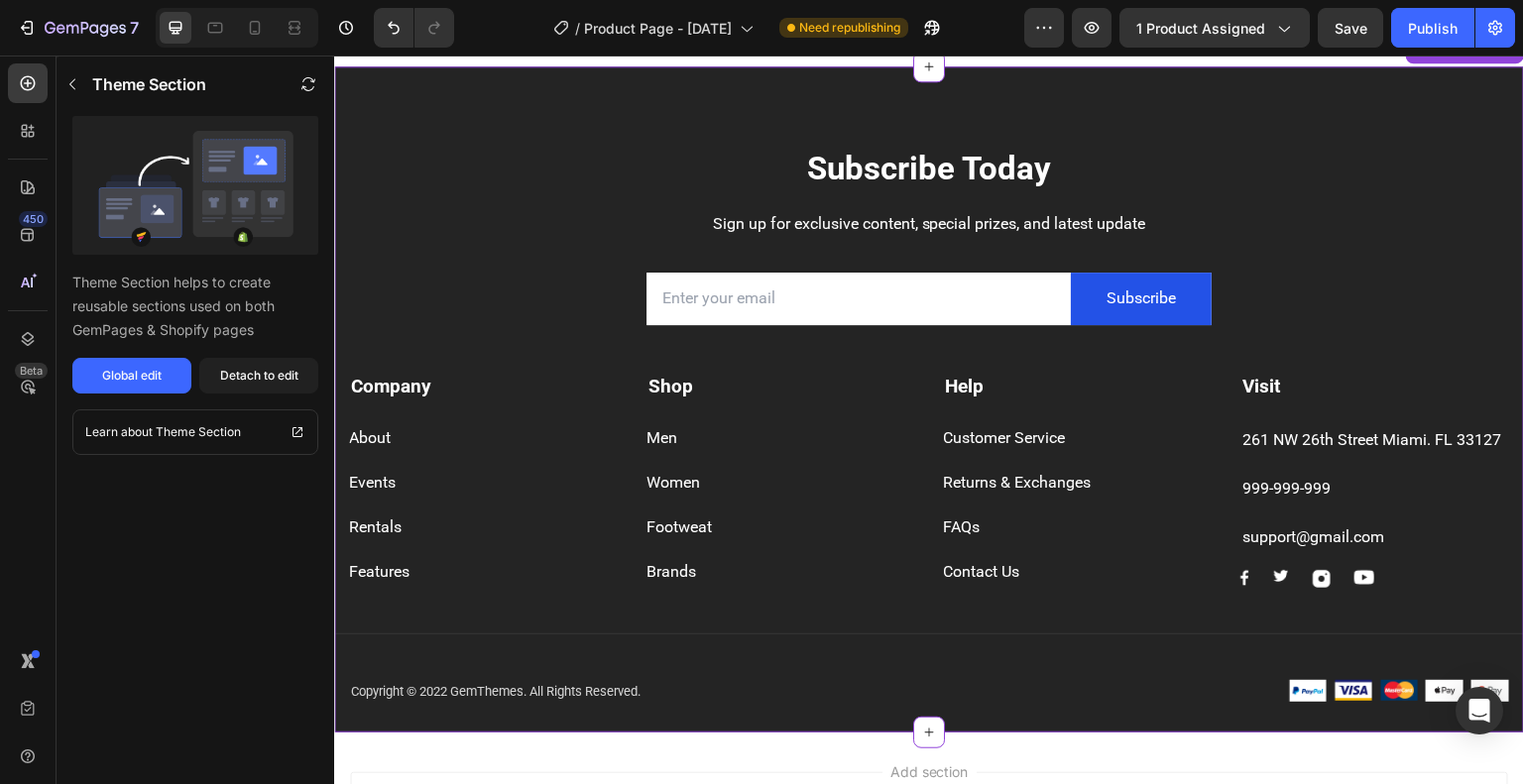 scroll, scrollTop: 691, scrollLeft: 0, axis: vertical 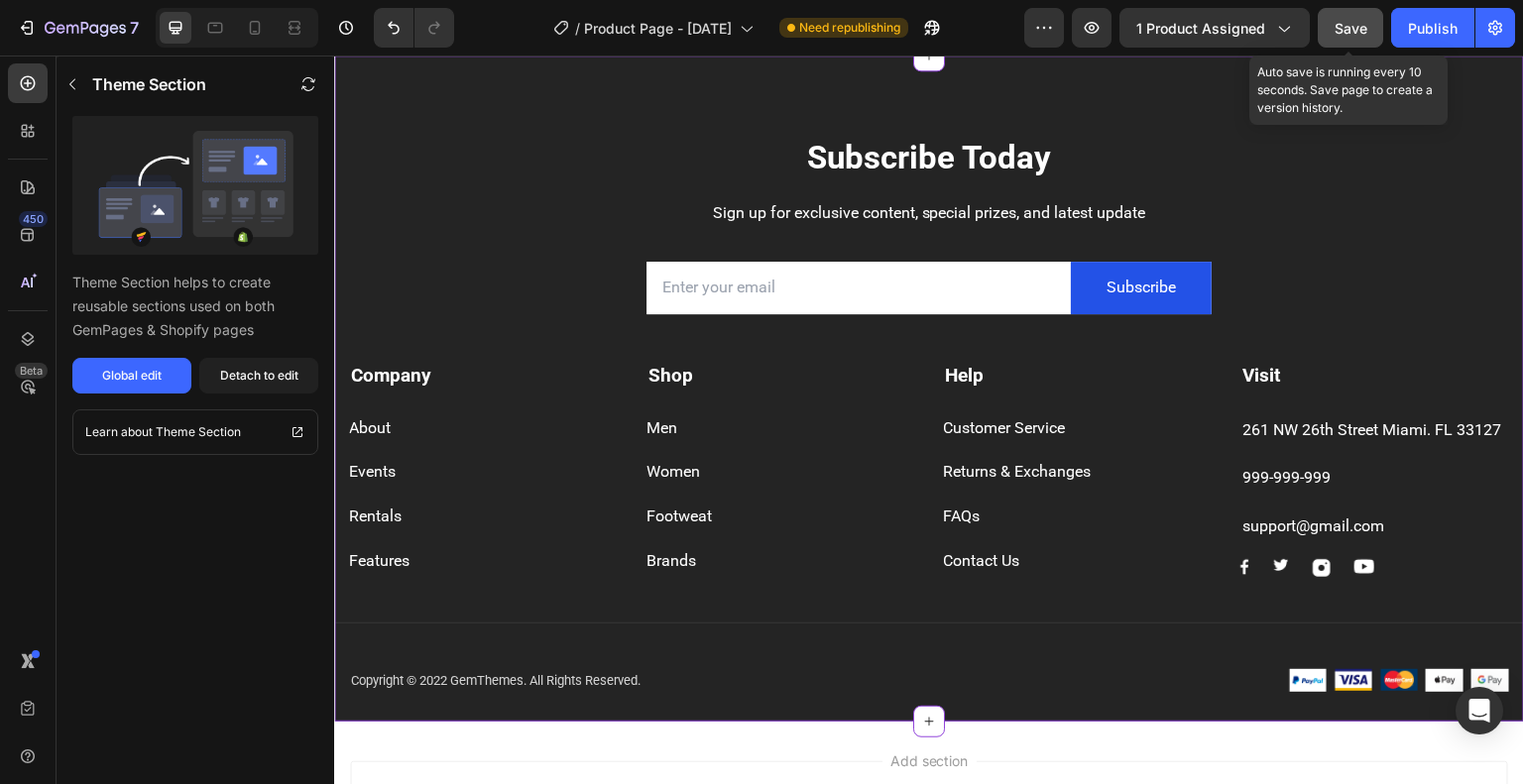 click on "Save" at bounding box center (1350, 28) 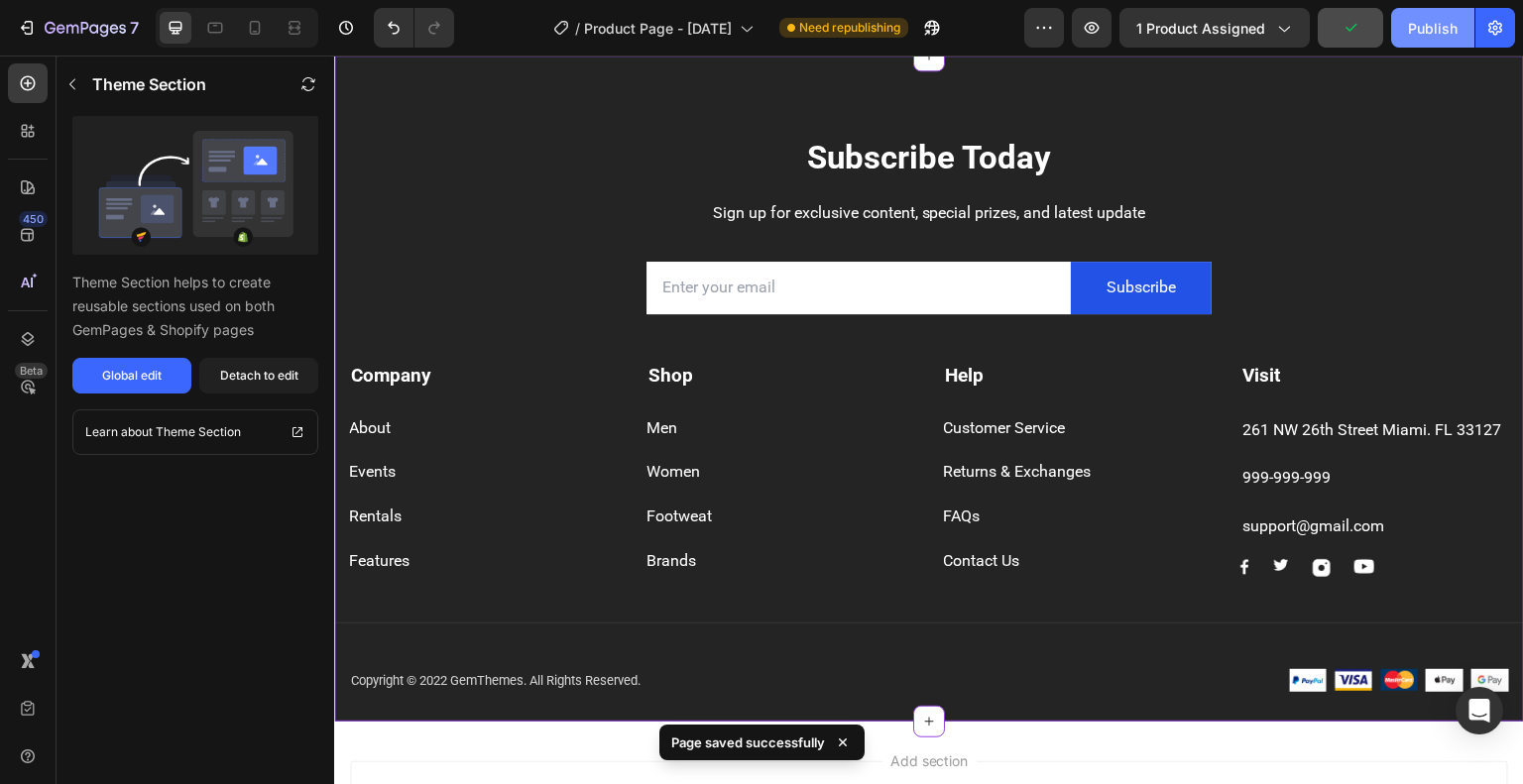 click on "Publish" at bounding box center (1433, 28) 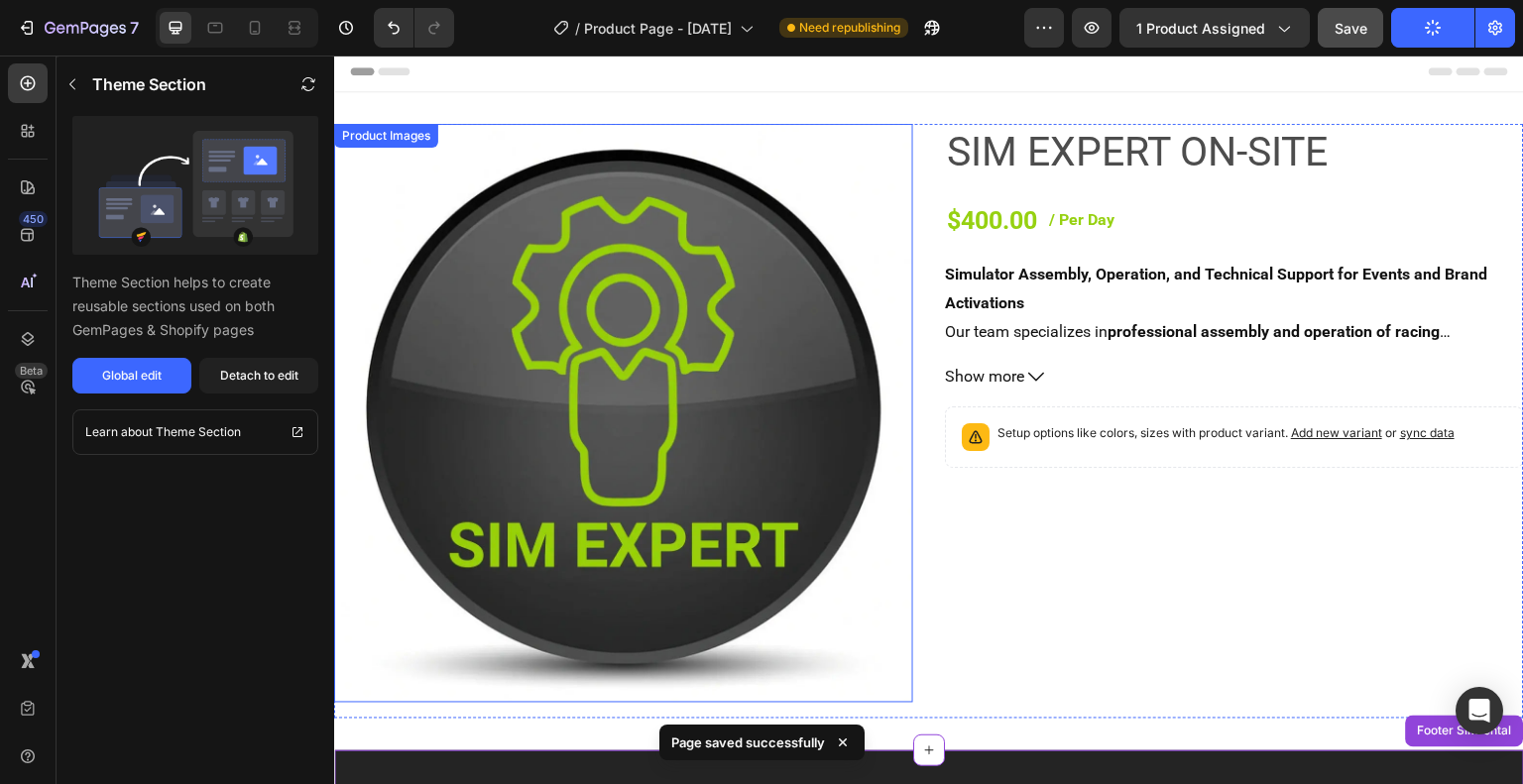 scroll, scrollTop: 0, scrollLeft: 0, axis: both 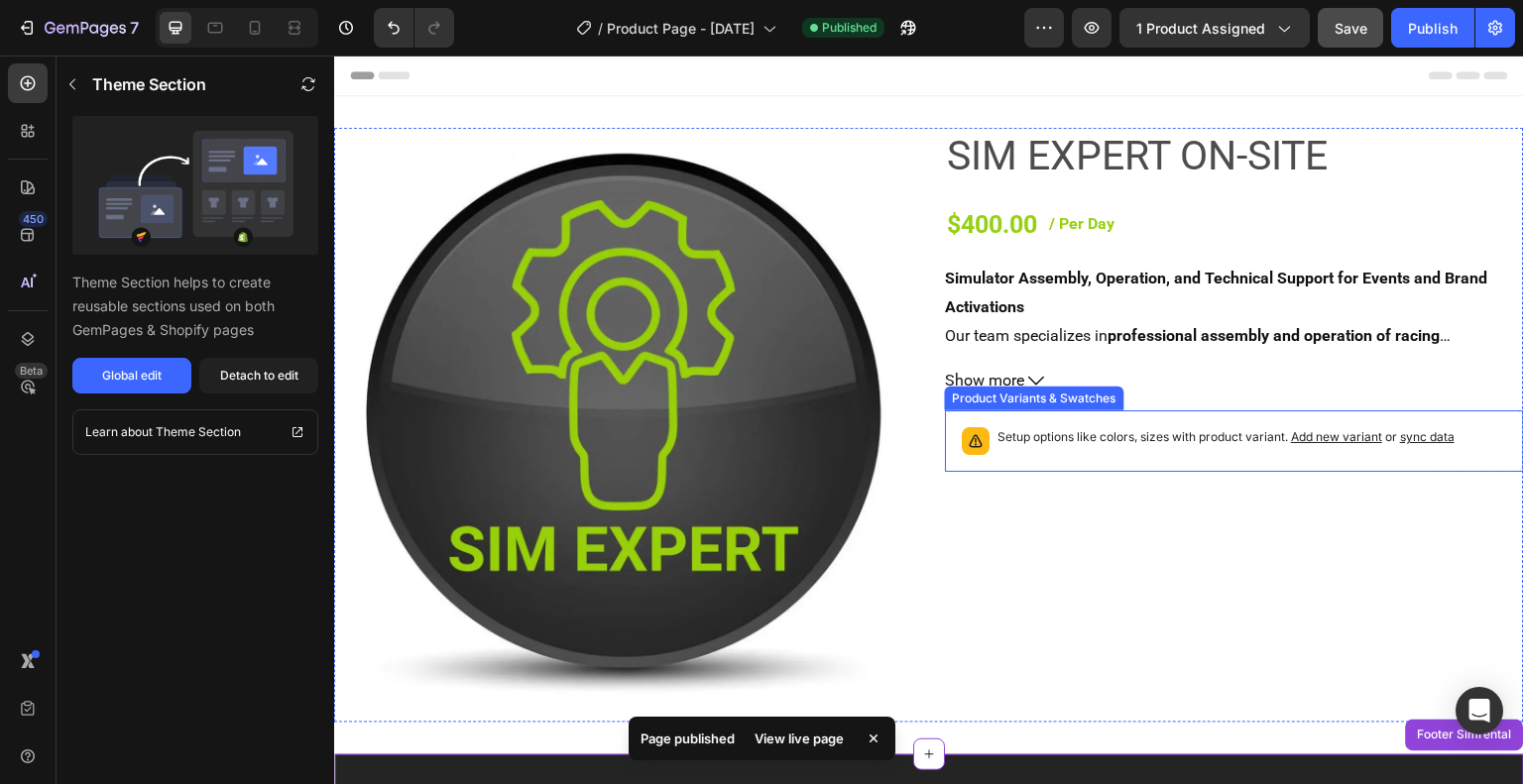 click on "sync data" at bounding box center (1427, 436) 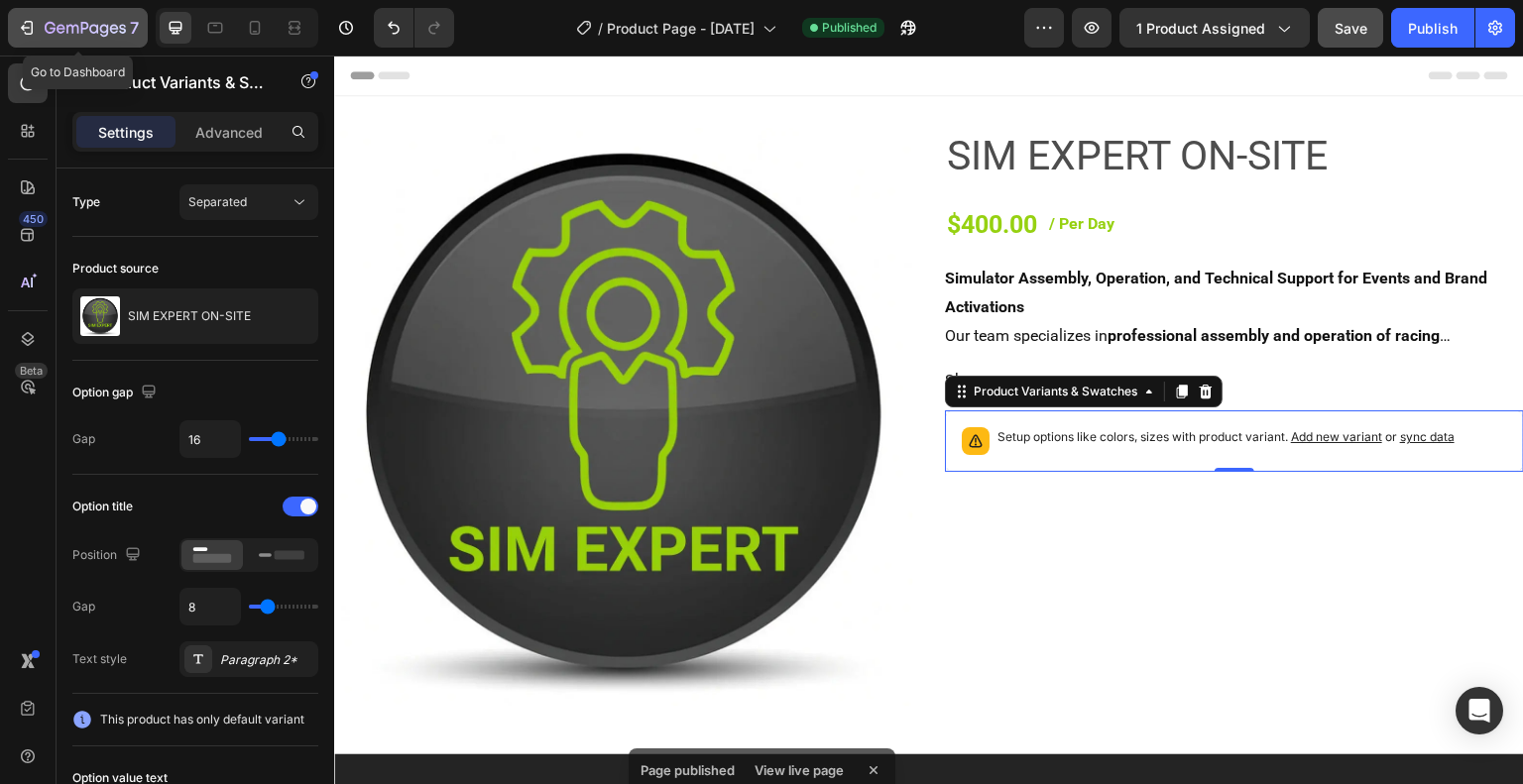 click on "7" 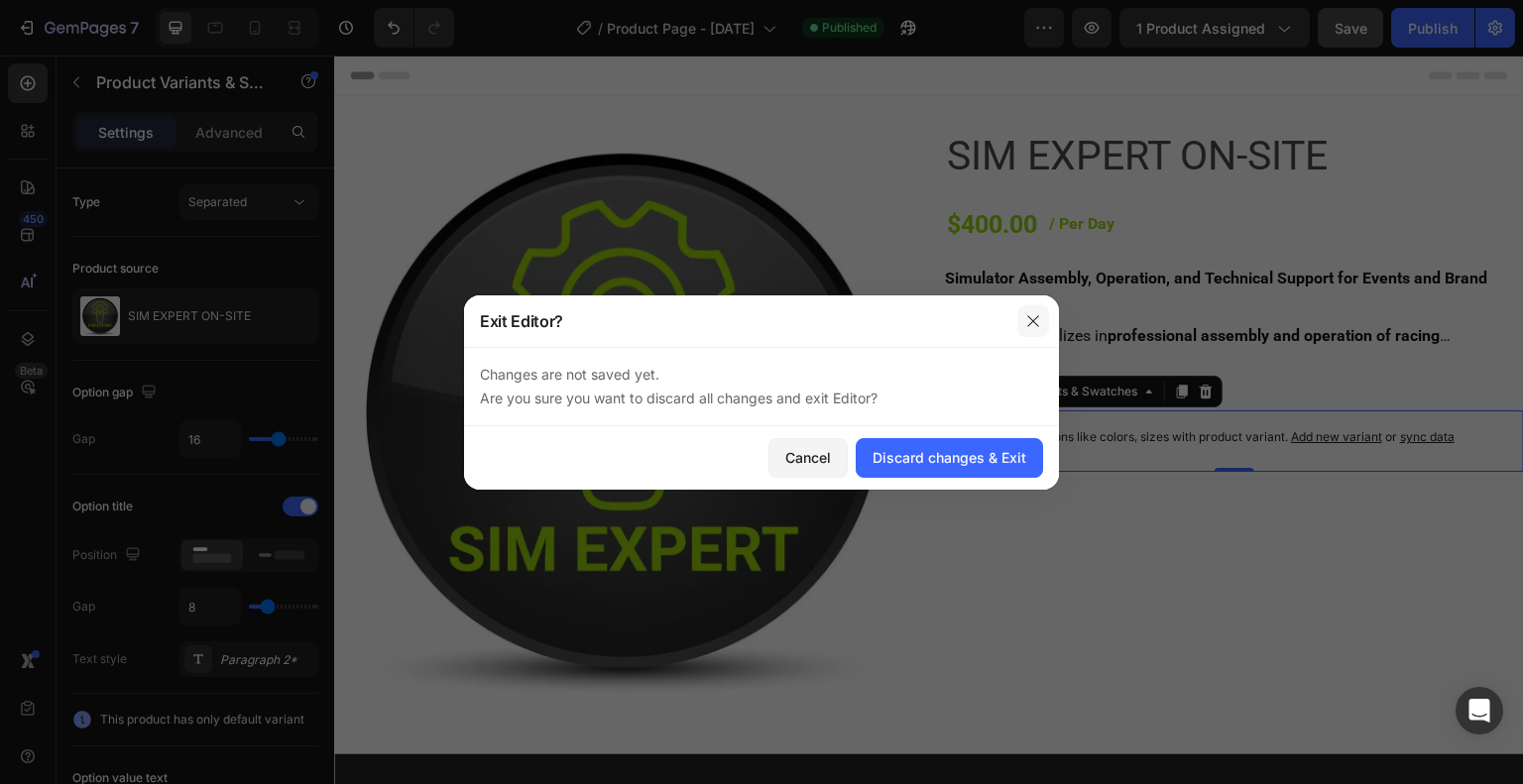 click 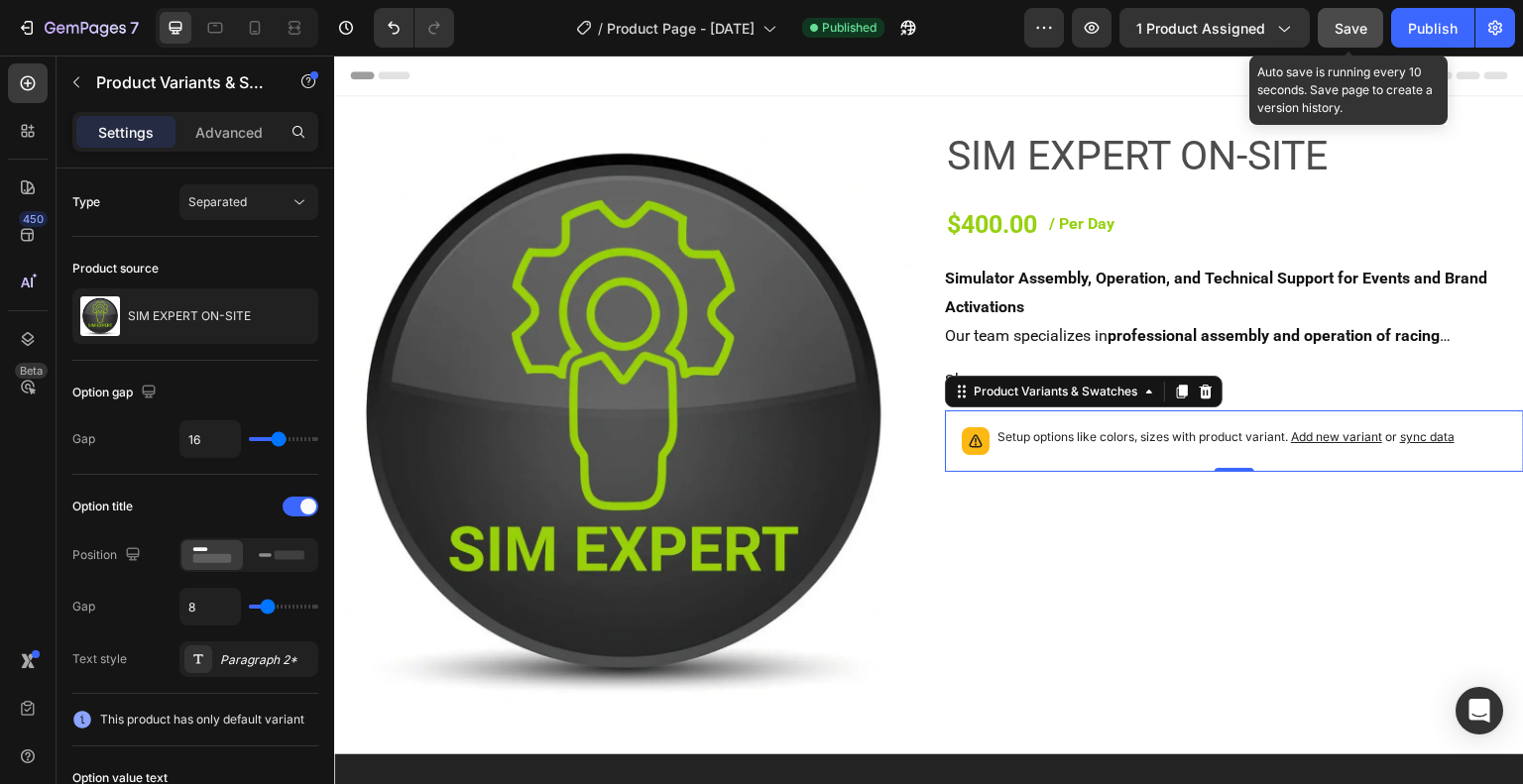 click on "Save" at bounding box center [1350, 28] 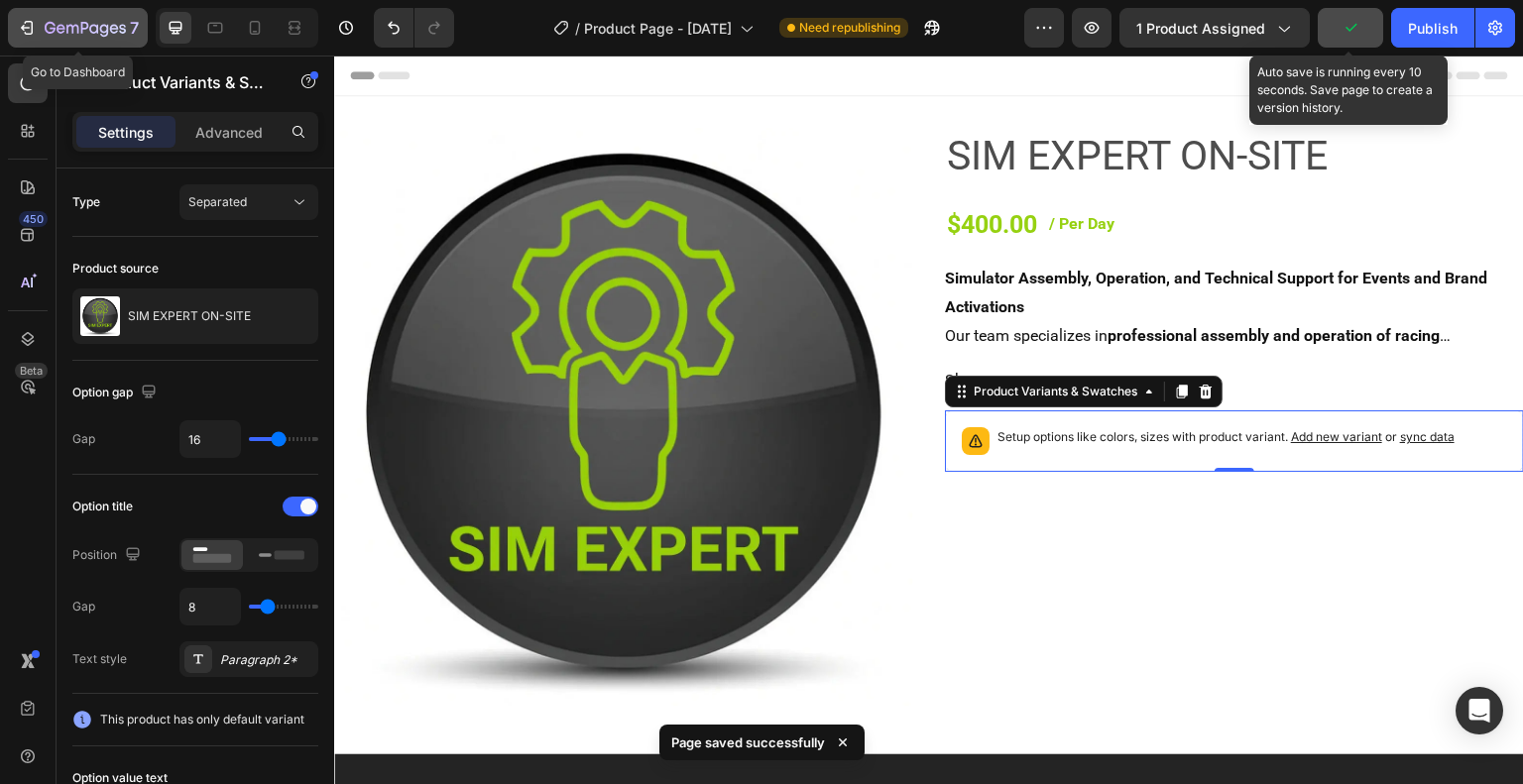 click 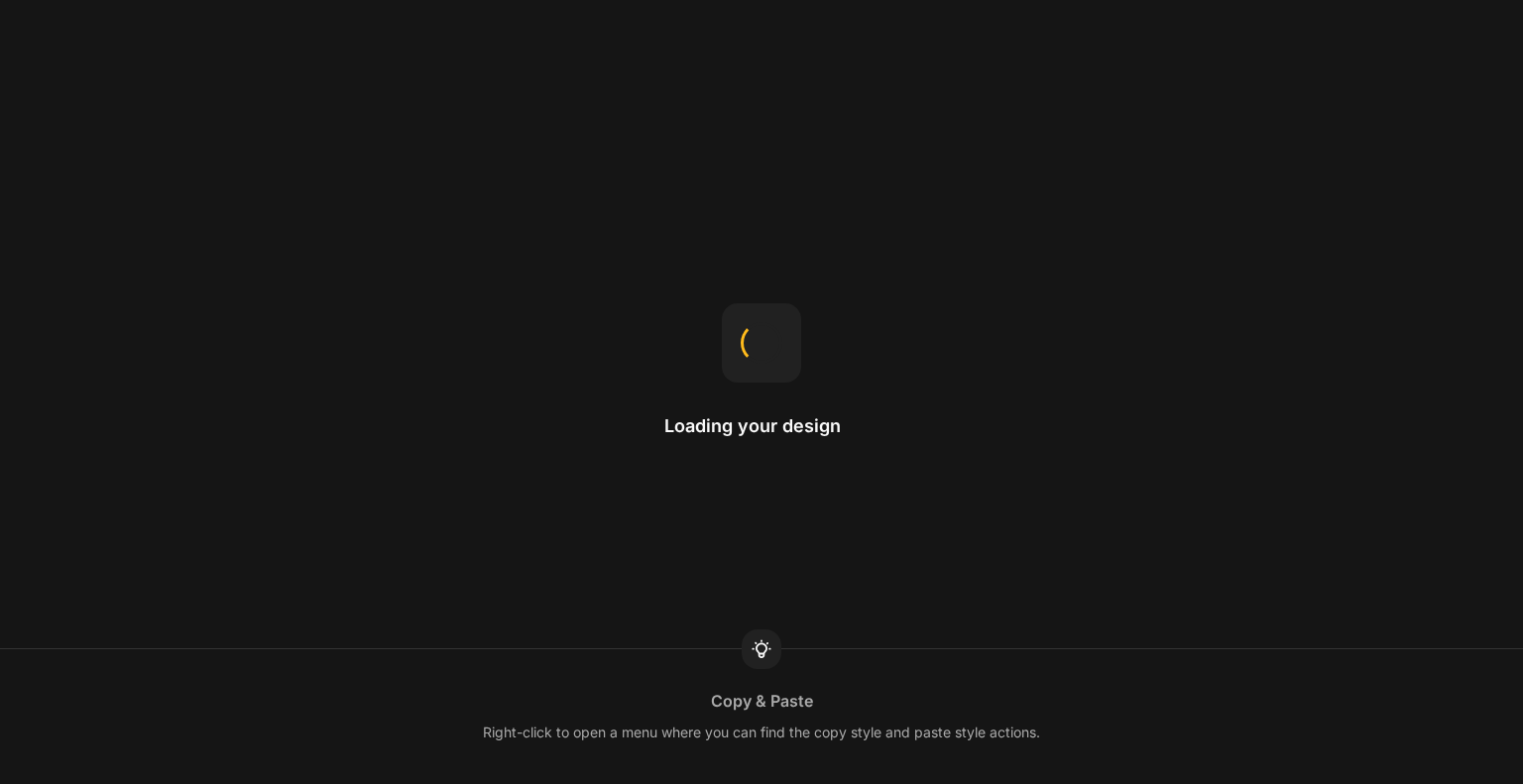 scroll, scrollTop: 0, scrollLeft: 0, axis: both 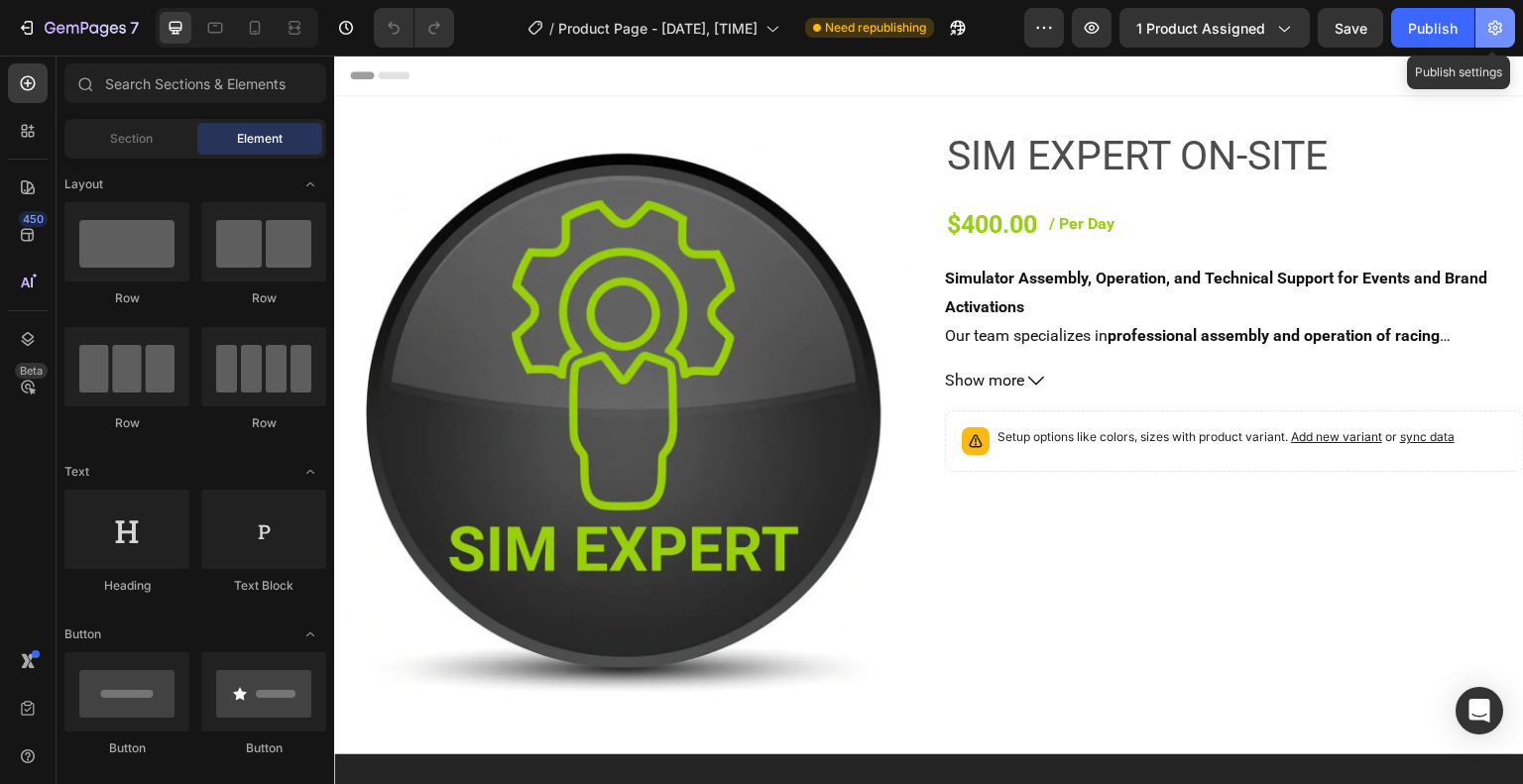 click 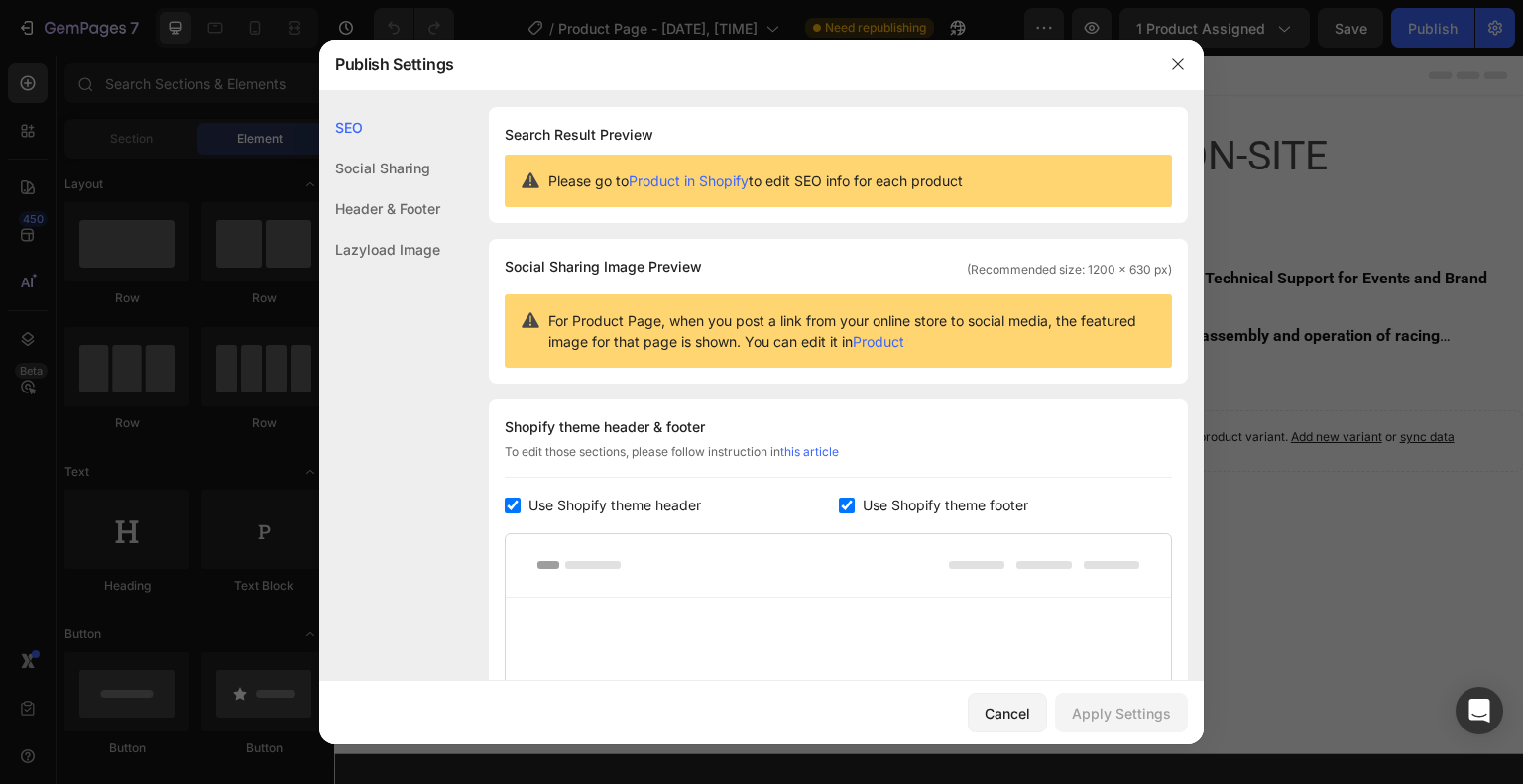 click on "Product" at bounding box center (879, 341) 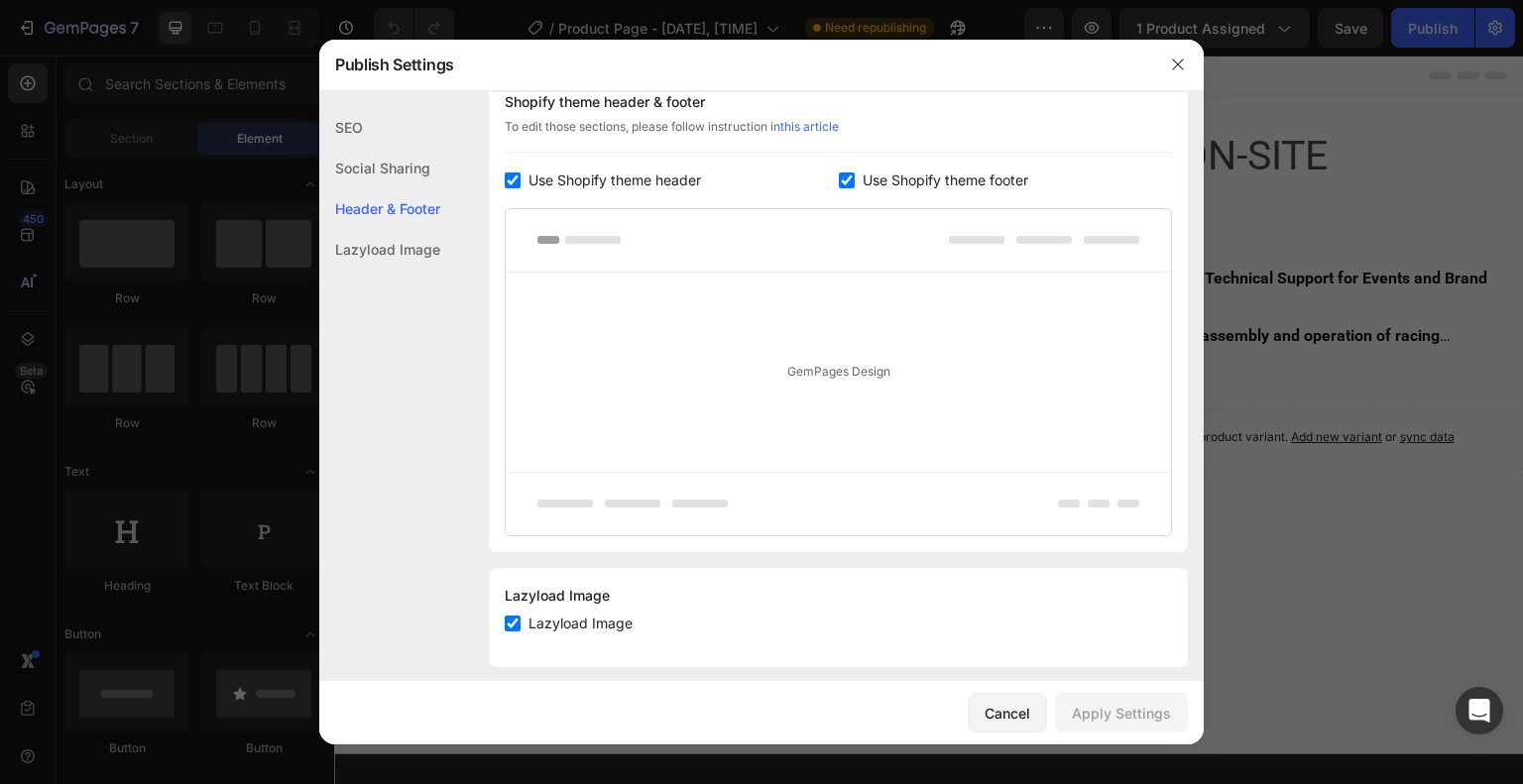 scroll, scrollTop: 341, scrollLeft: 0, axis: vertical 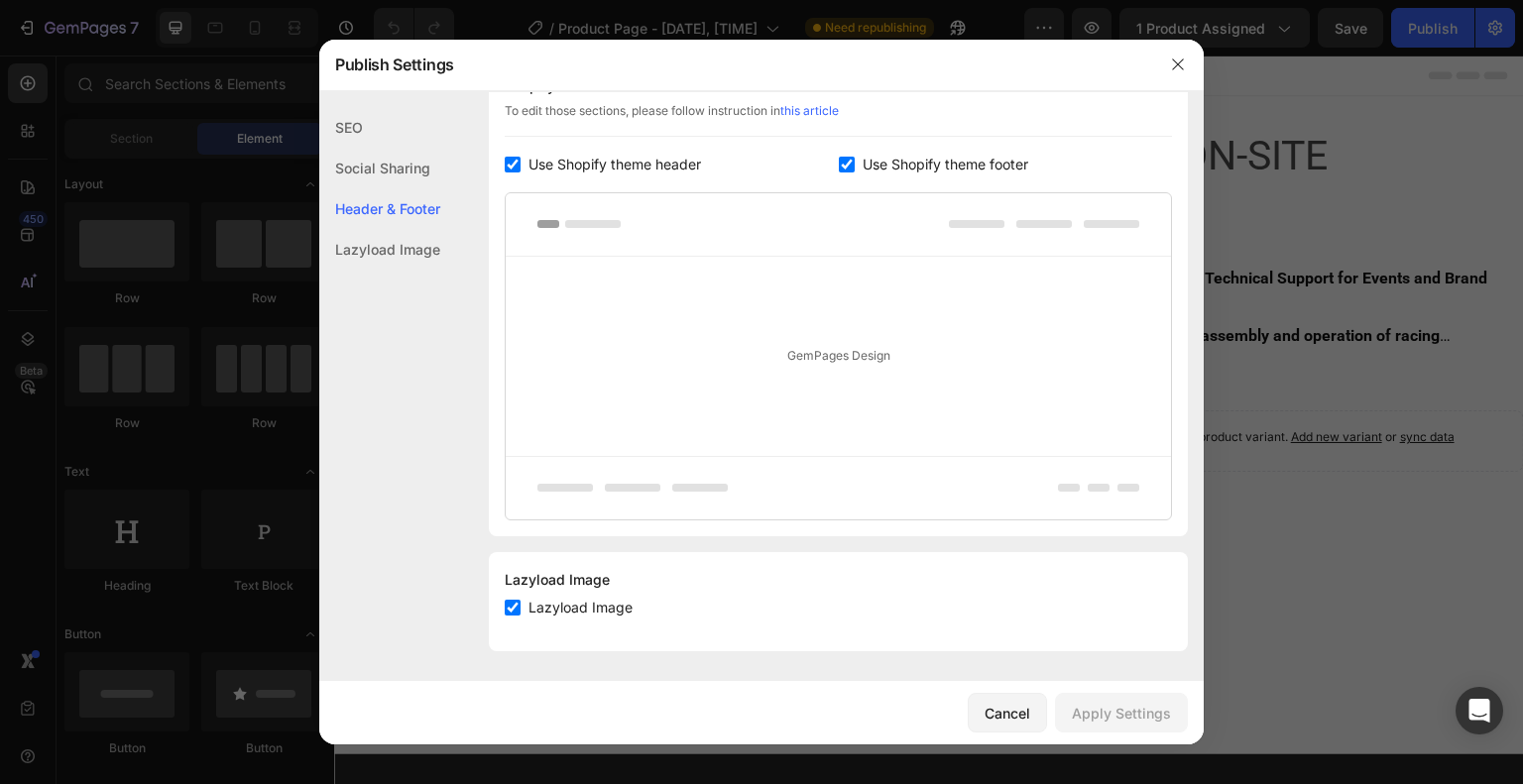 click on "SEO Social Sharing Header & Footer Lazyload Image" at bounding box center (380, 460) 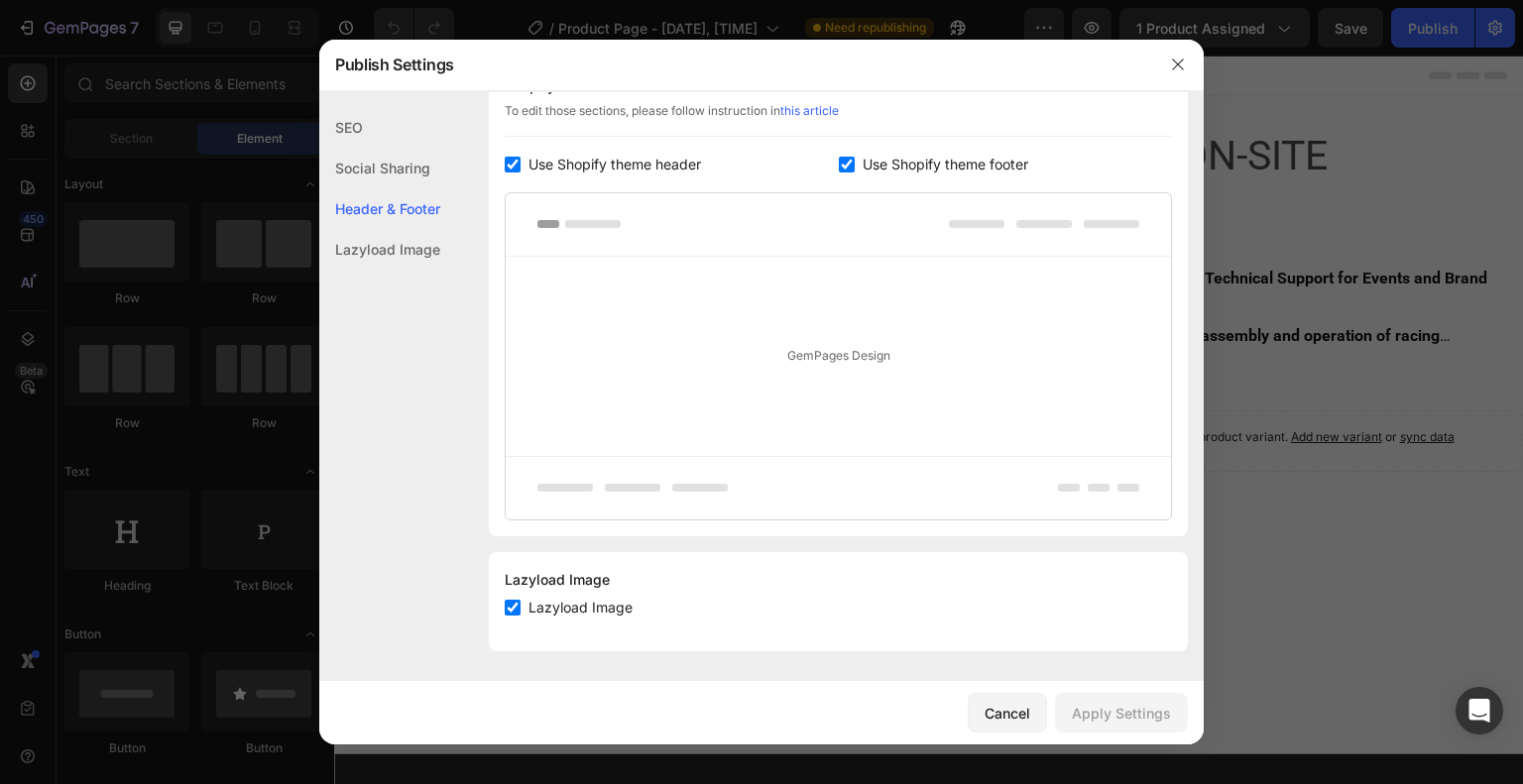 click on "Header & Footer" 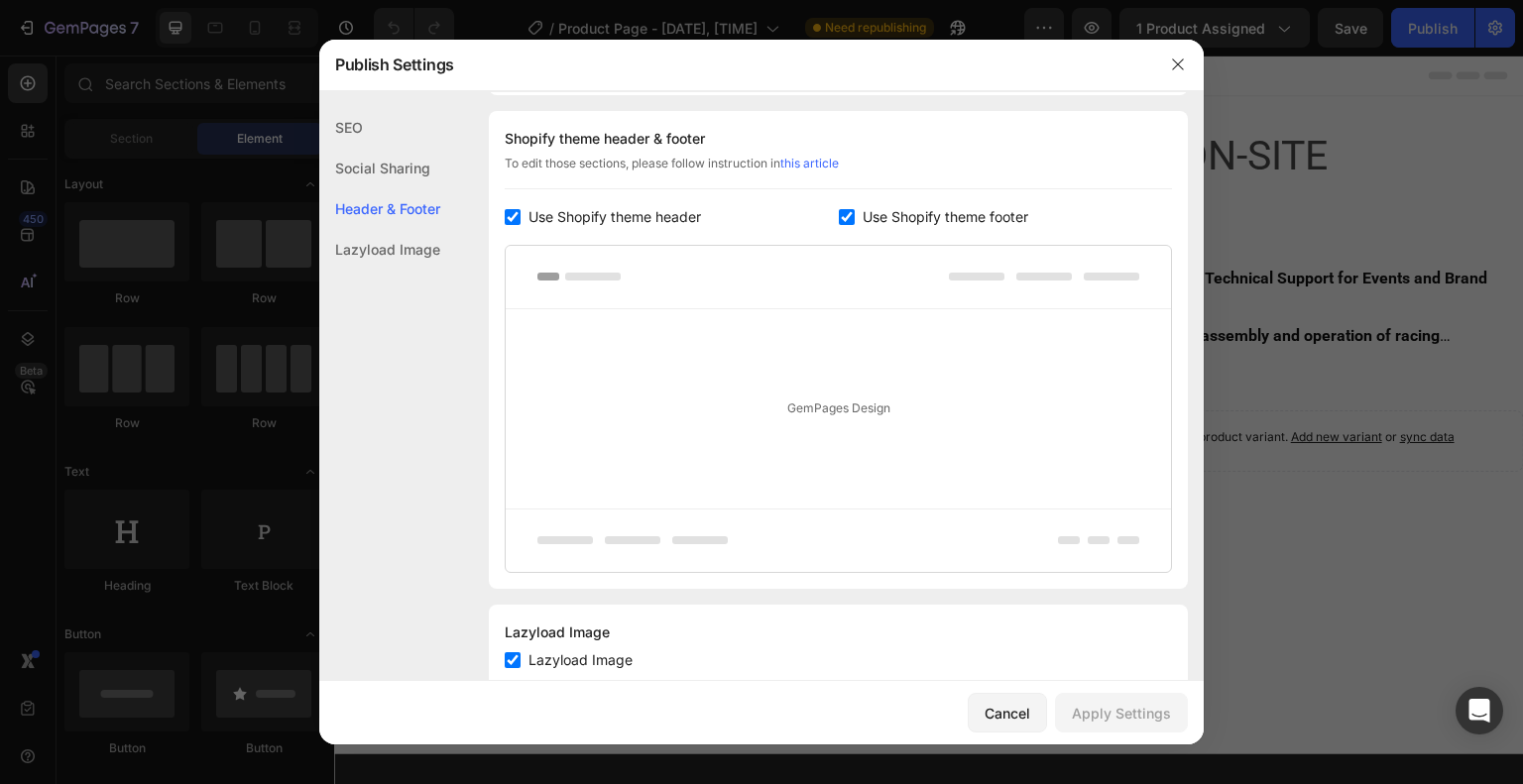 click at bounding box center [847, 217] 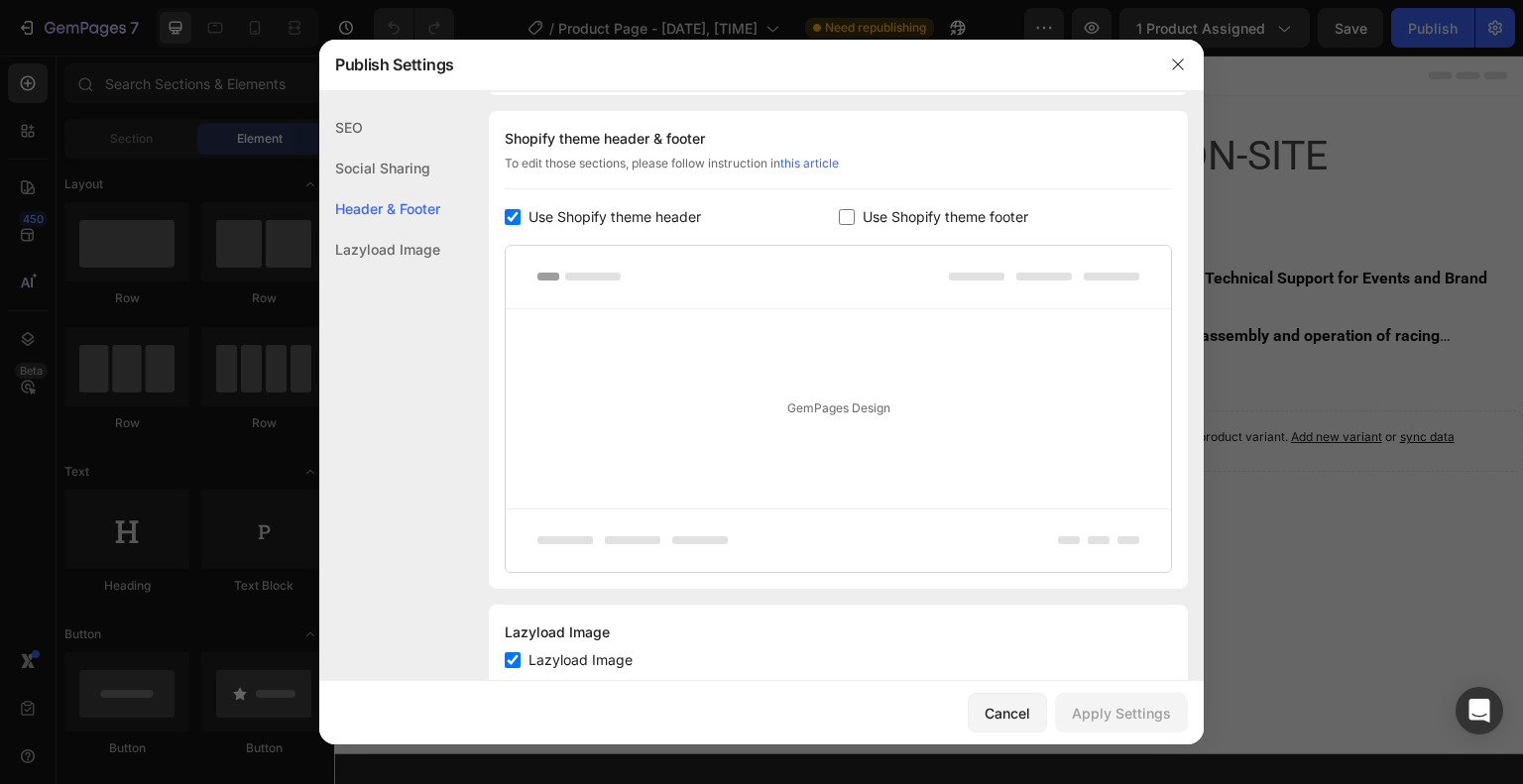 checkbox on "false" 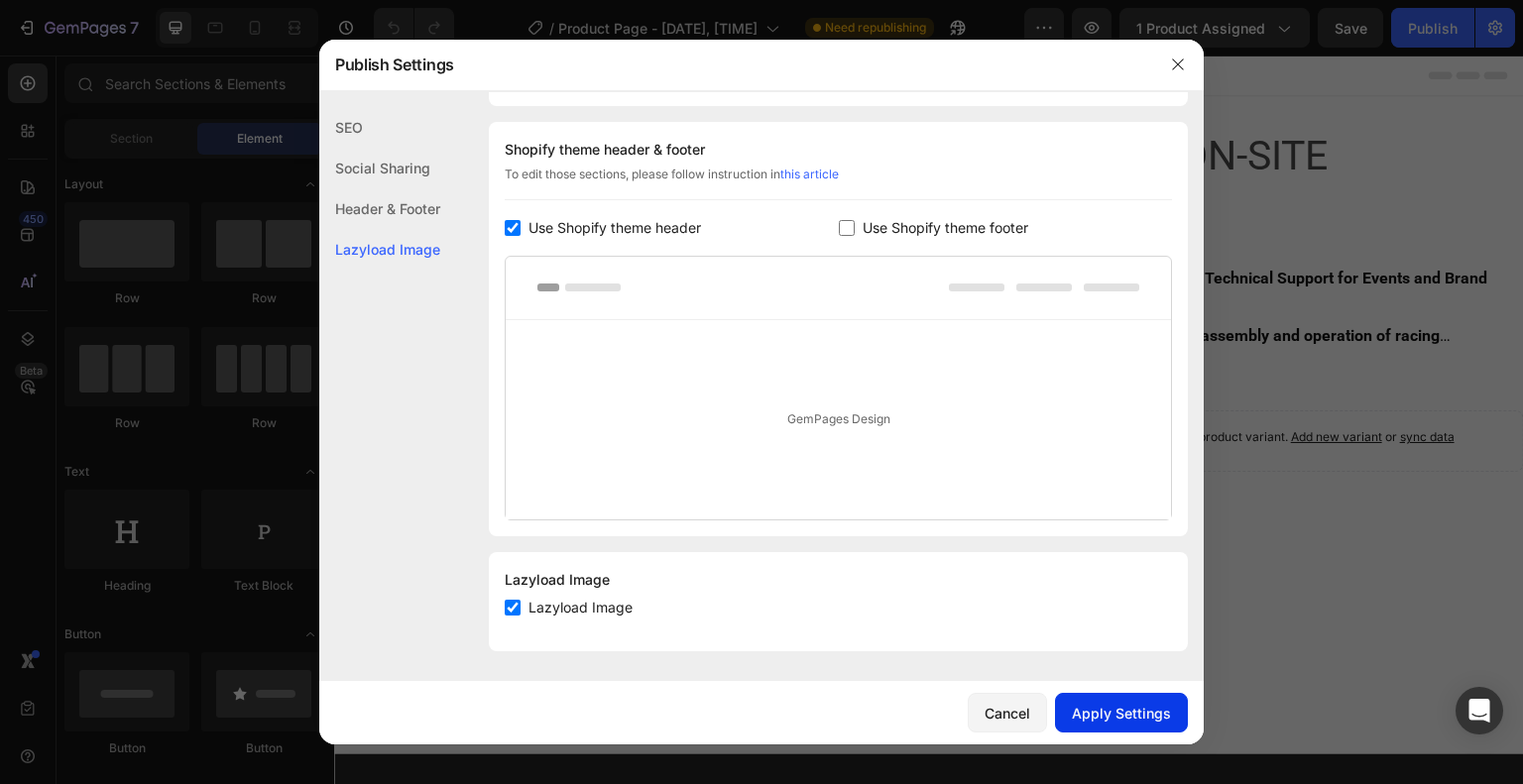 click on "Apply Settings" at bounding box center [1121, 713] 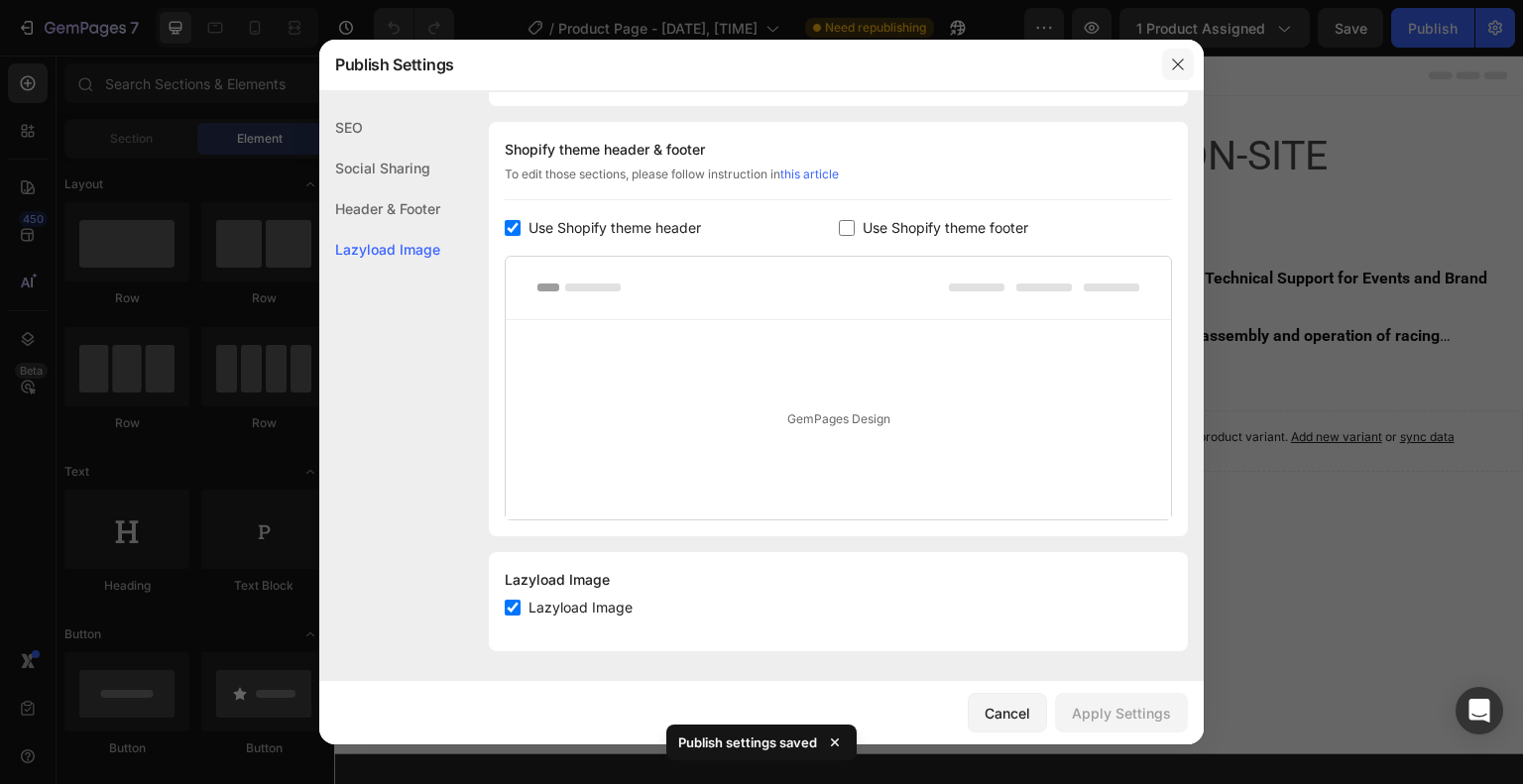 click 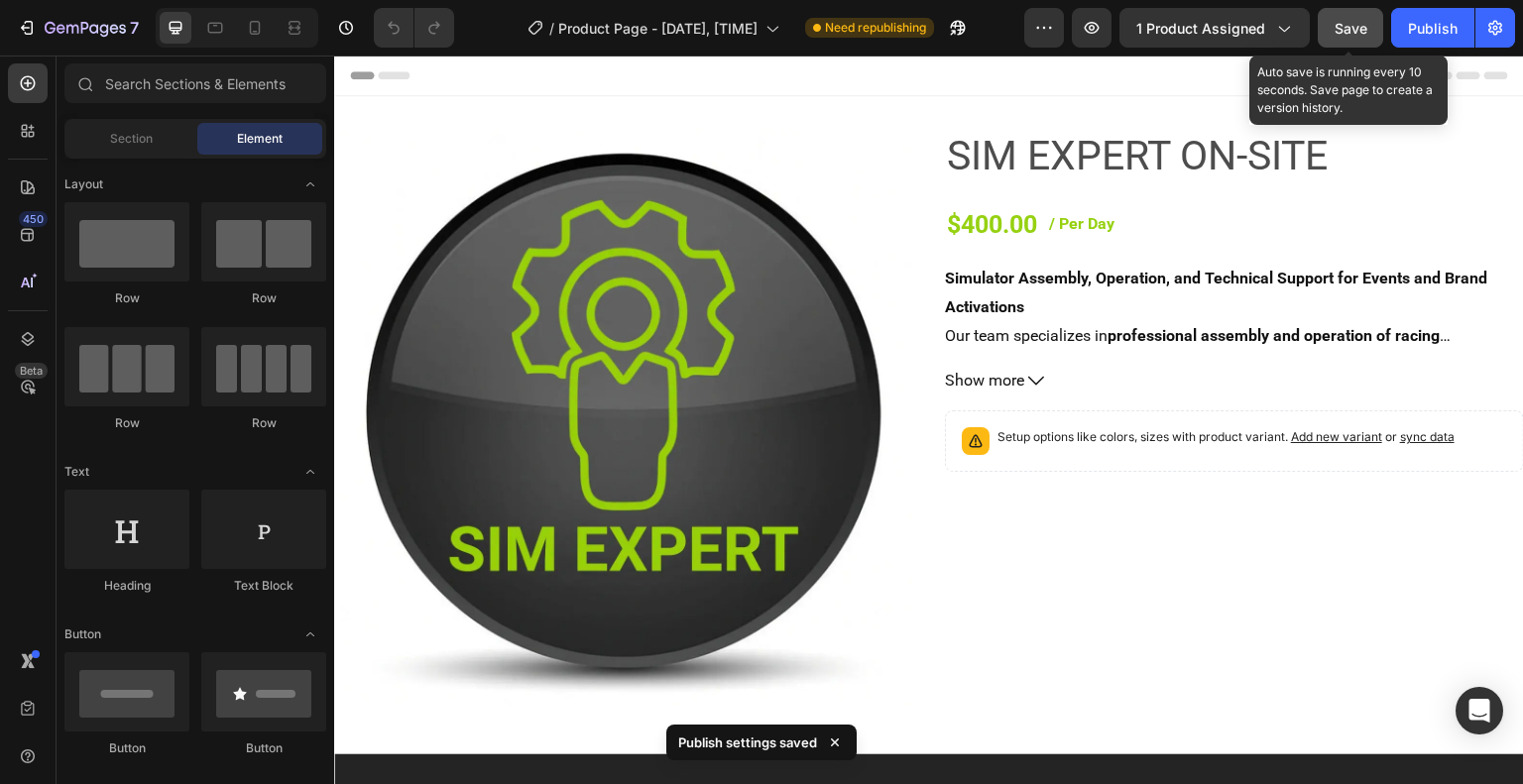 click on "Save" 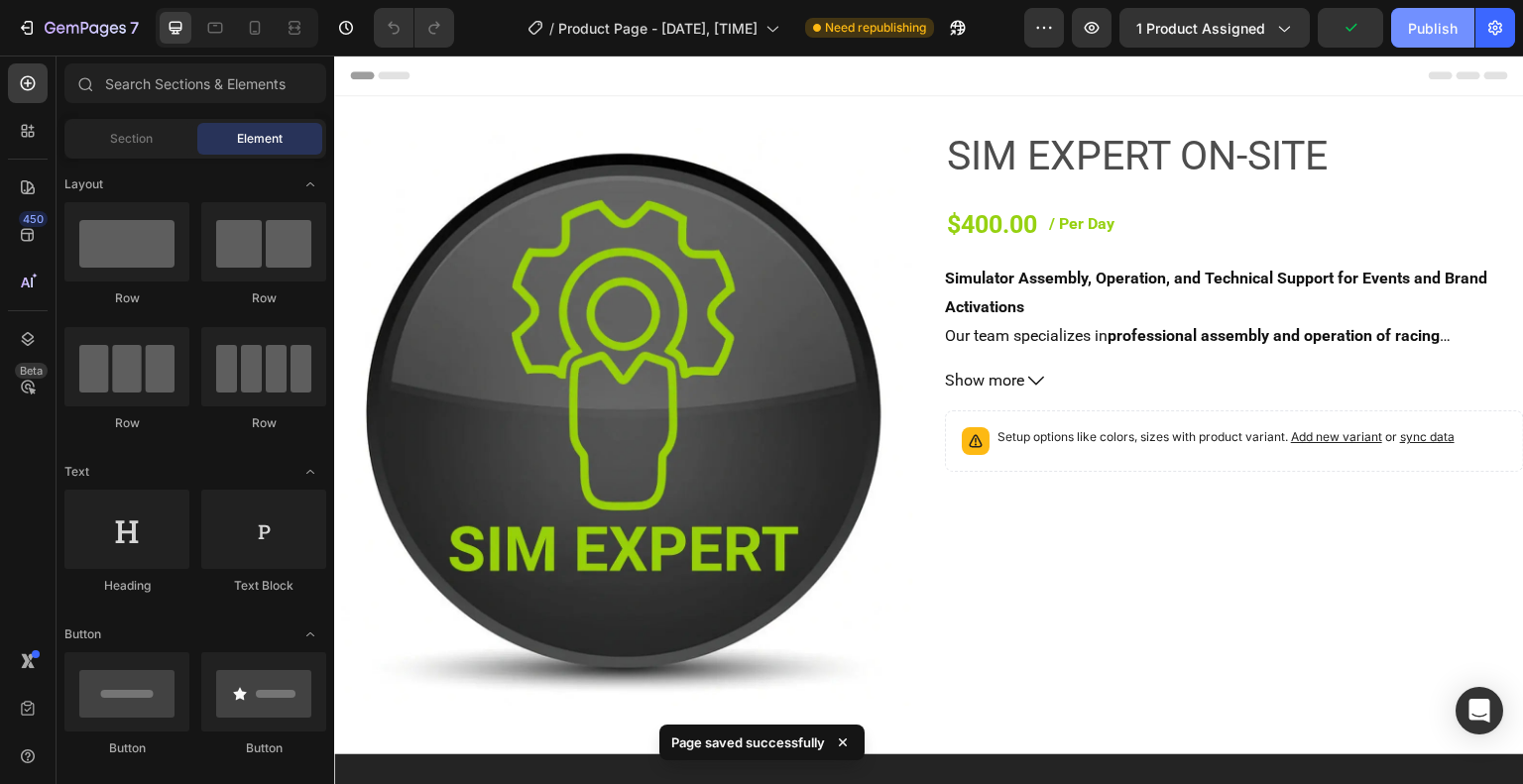 click on "Publish" at bounding box center (1433, 28) 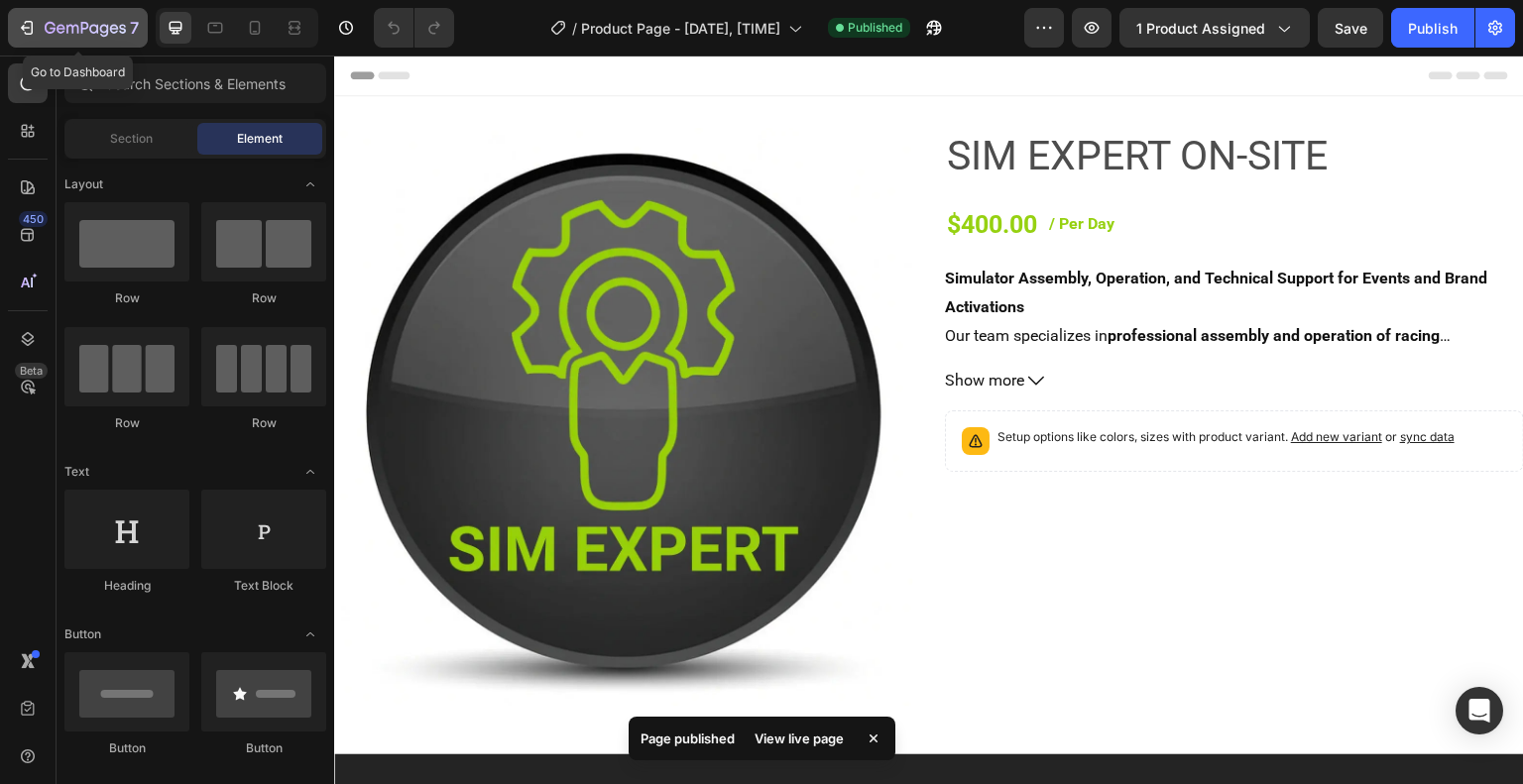click 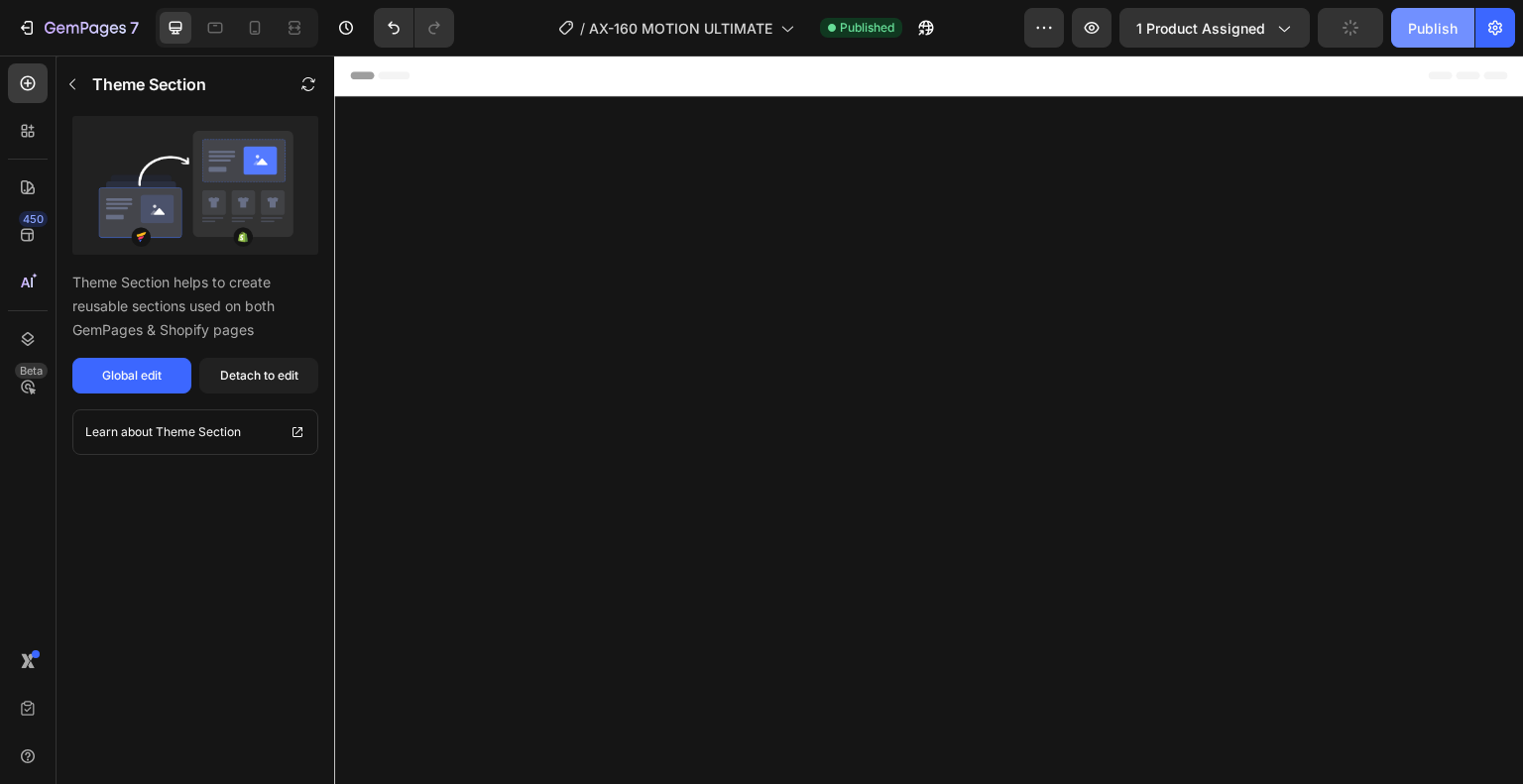 scroll, scrollTop: 4003, scrollLeft: 0, axis: vertical 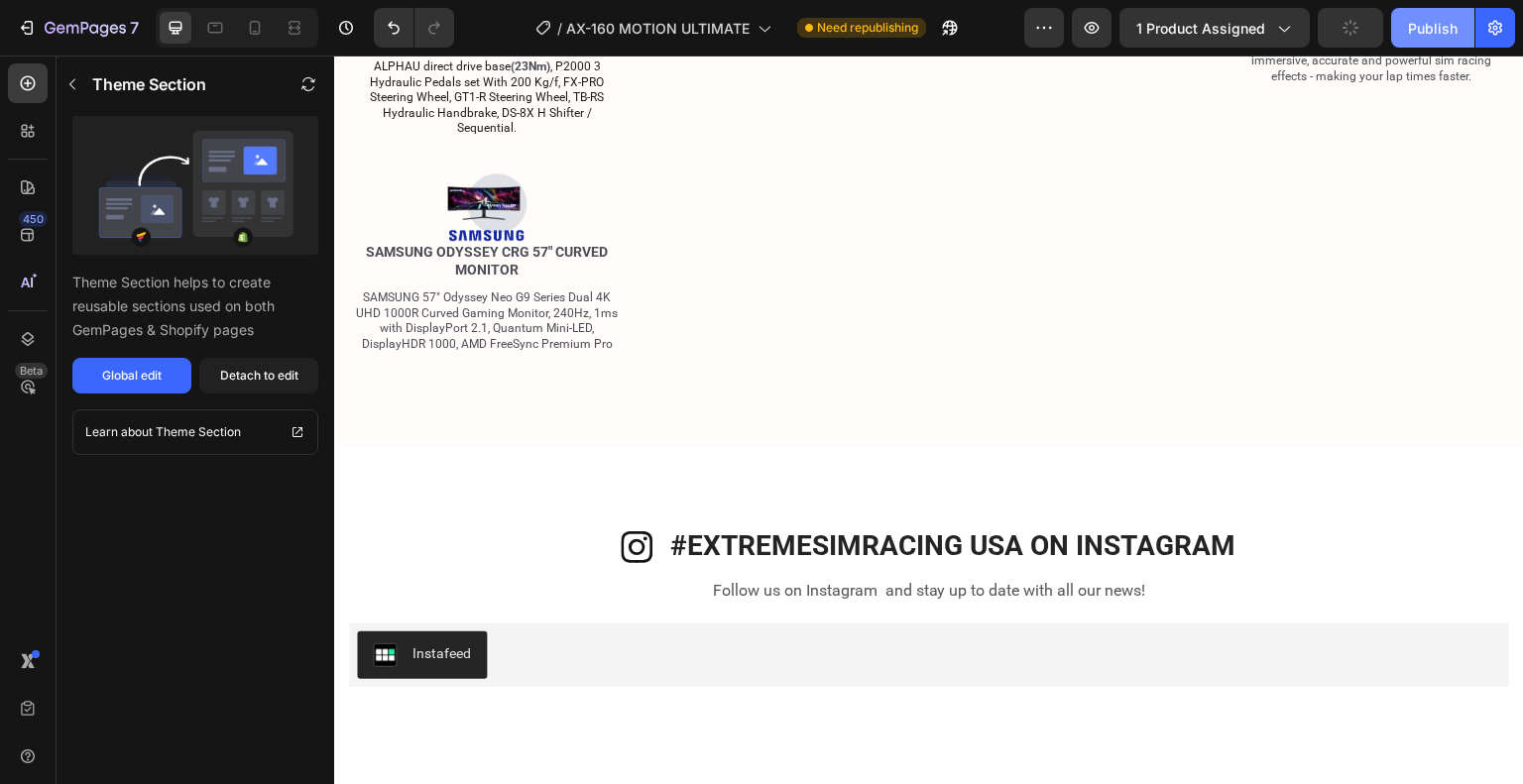 click on "Publish" at bounding box center [1433, 28] 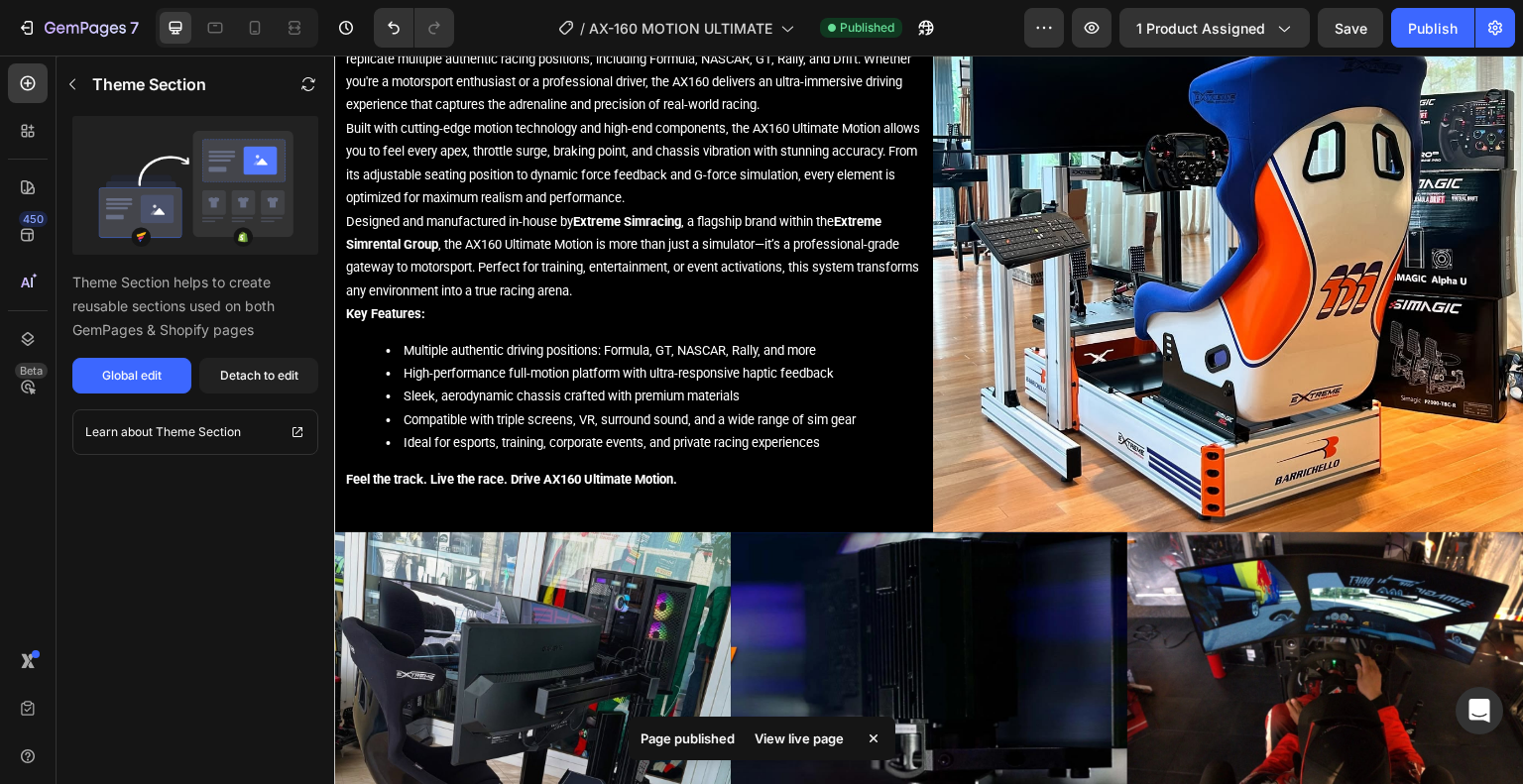 scroll, scrollTop: 2605, scrollLeft: 0, axis: vertical 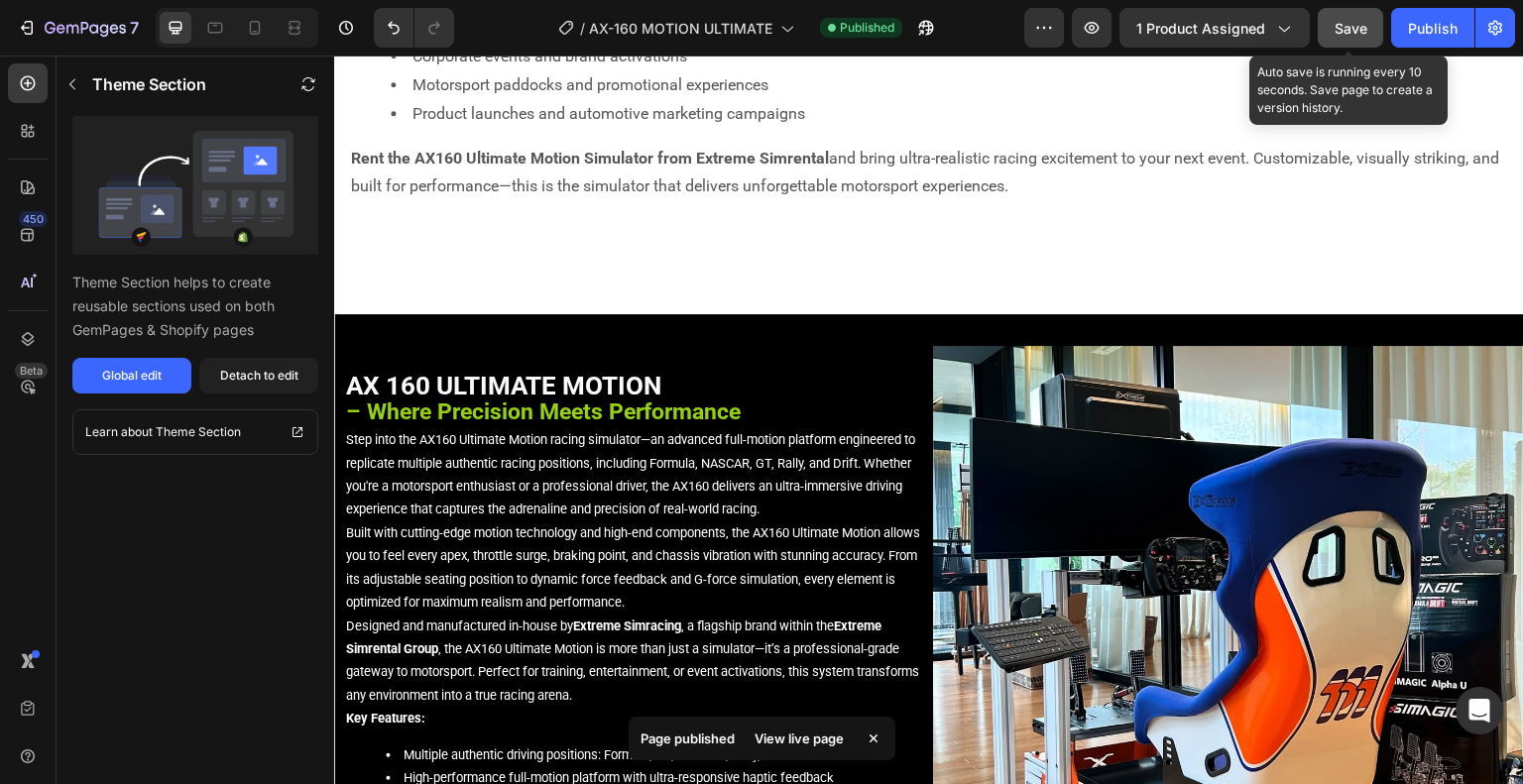 click on "Save" at bounding box center [1350, 28] 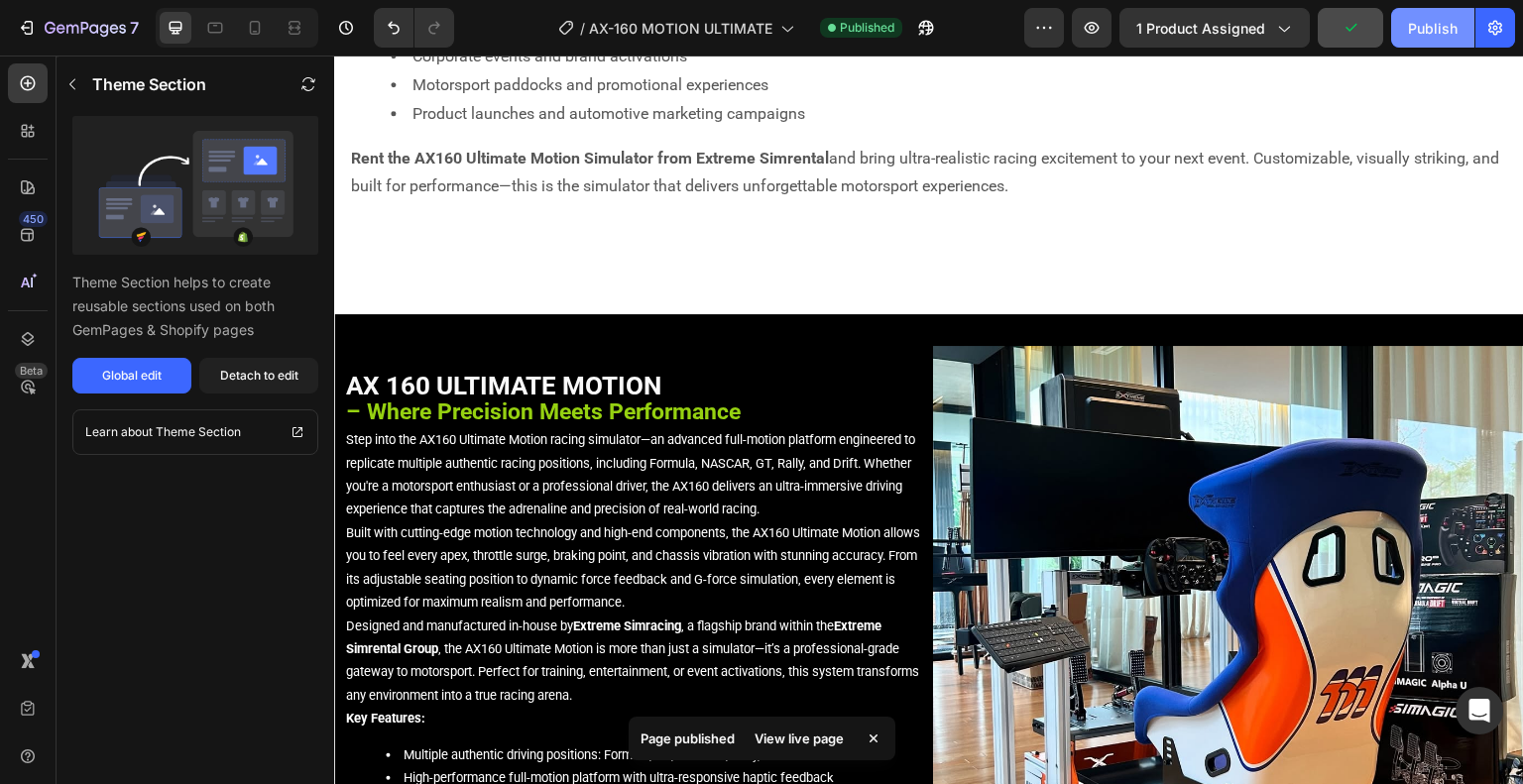 click on "Publish" at bounding box center [1433, 28] 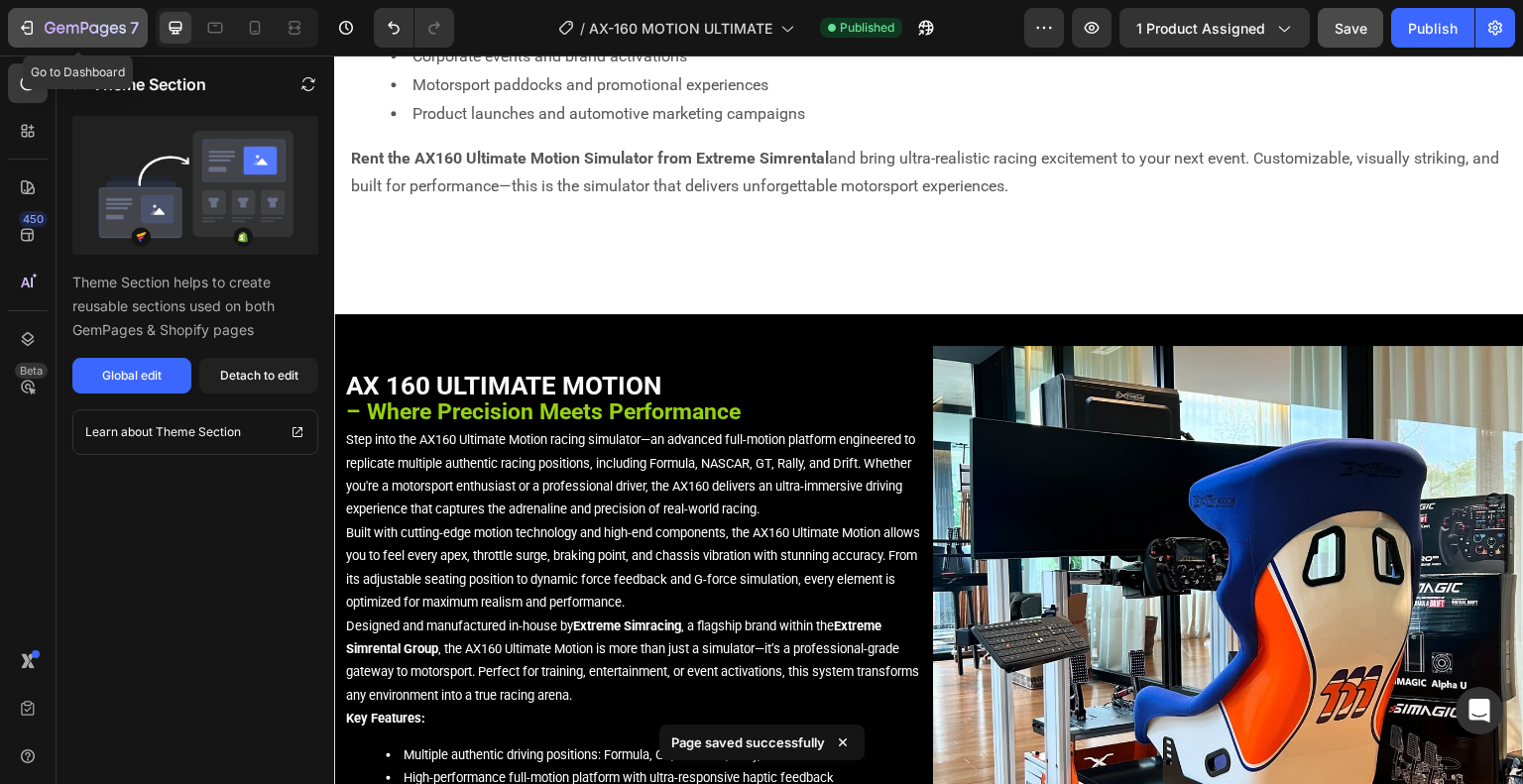 click 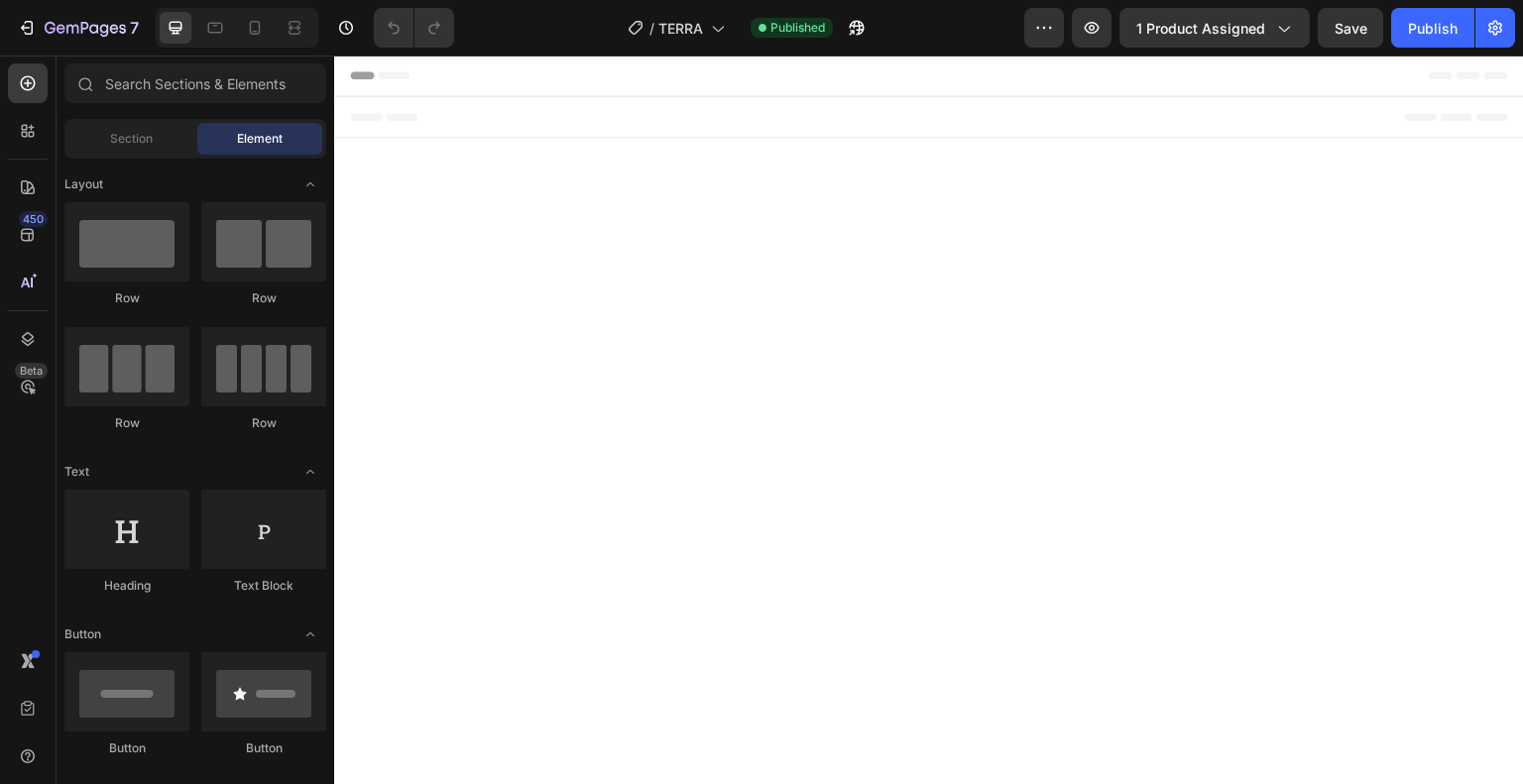 scroll, scrollTop: 0, scrollLeft: 0, axis: both 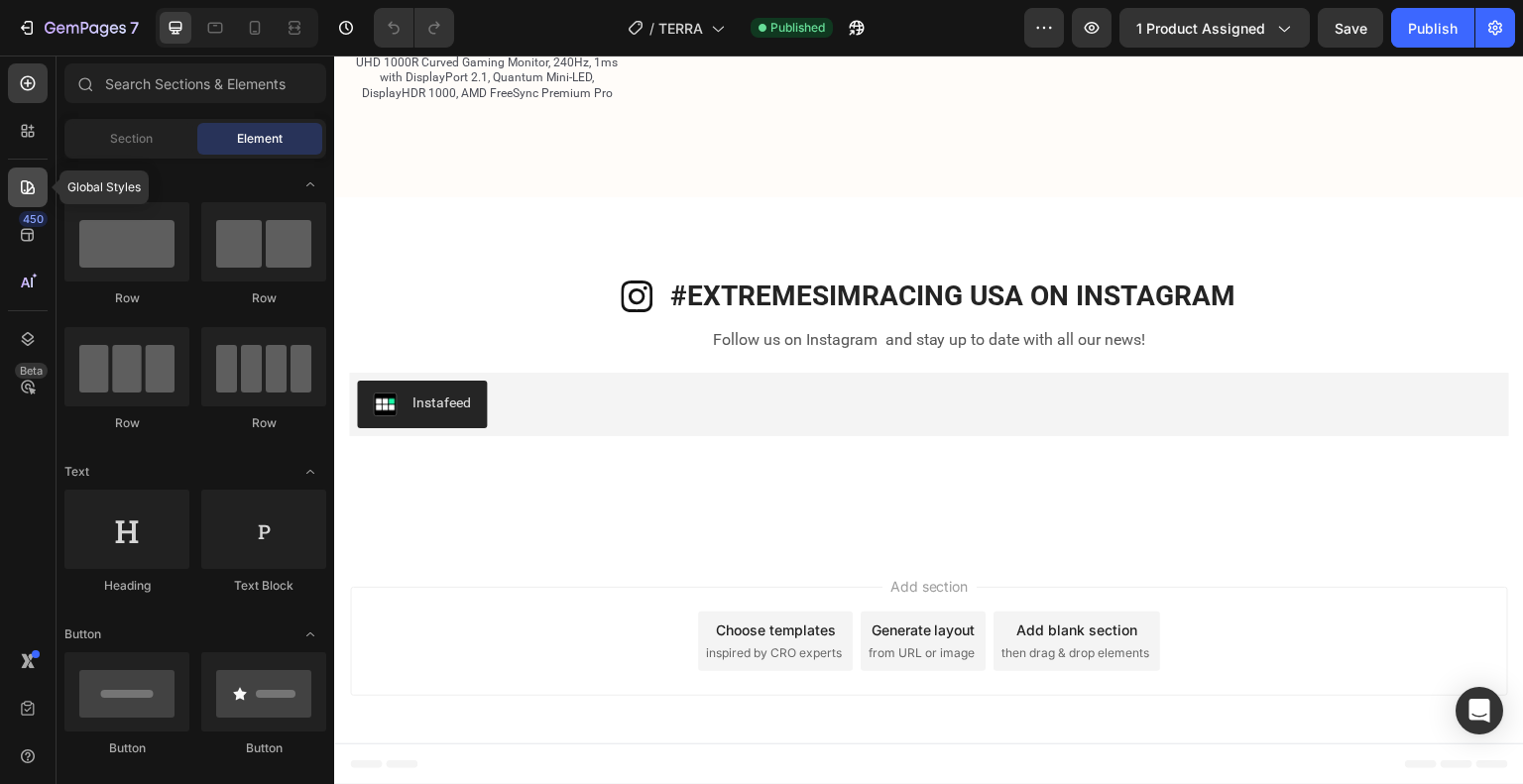 click 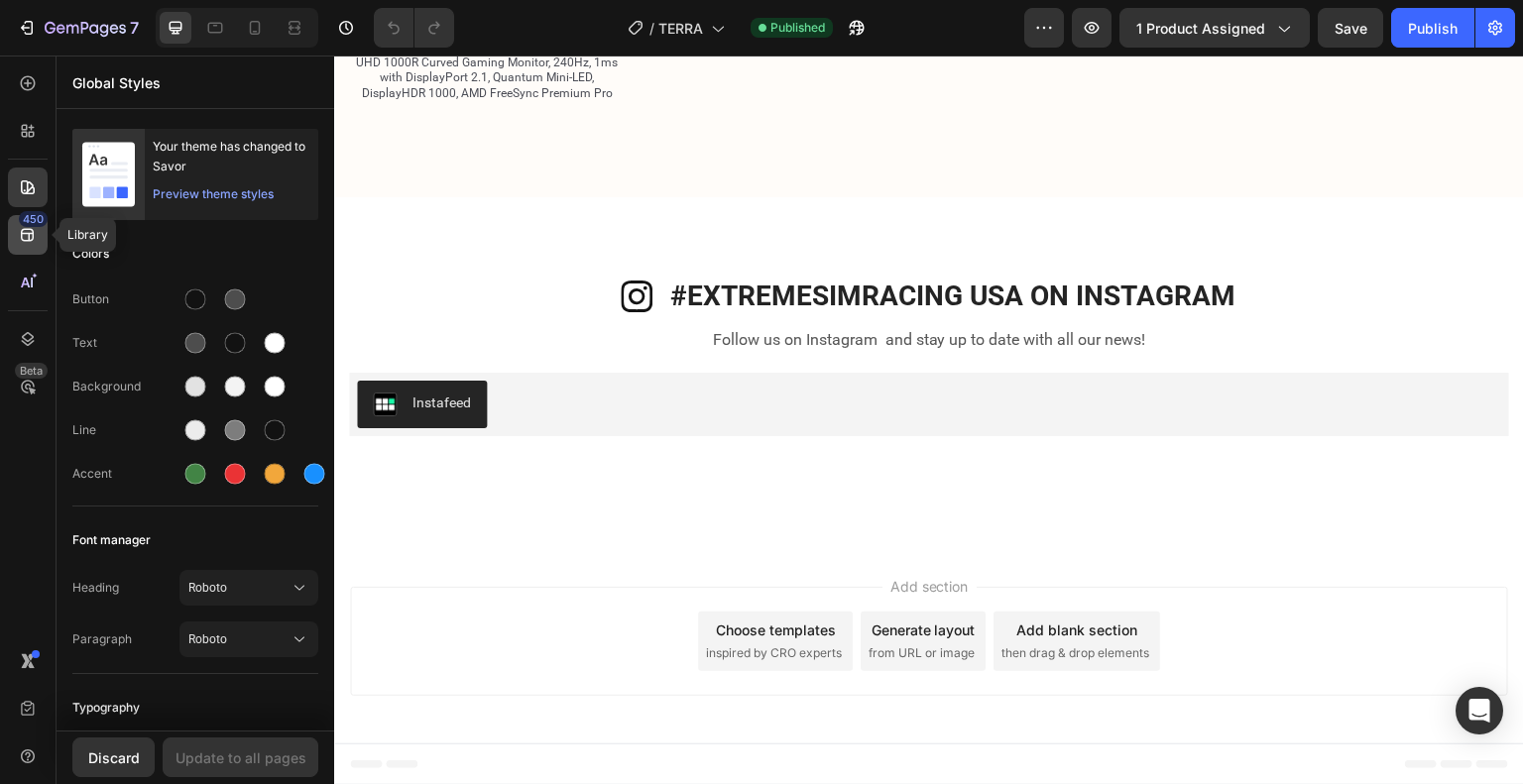 click 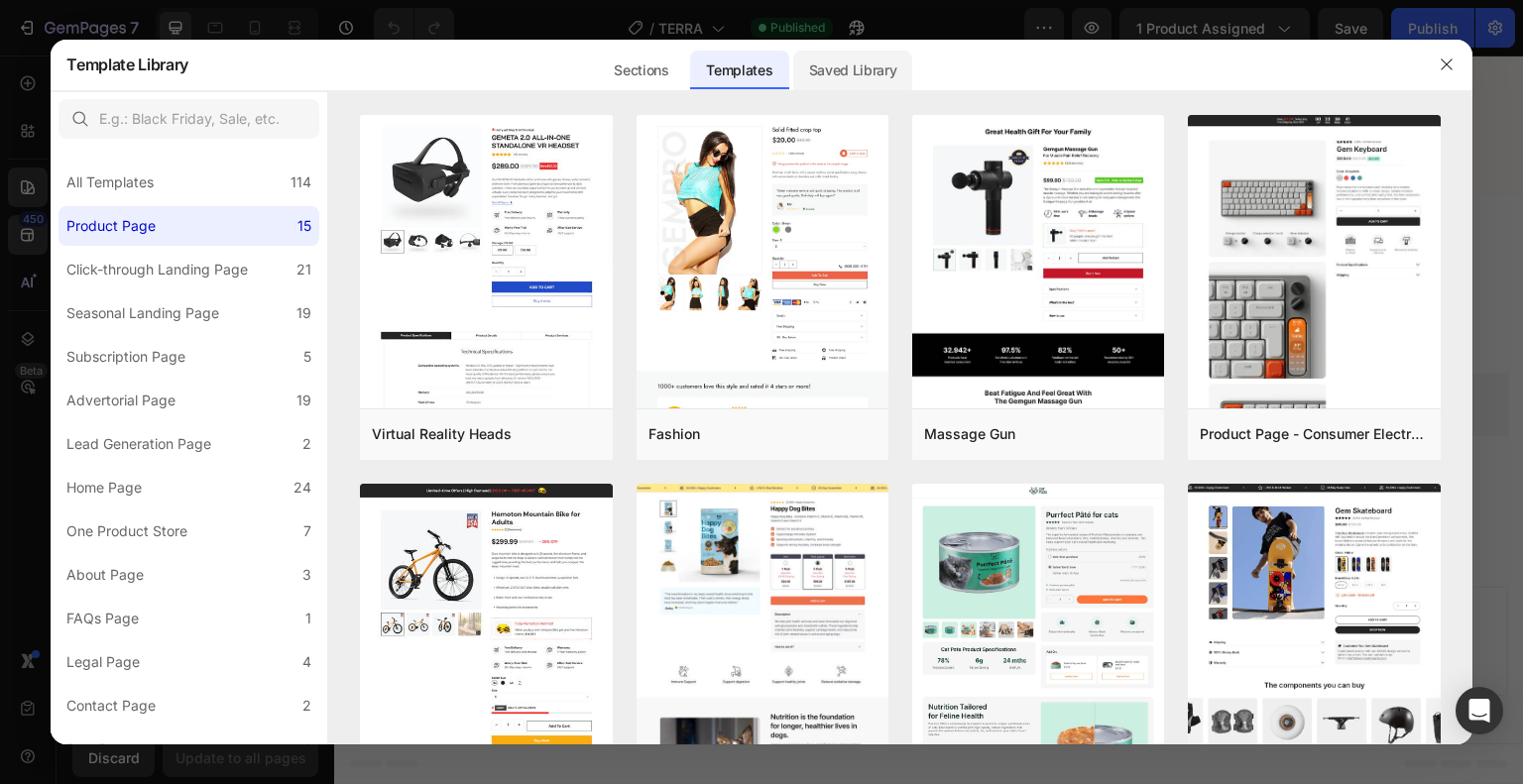 click on "Saved Library" 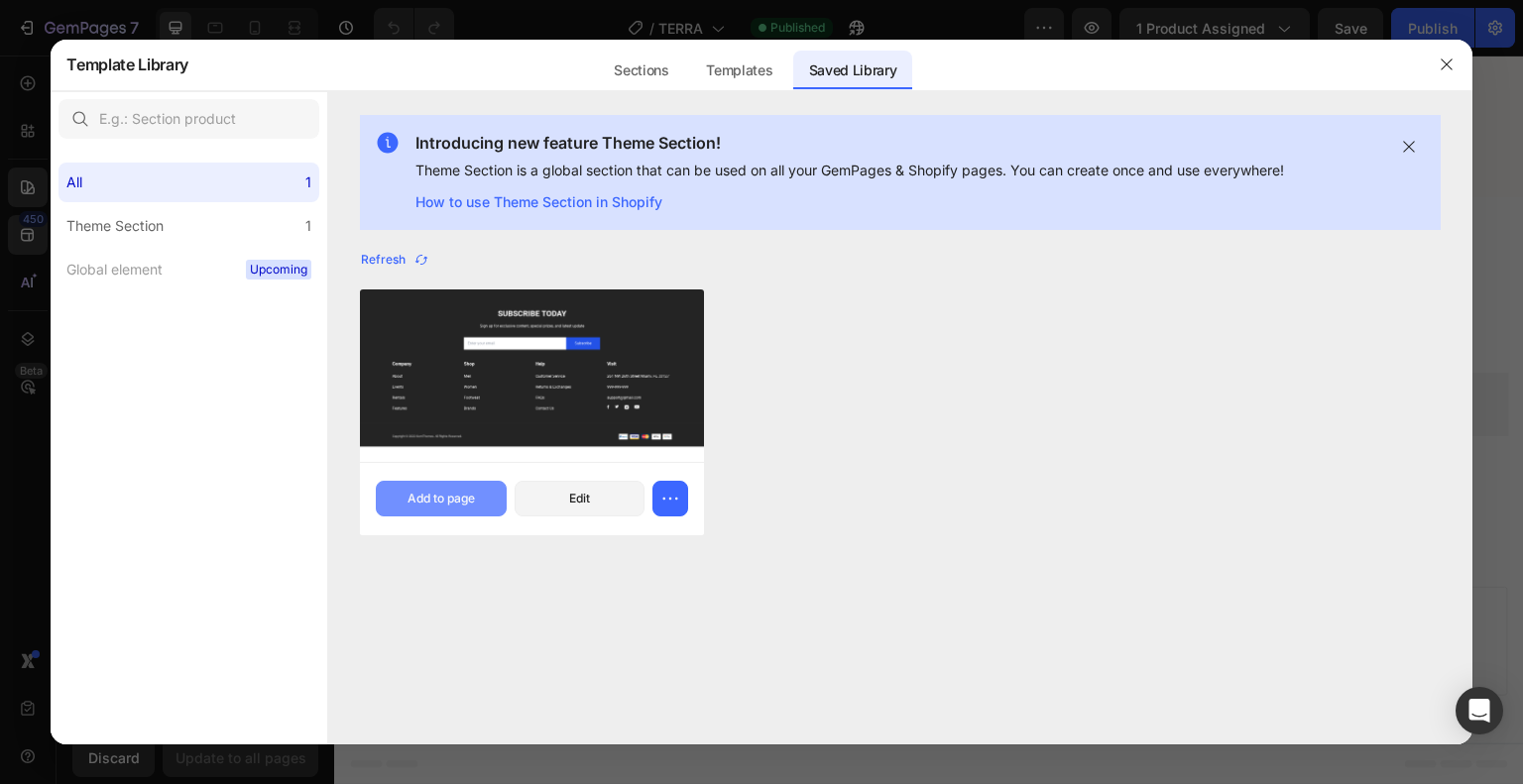 click on "Add to page" at bounding box center (441, 499) 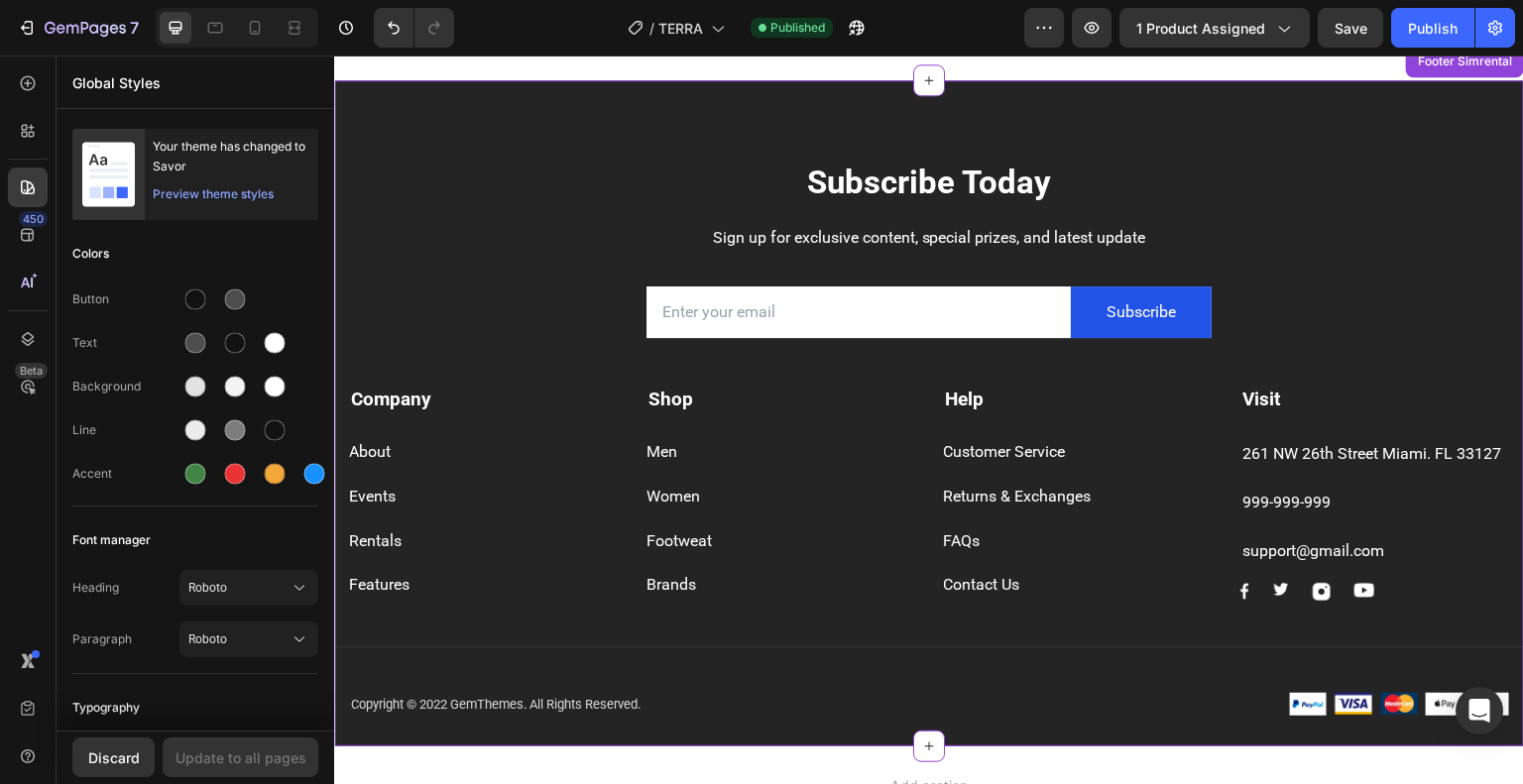 scroll, scrollTop: 4270, scrollLeft: 0, axis: vertical 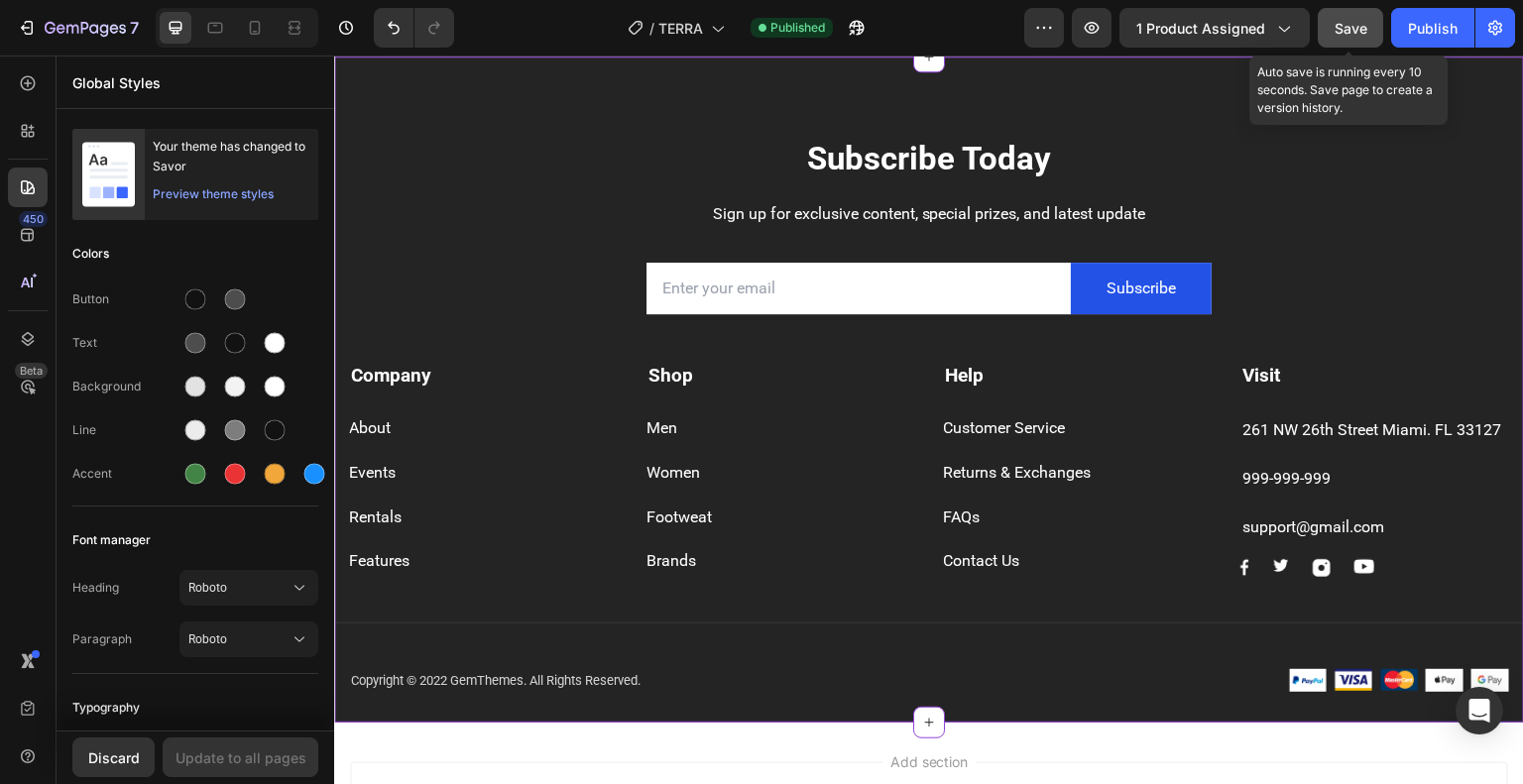 click on "Save" at bounding box center (1350, 28) 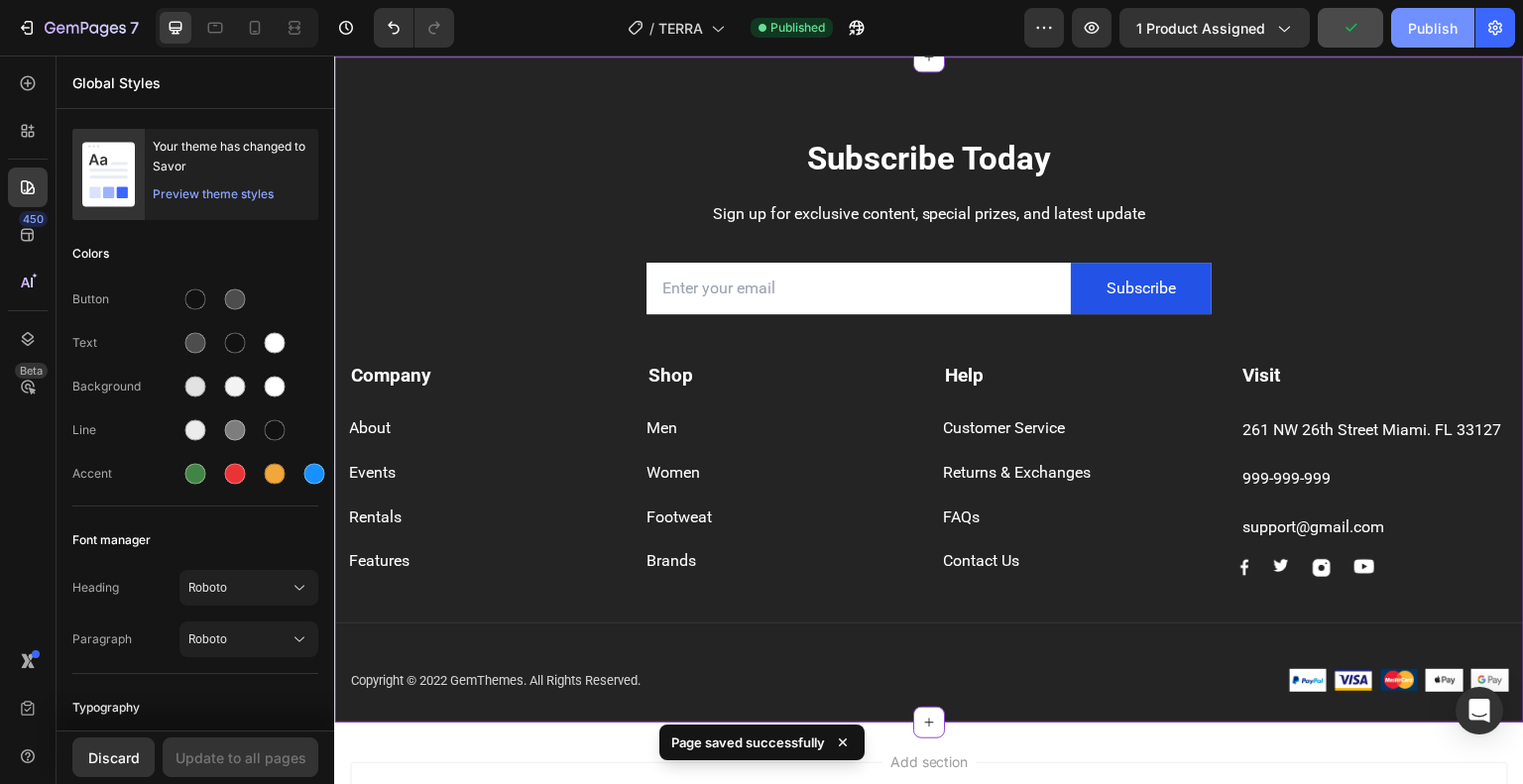 click on "Publish" at bounding box center [1433, 28] 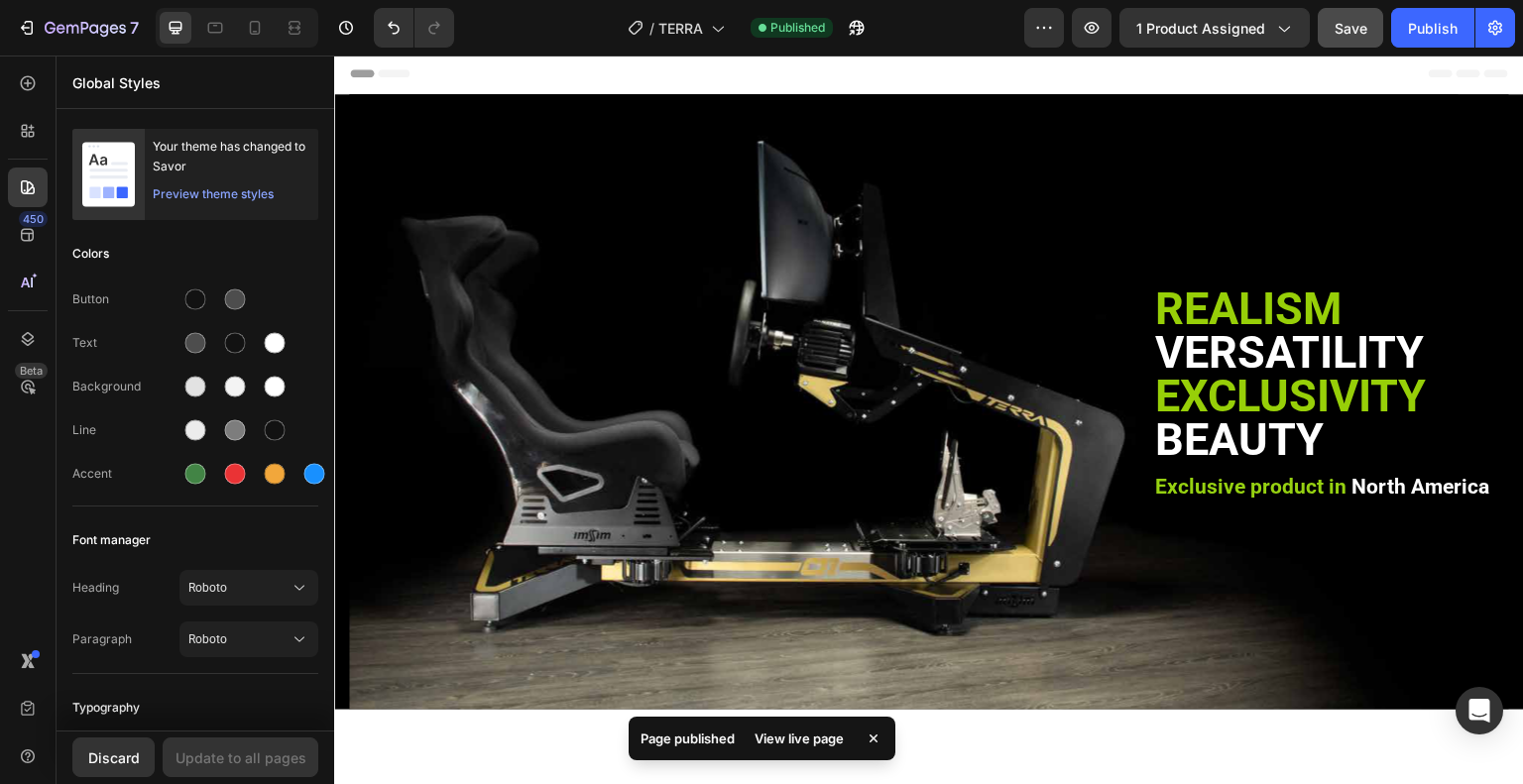 scroll, scrollTop: 0, scrollLeft: 0, axis: both 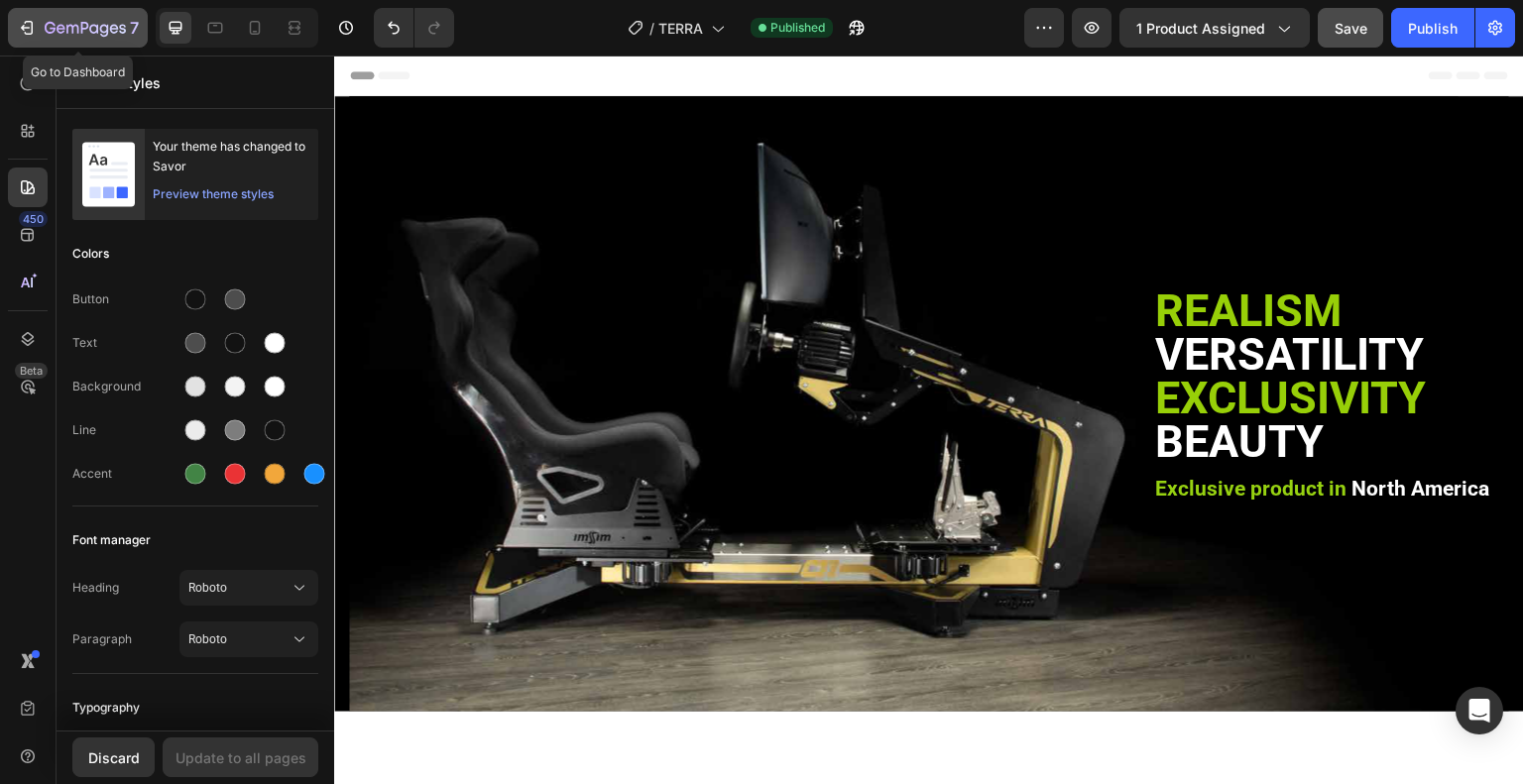 click 